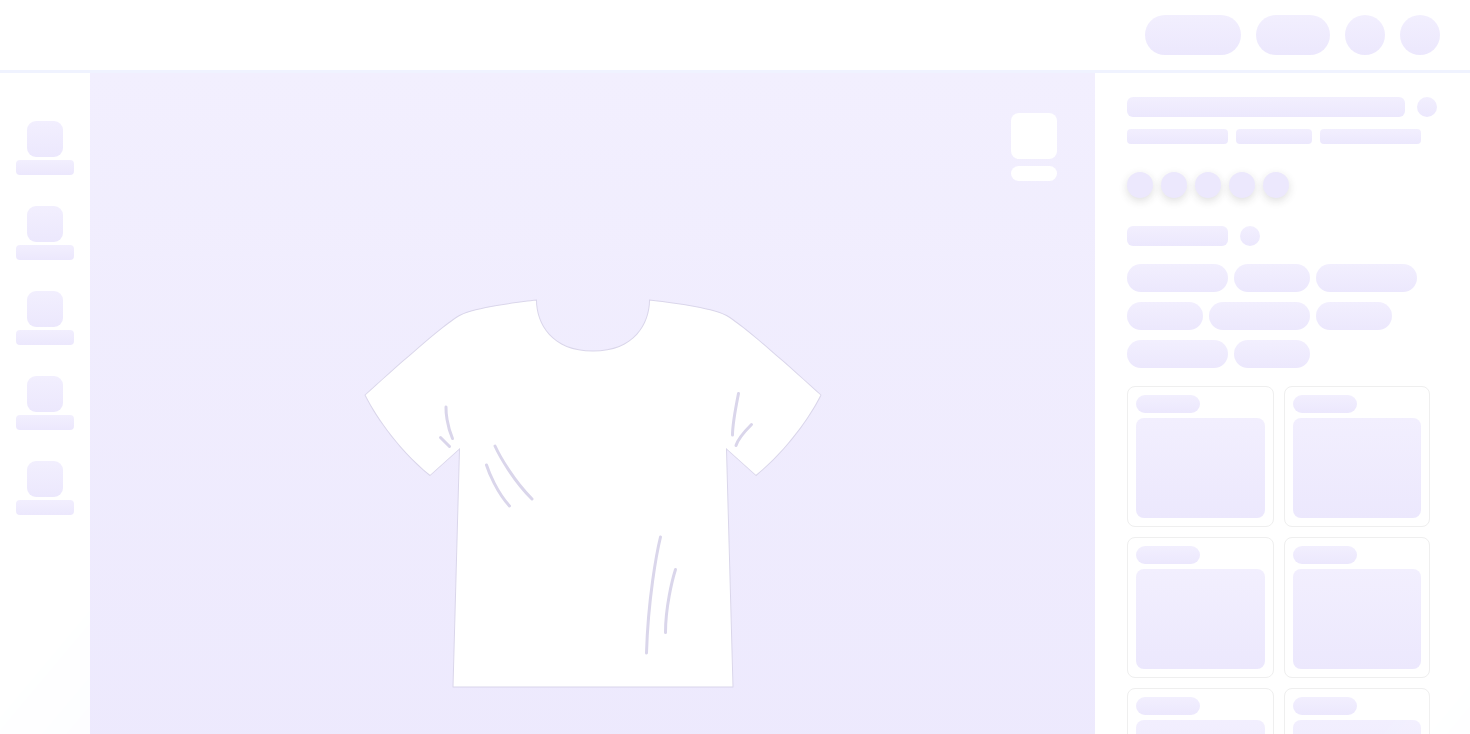 scroll, scrollTop: 0, scrollLeft: 0, axis: both 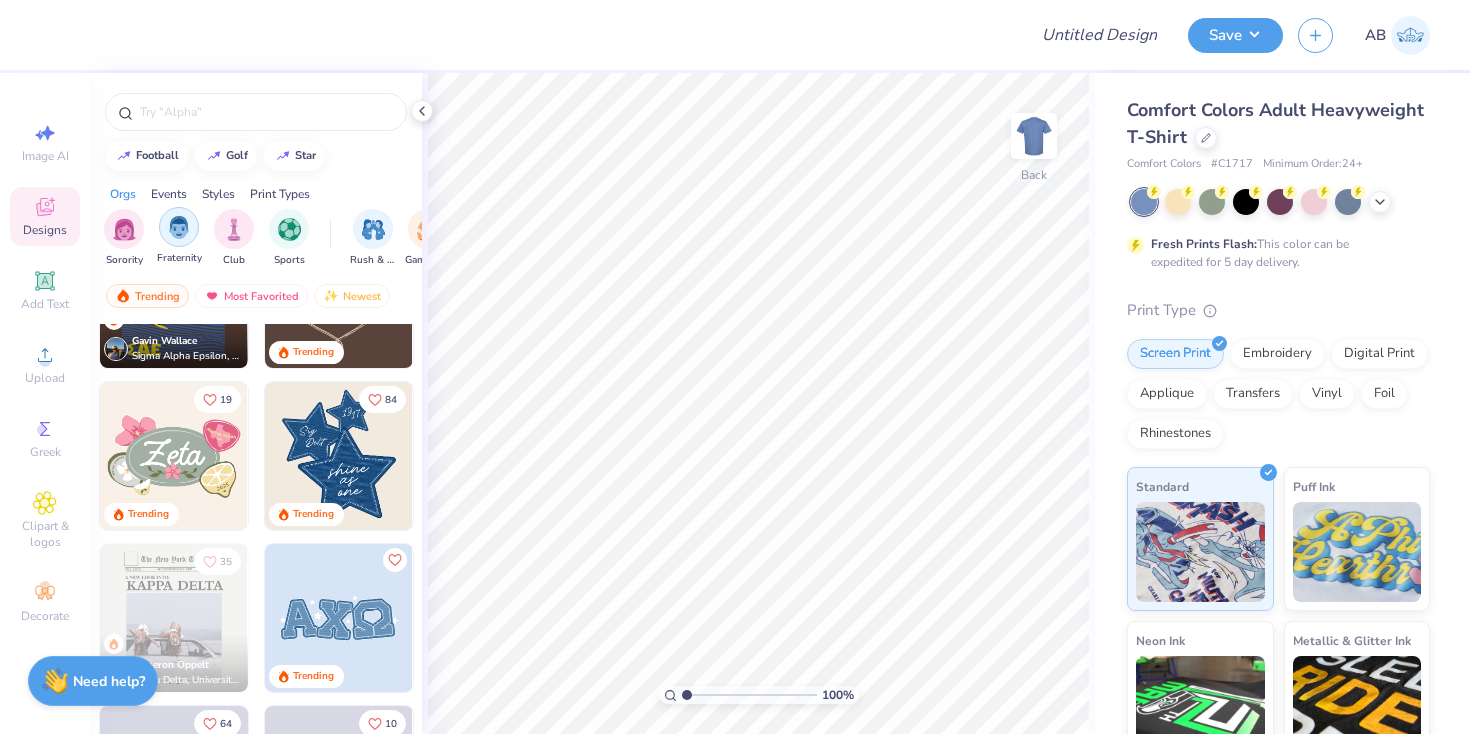 click at bounding box center (179, 227) 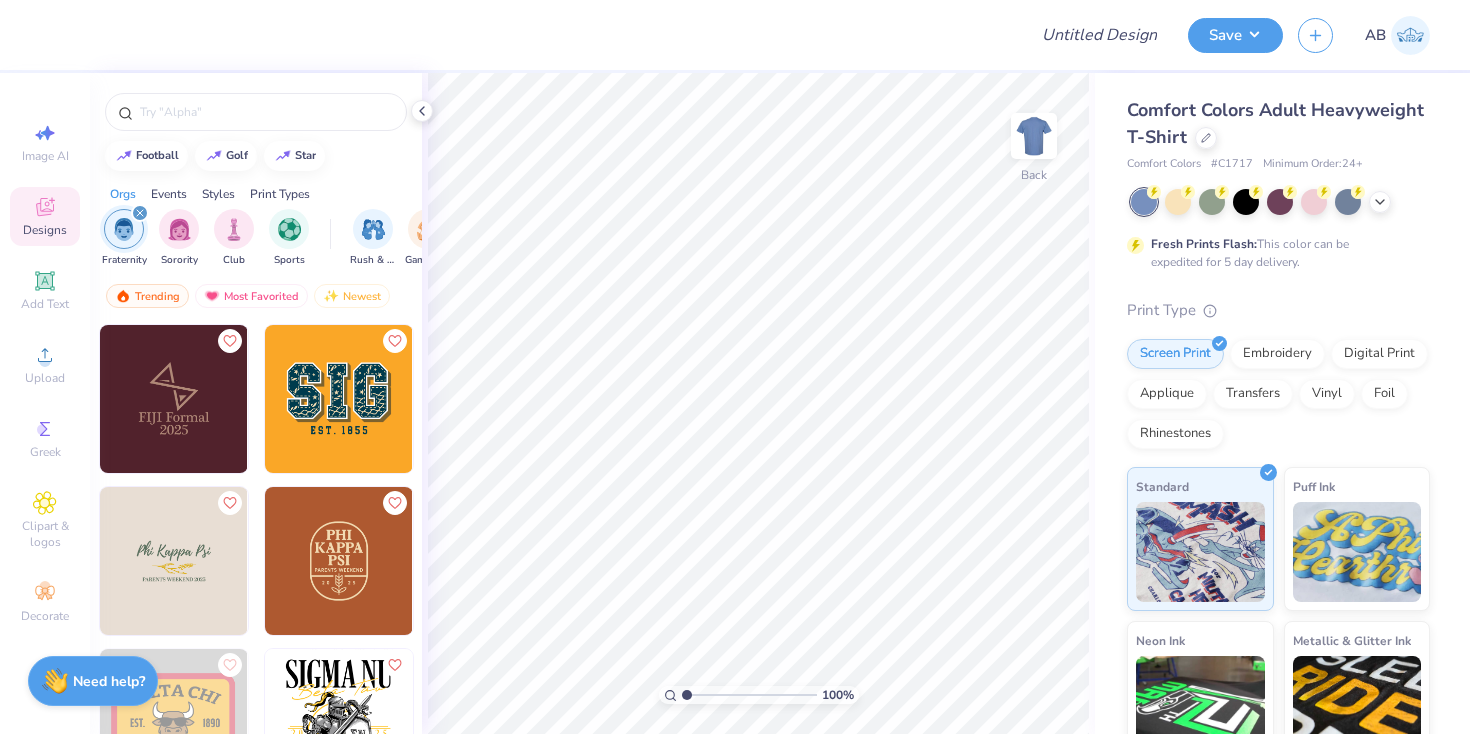 scroll, scrollTop: 4308, scrollLeft: 0, axis: vertical 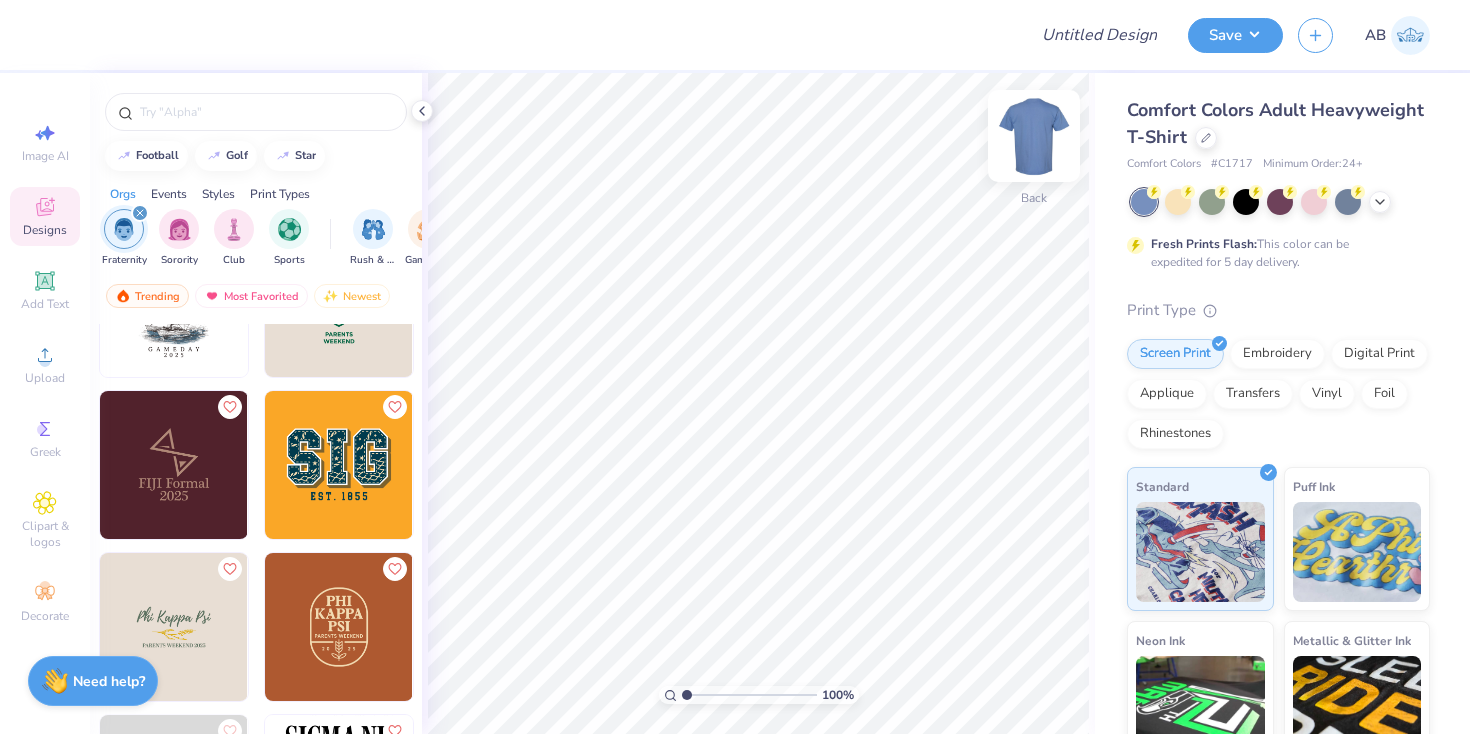 click at bounding box center [1034, 136] 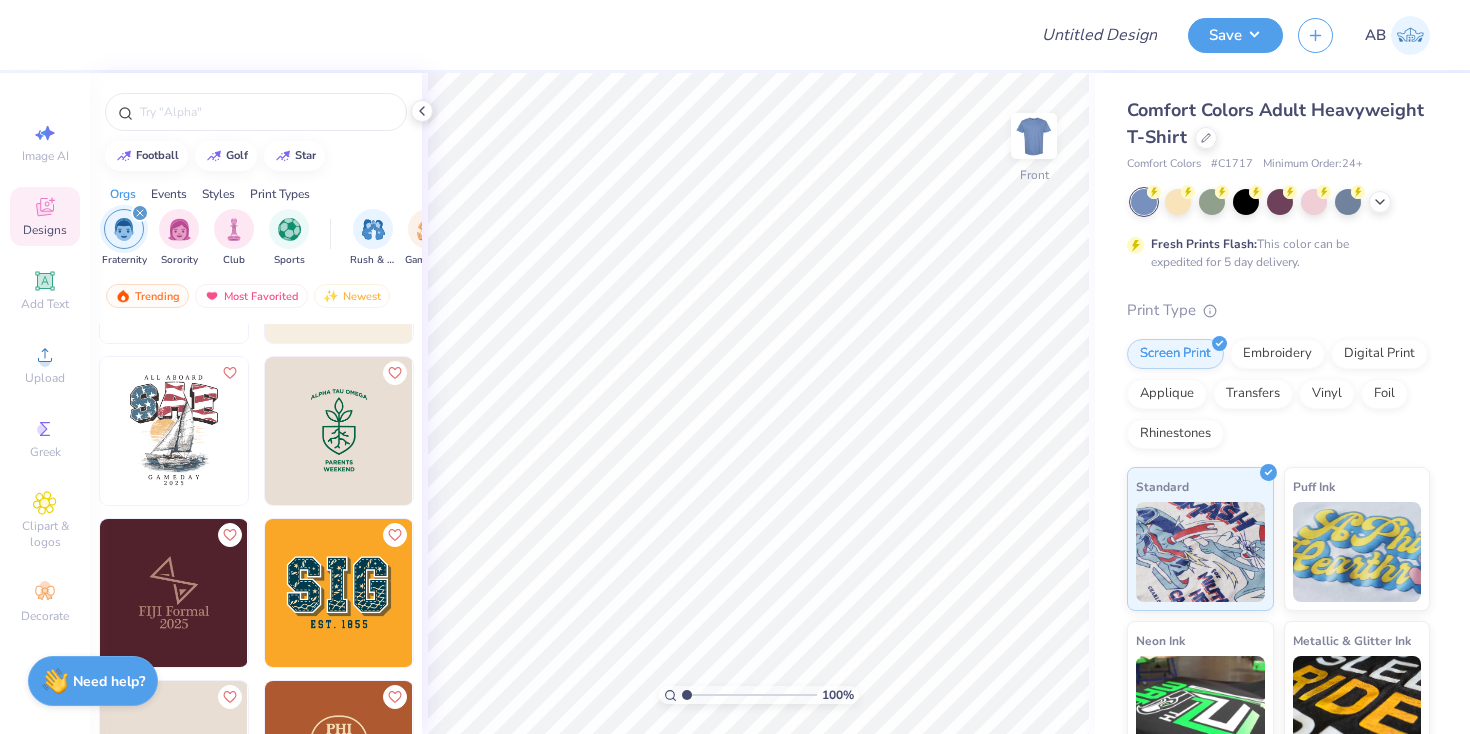 scroll, scrollTop: 4177, scrollLeft: 0, axis: vertical 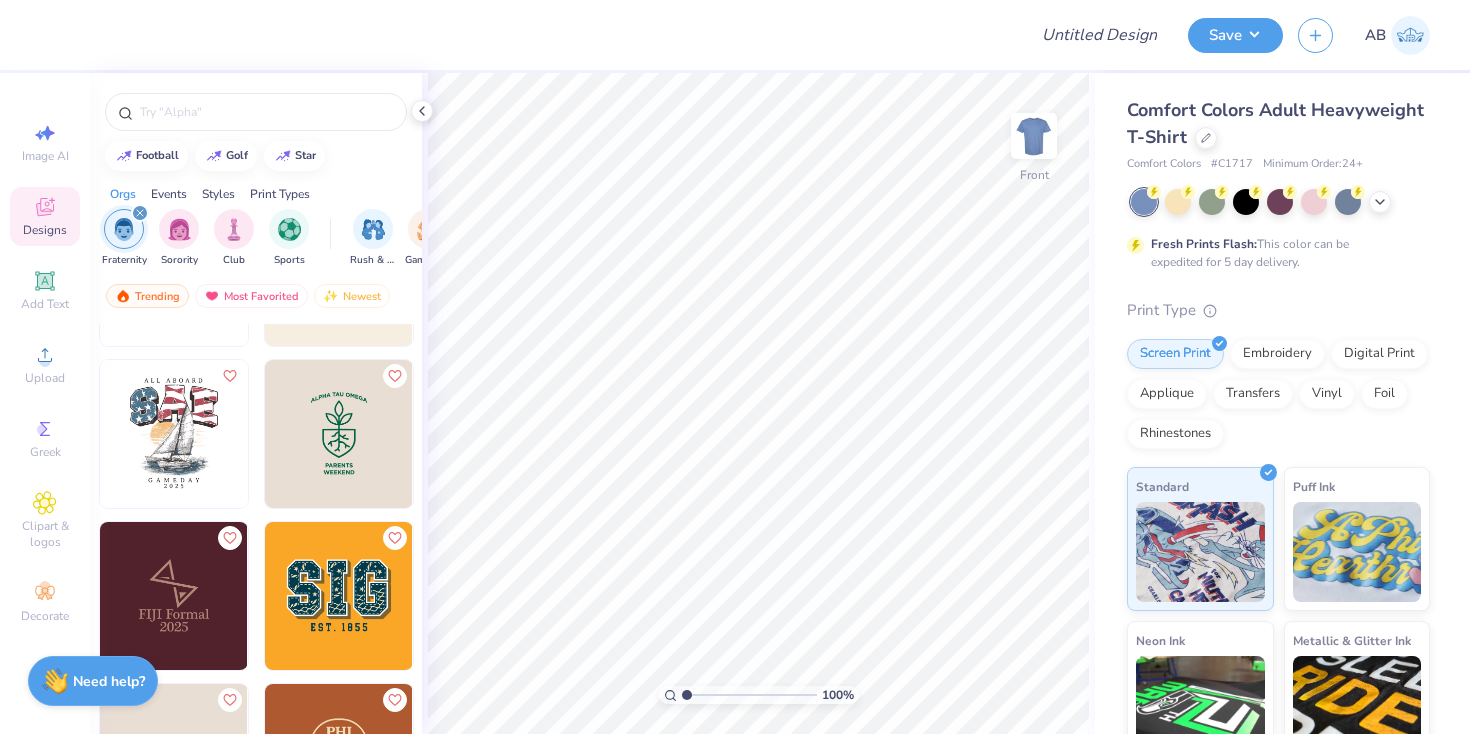 click at bounding box center [174, 434] 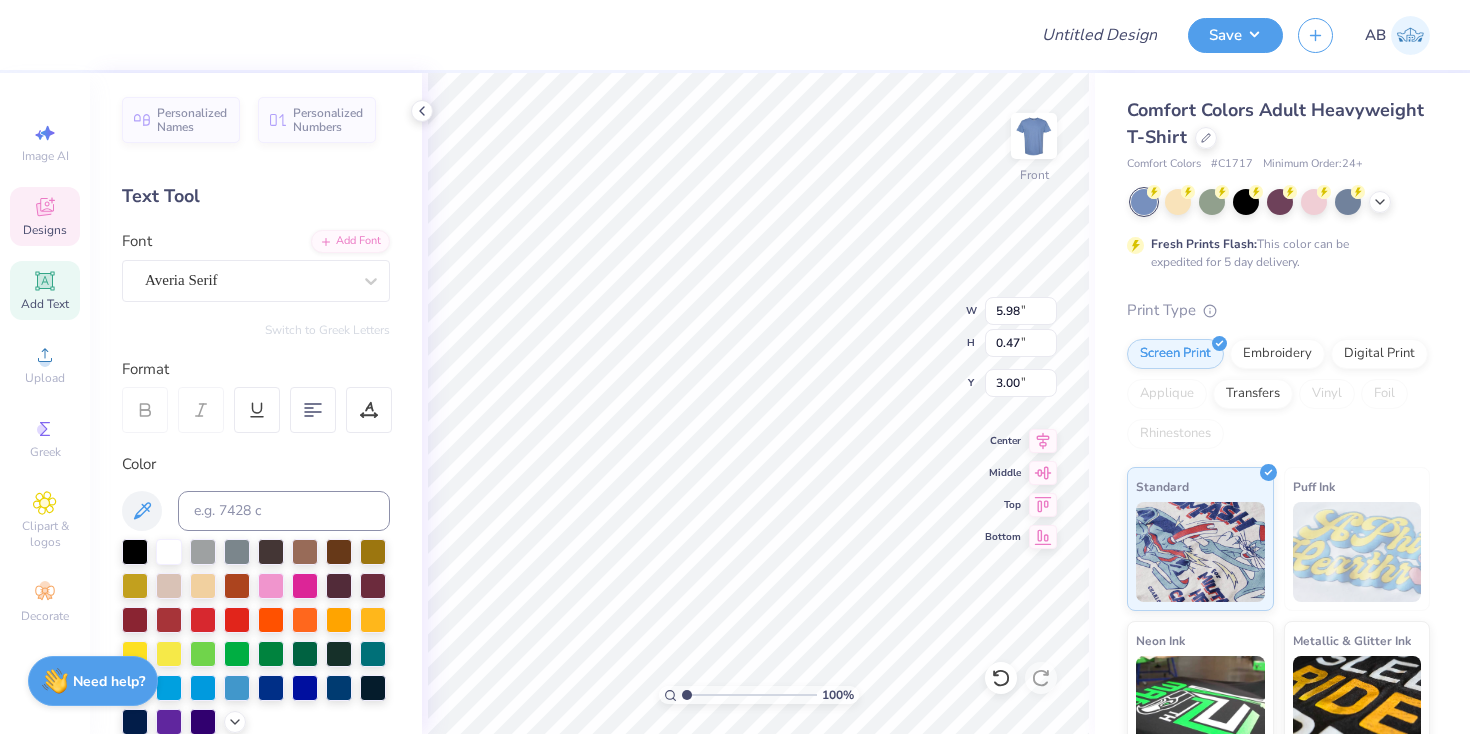 type on "5.98" 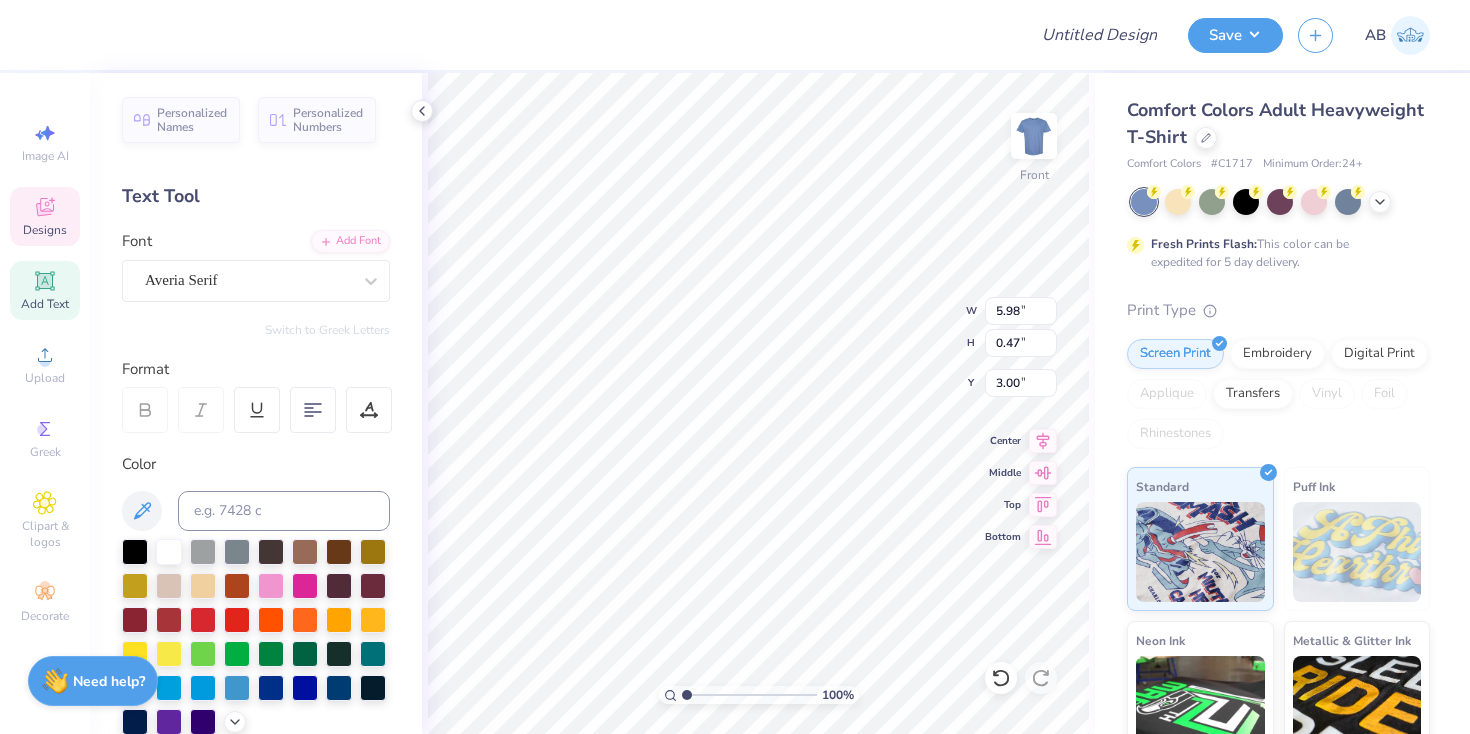 scroll, scrollTop: 0, scrollLeft: 0, axis: both 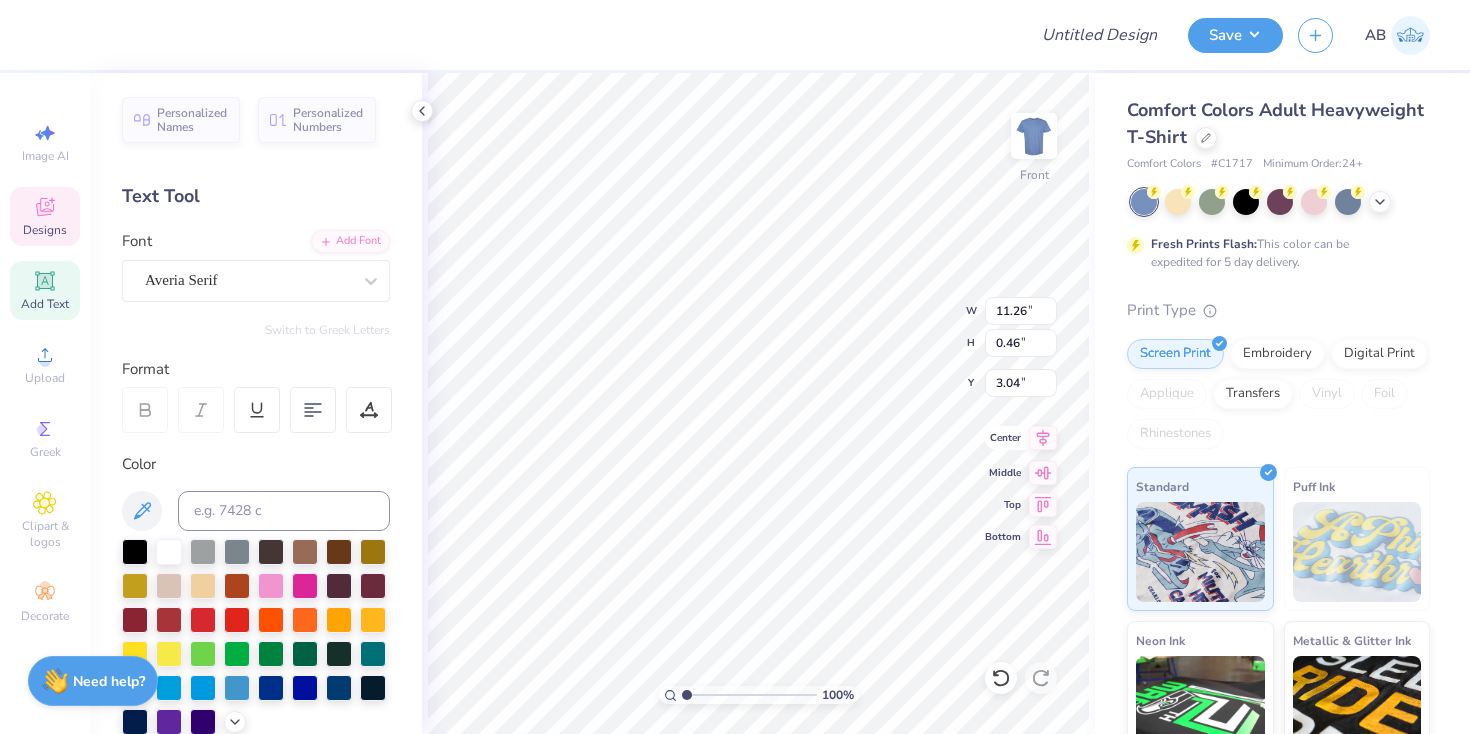 click 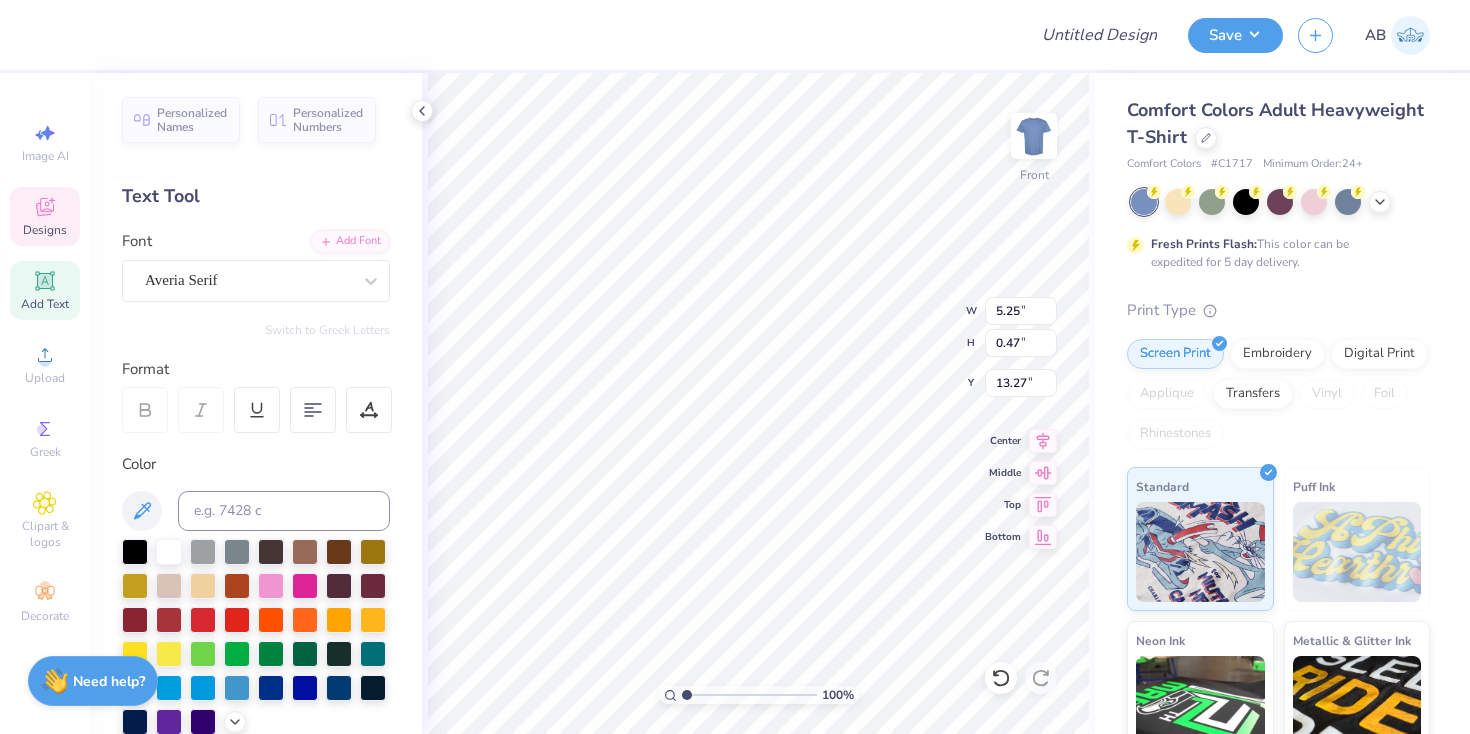 type on "USAE" 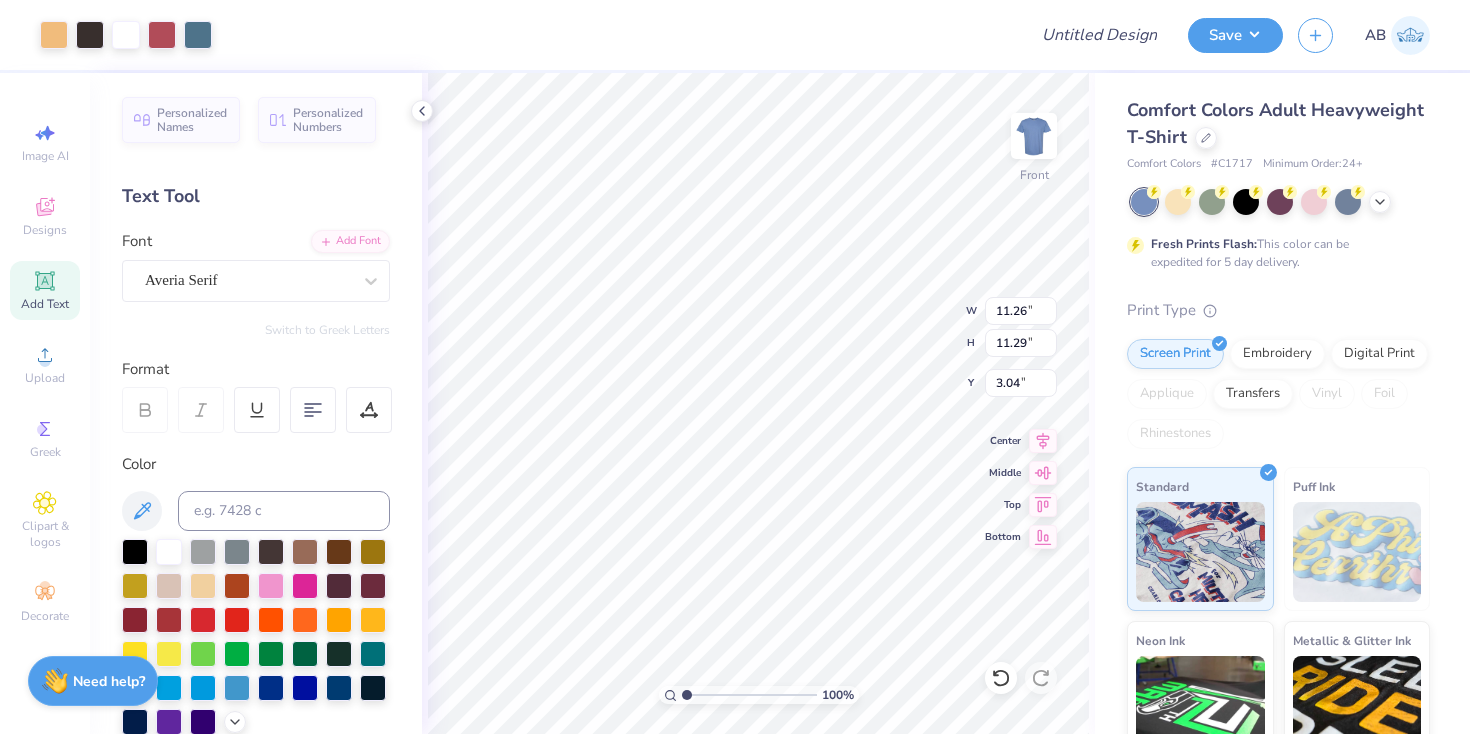 type on "4.18" 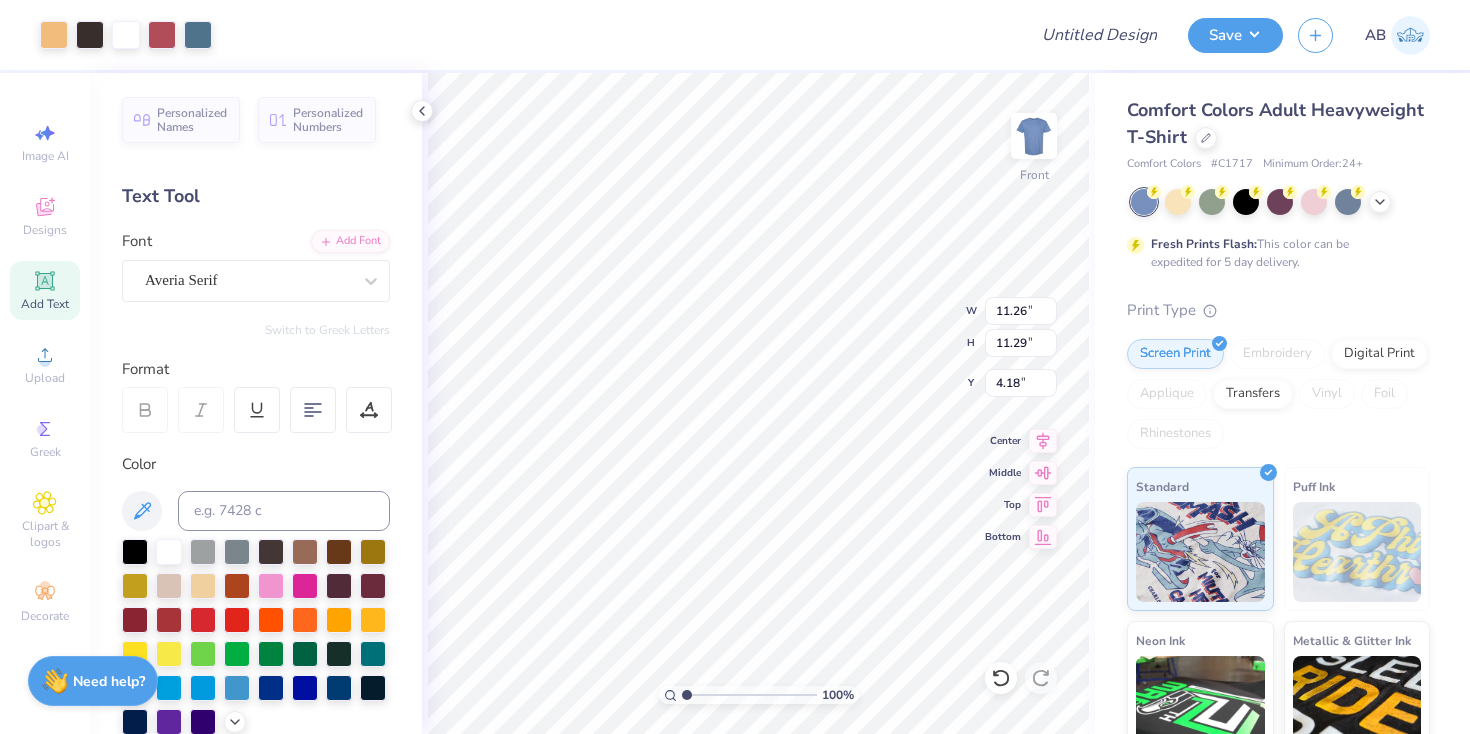 type on "12.41" 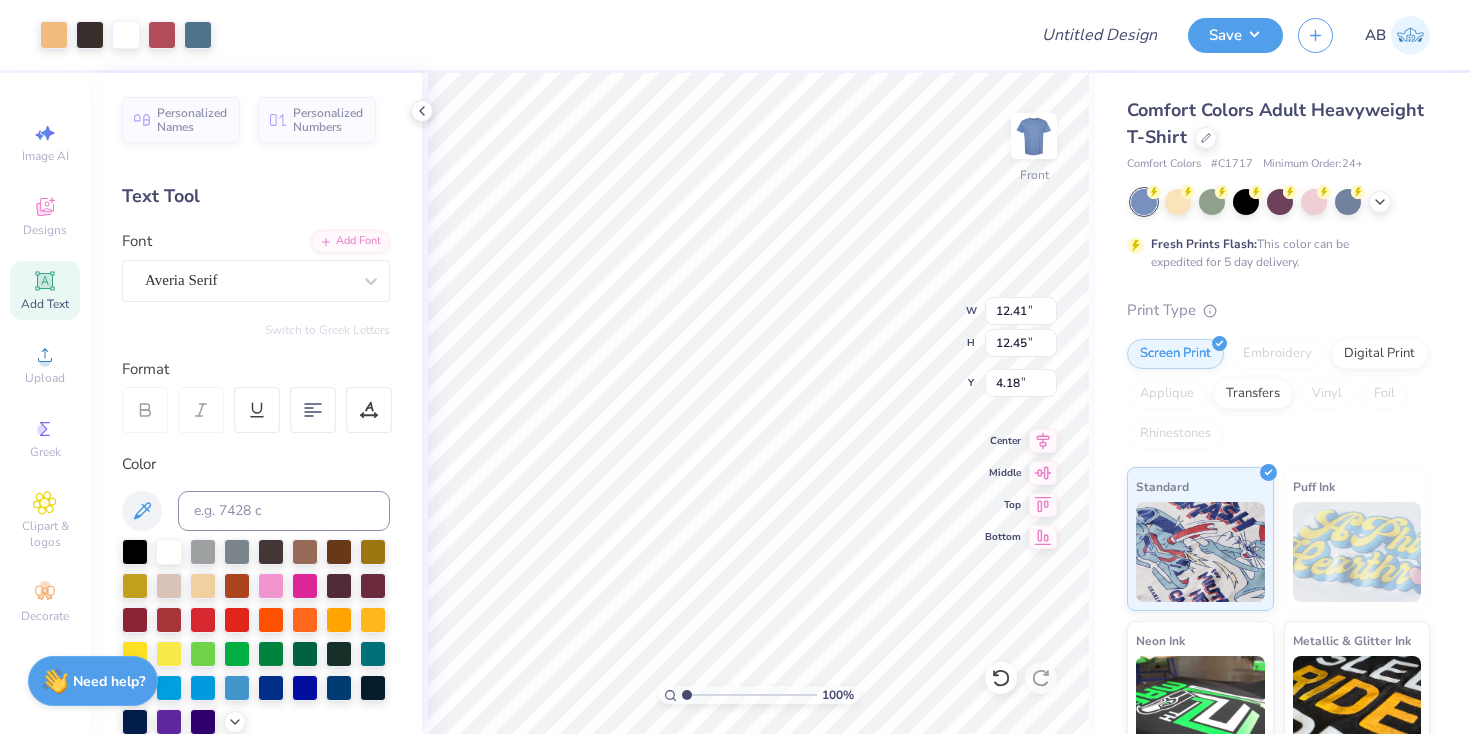 type on "13.60" 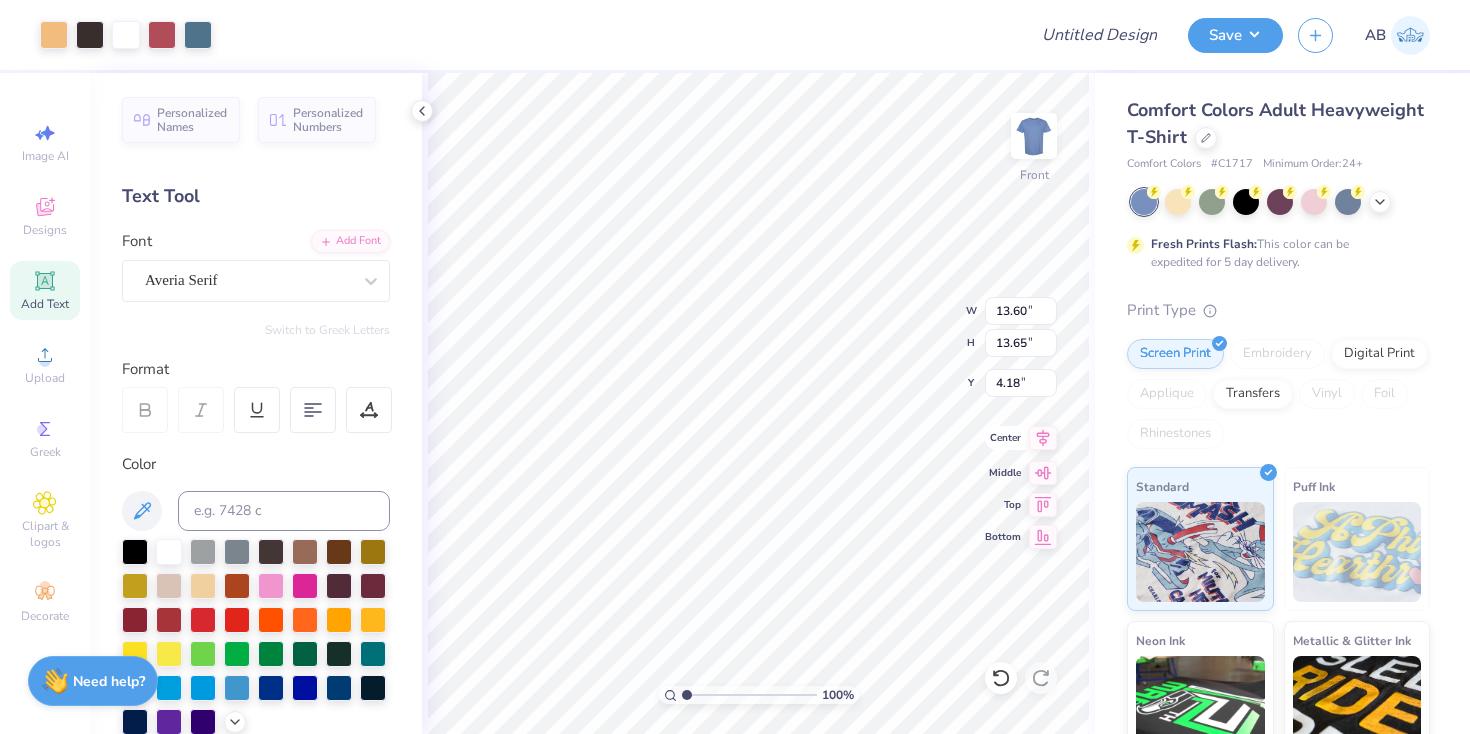 click 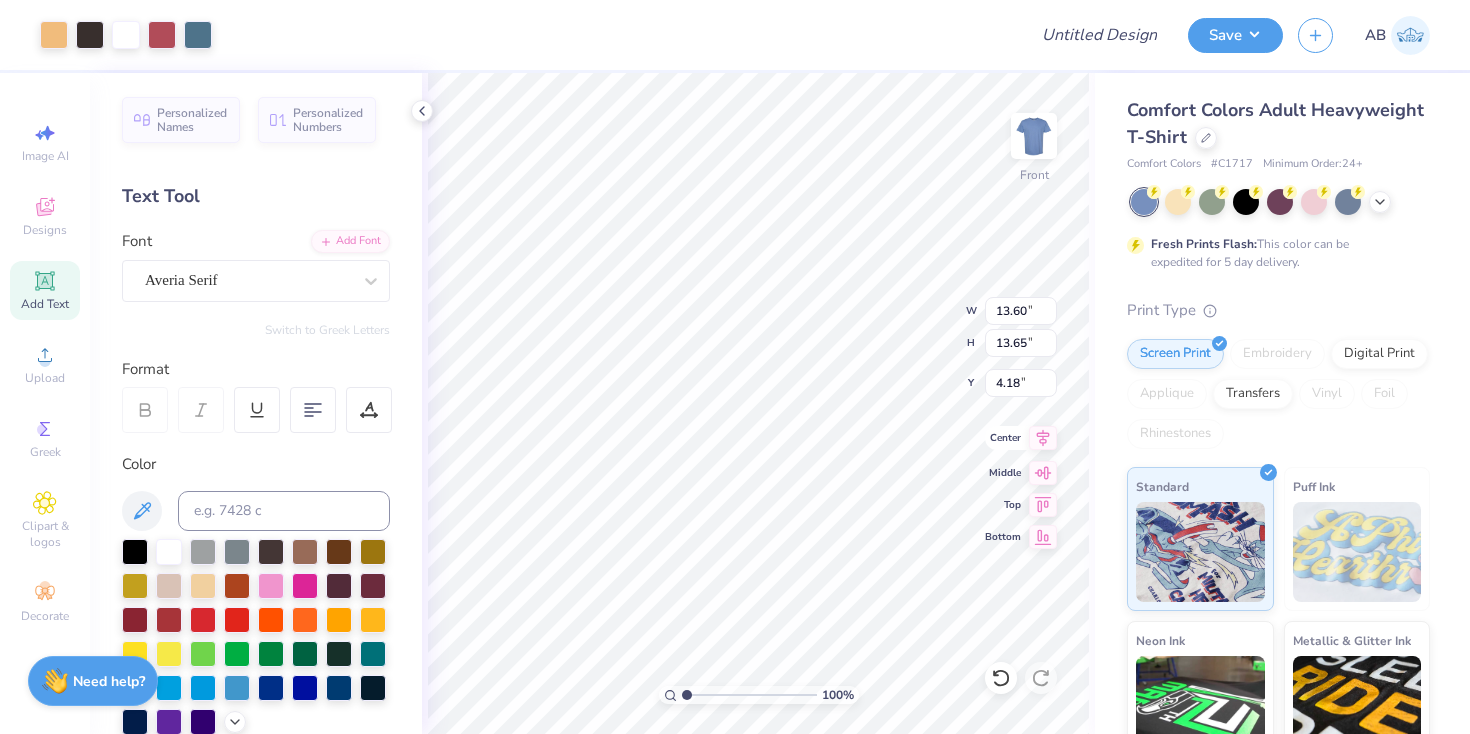 click 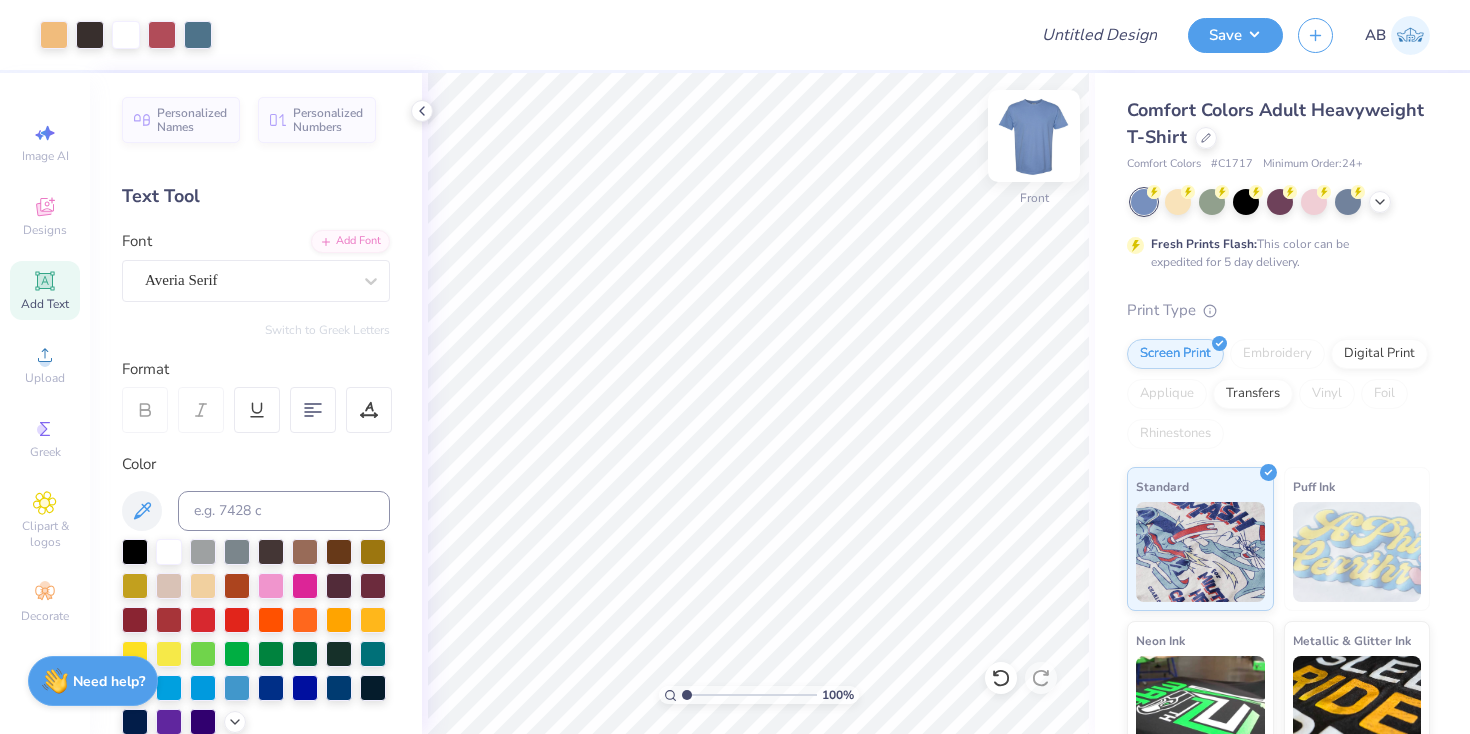 click at bounding box center [1034, 136] 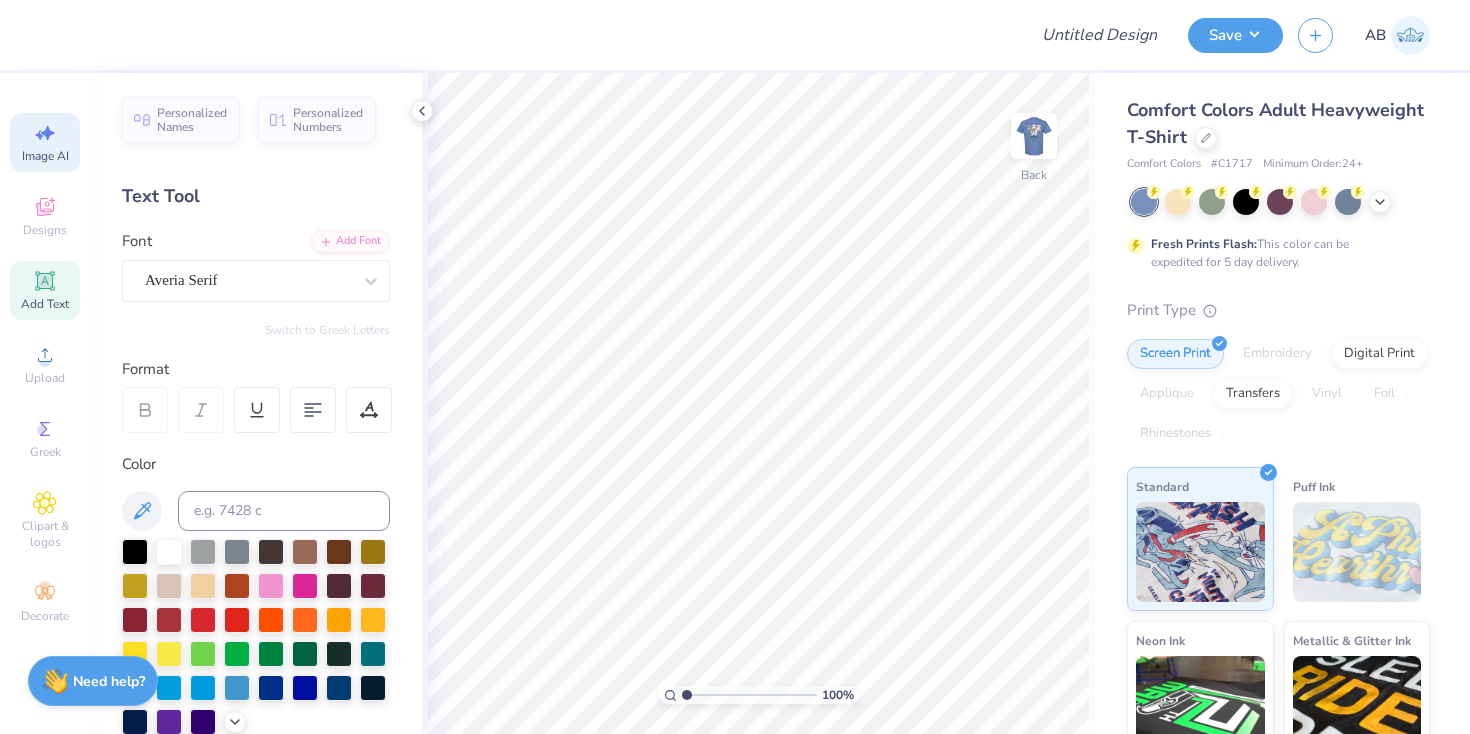 click on "Image AI" at bounding box center [45, 156] 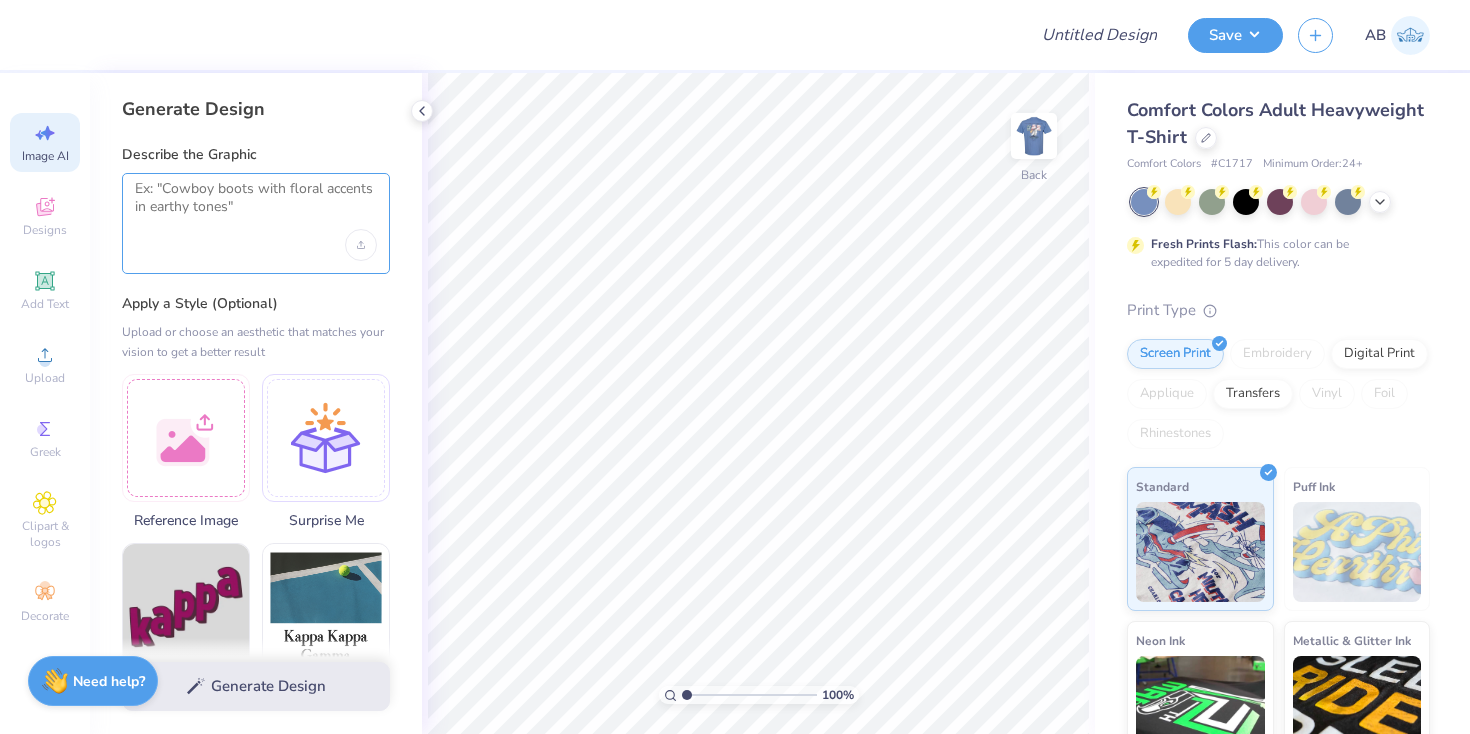click at bounding box center [256, 205] 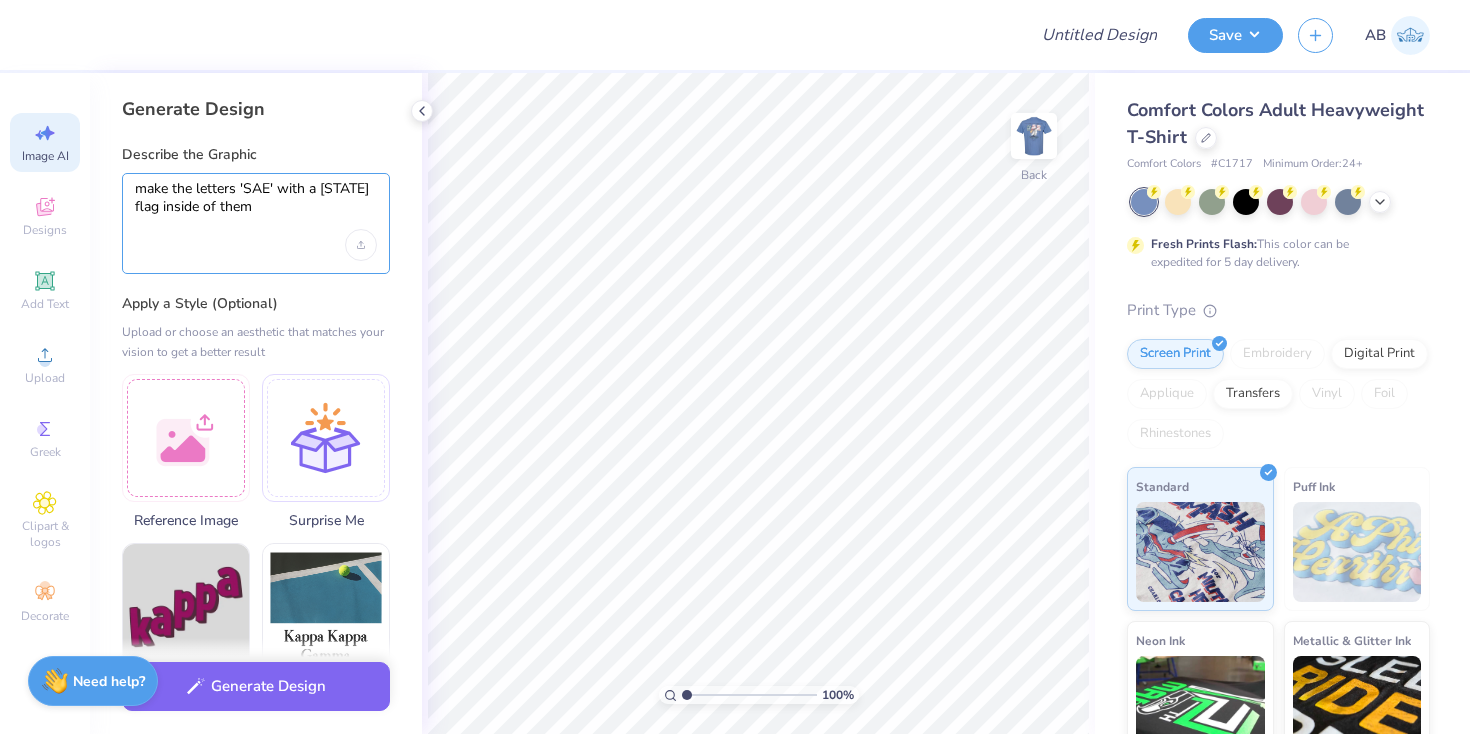 click on "make the letters 'SAE' with a USA flag inside of them" at bounding box center [256, 205] 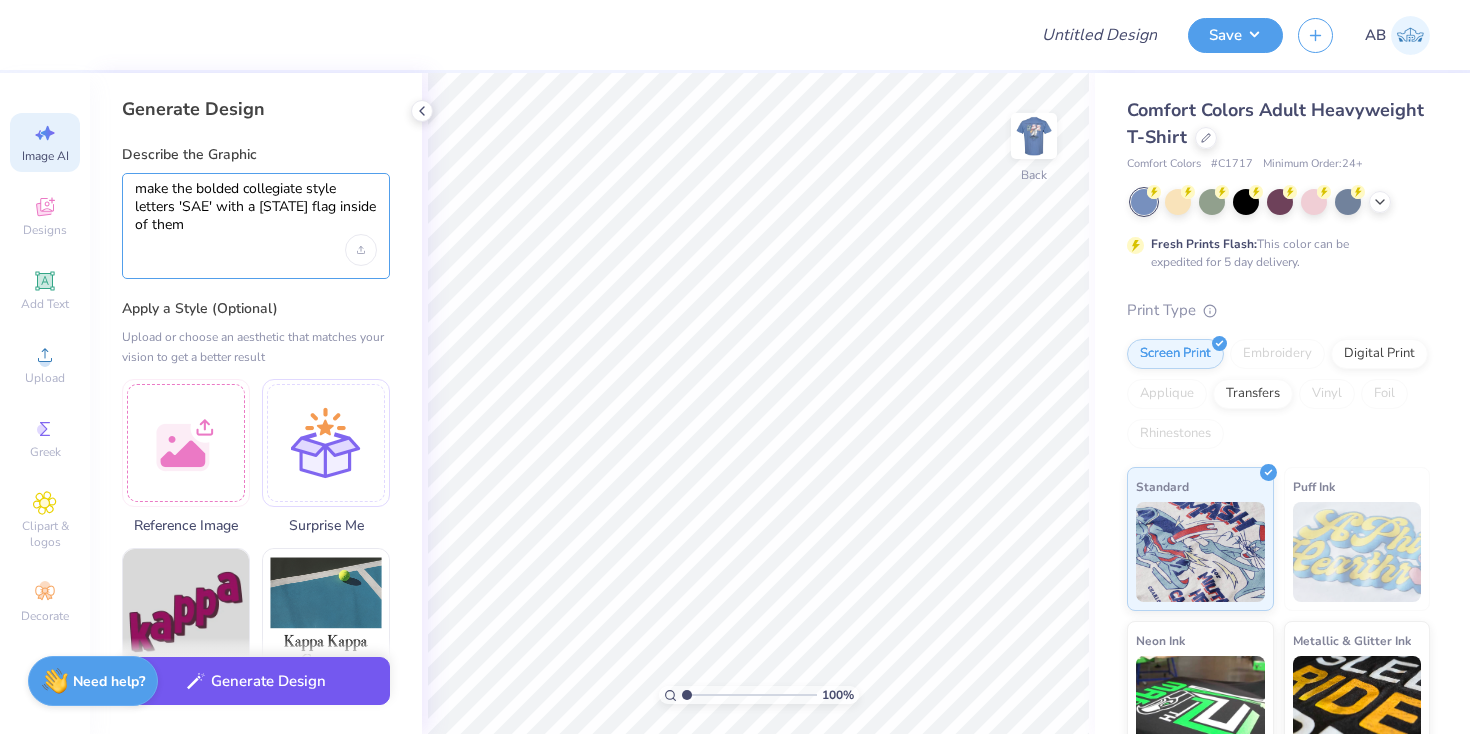 type on "make the bolded collegiate style letters 'SAE' with a USA flag inside of them" 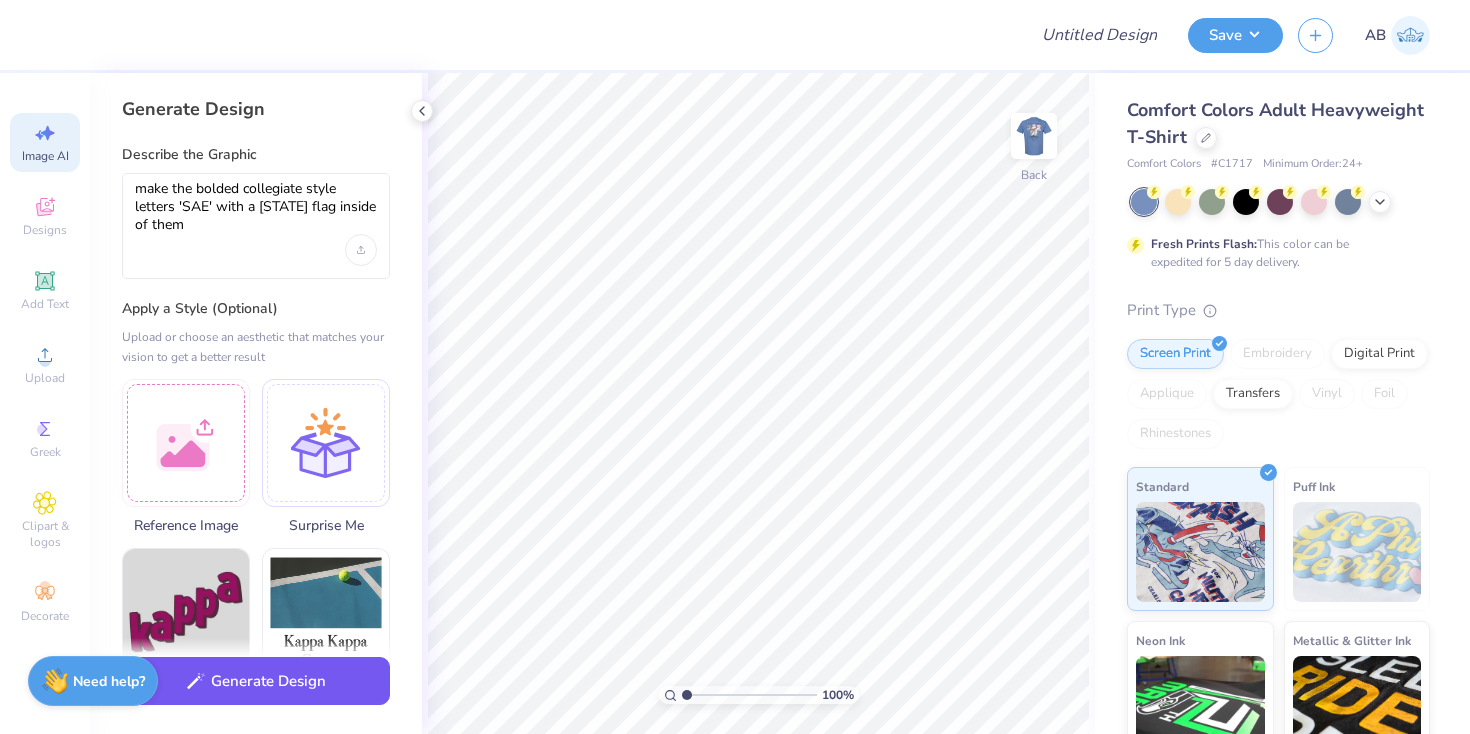 click on "Generate Design" at bounding box center (256, 681) 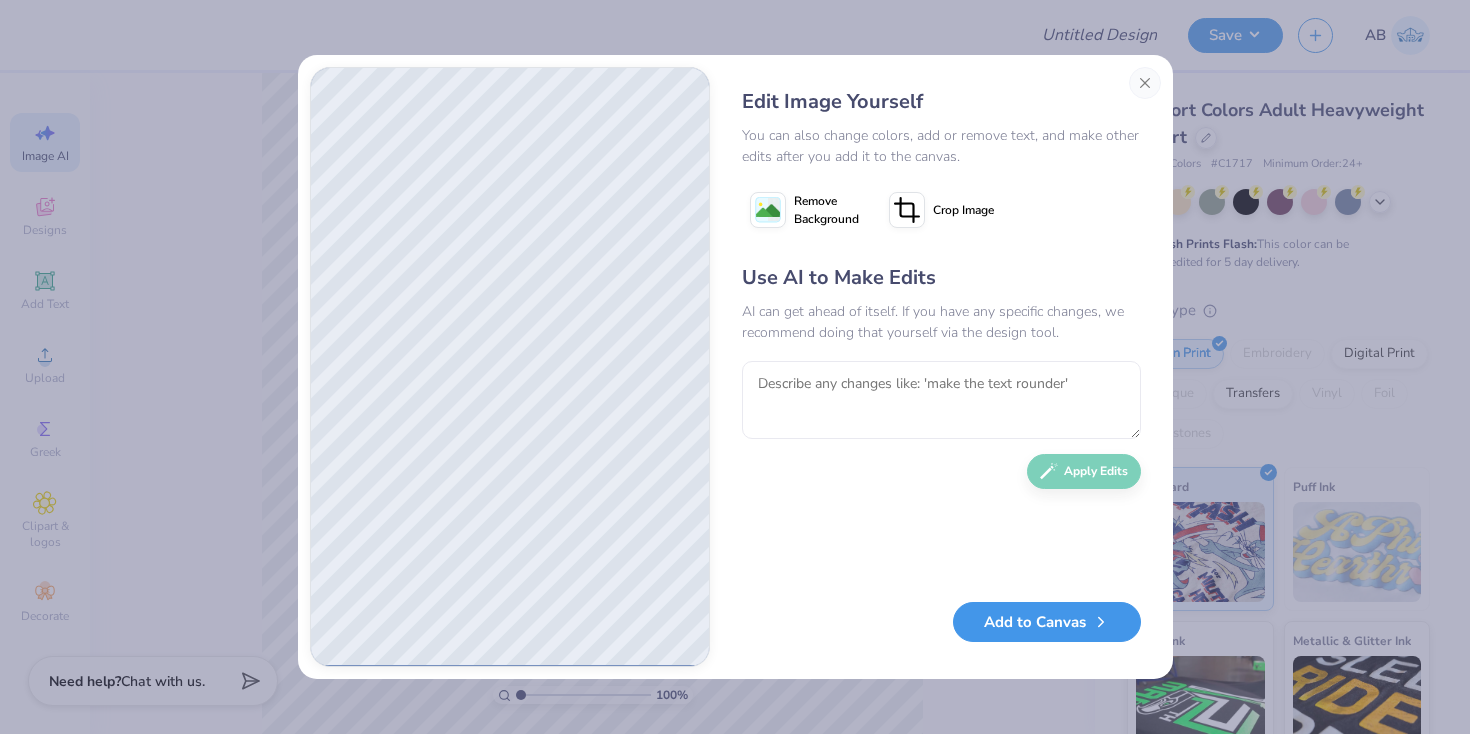 click on "Add to Canvas" at bounding box center (1047, 622) 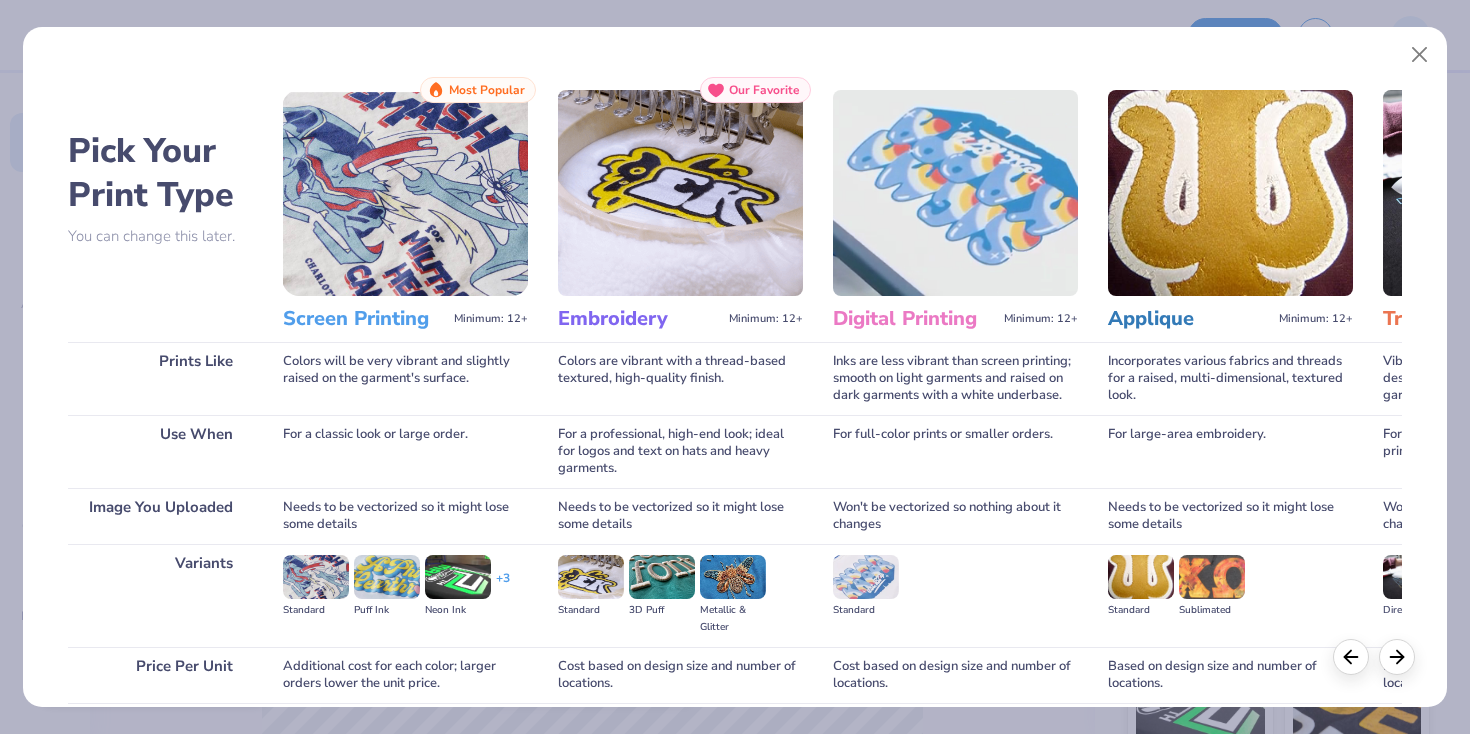 scroll, scrollTop: 163, scrollLeft: 0, axis: vertical 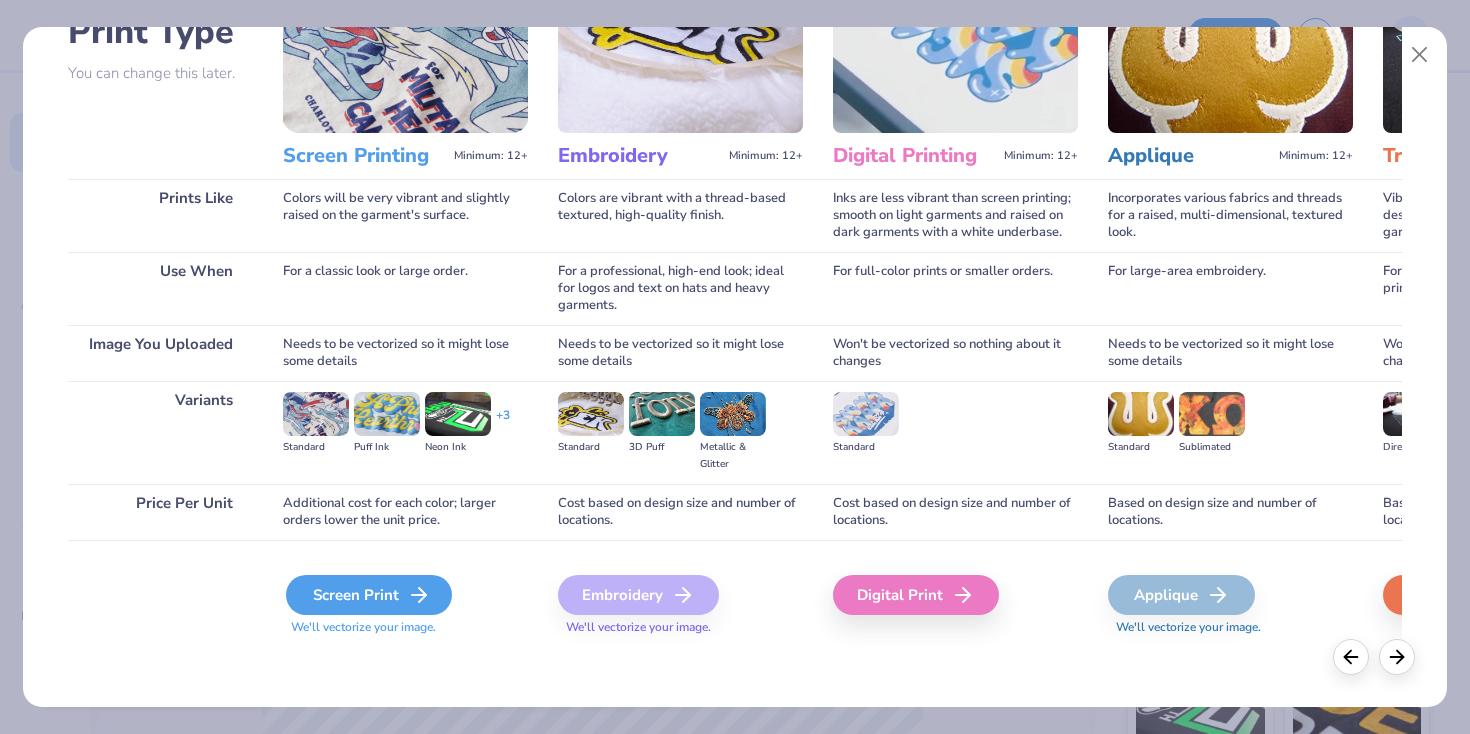 click on "Screen Print" at bounding box center [369, 595] 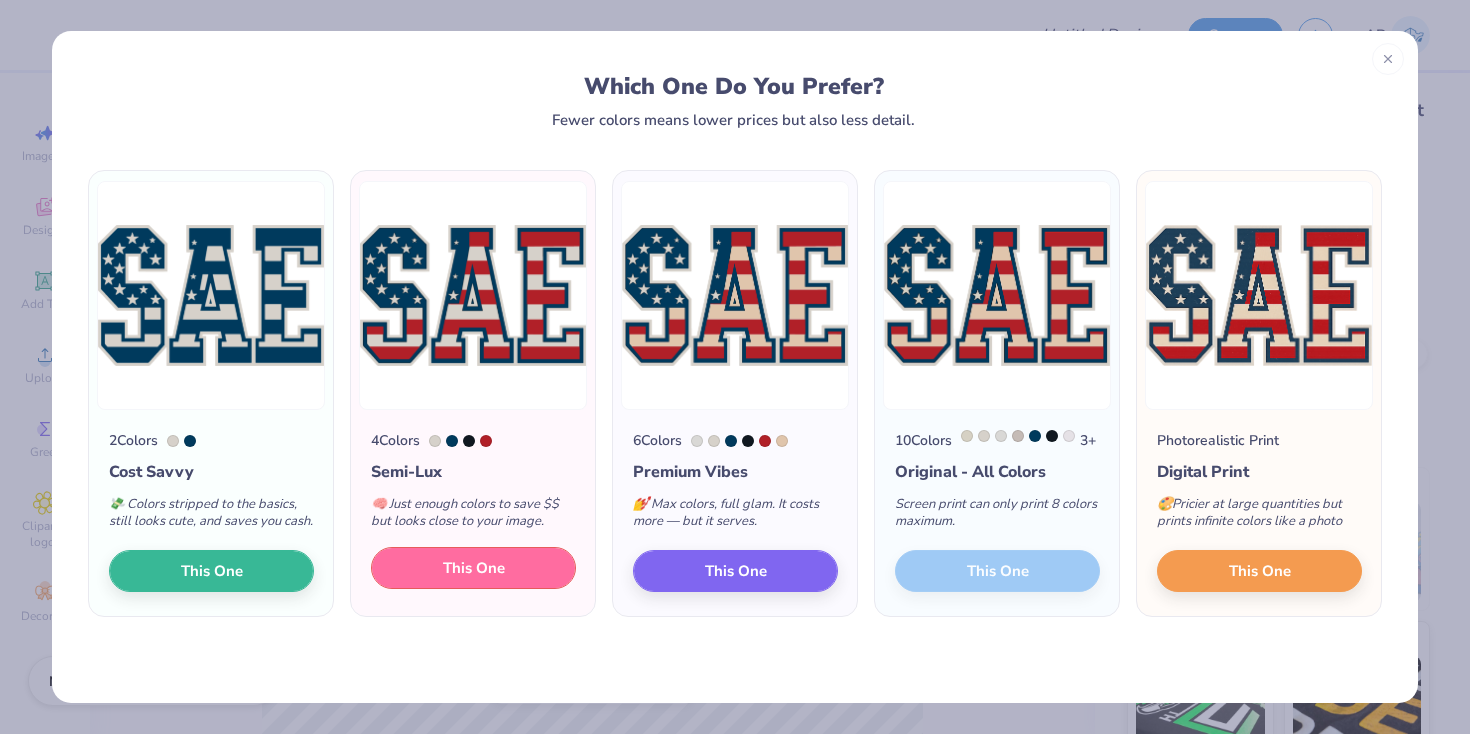 click on "This One" at bounding box center (474, 568) 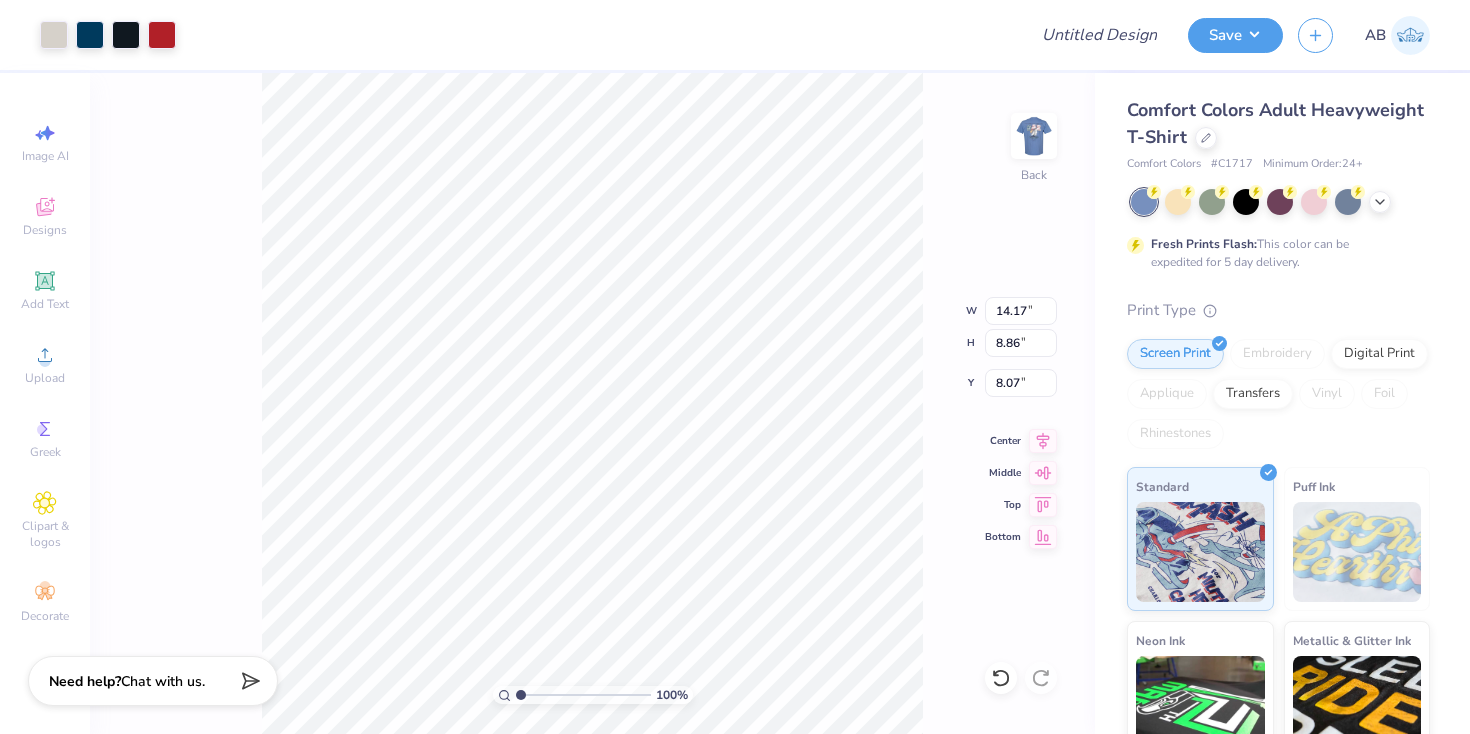 type on "4.30" 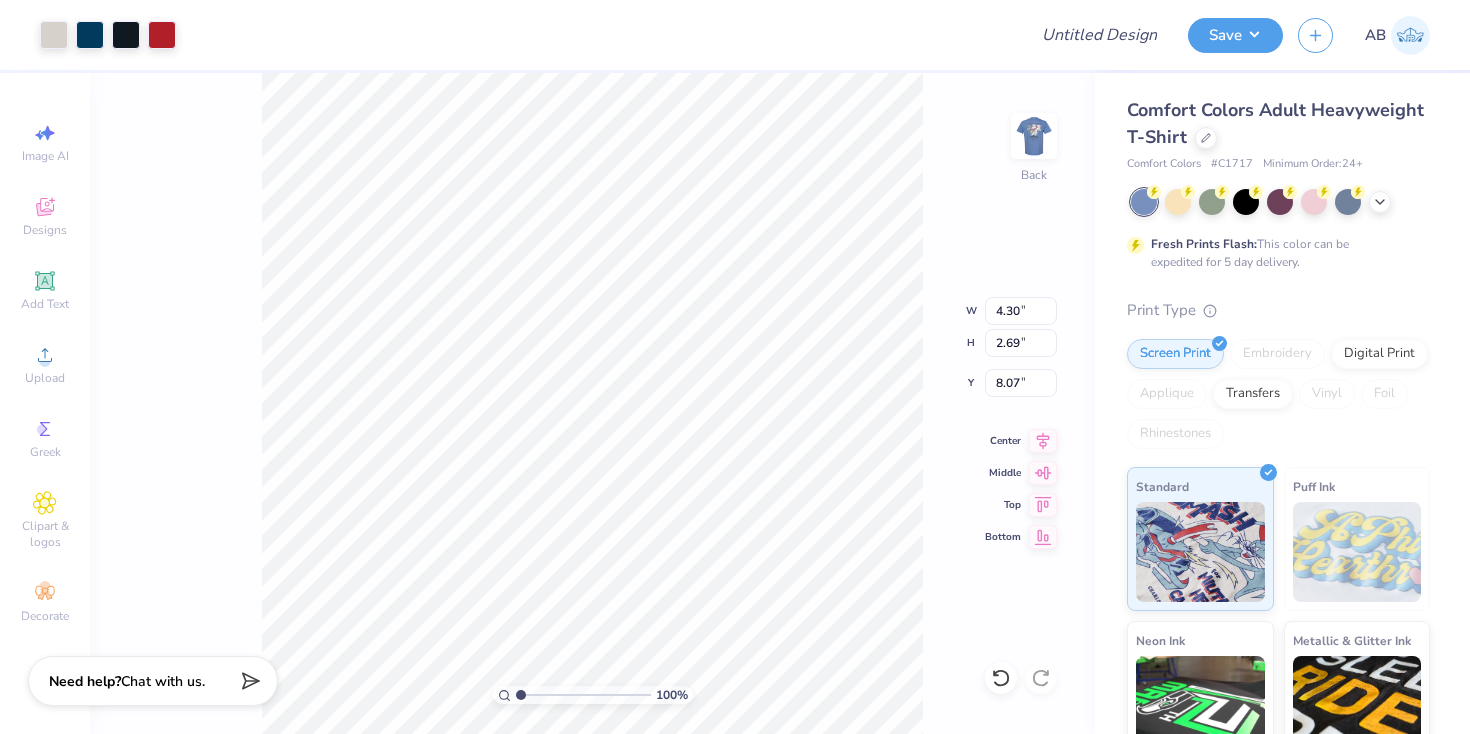 type on "3.47" 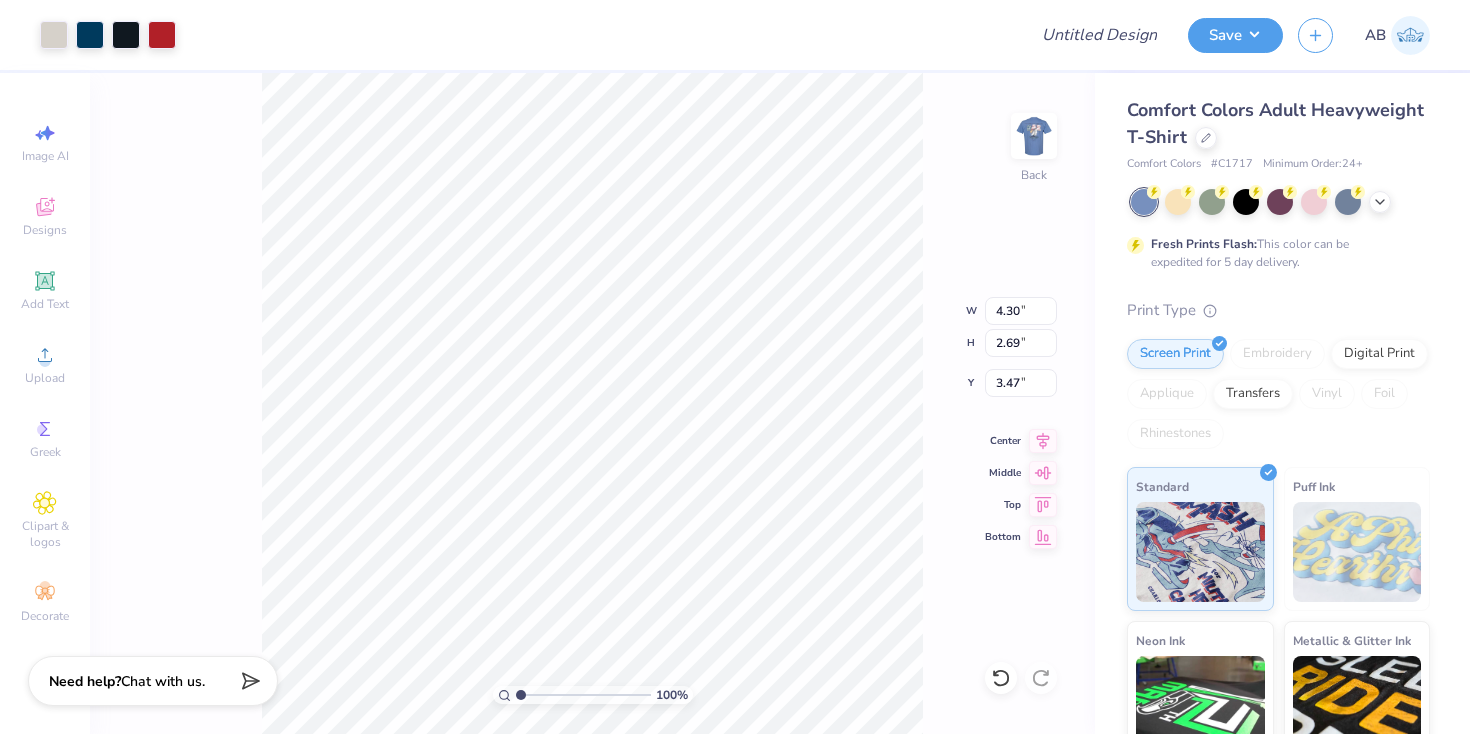 type on "3.37" 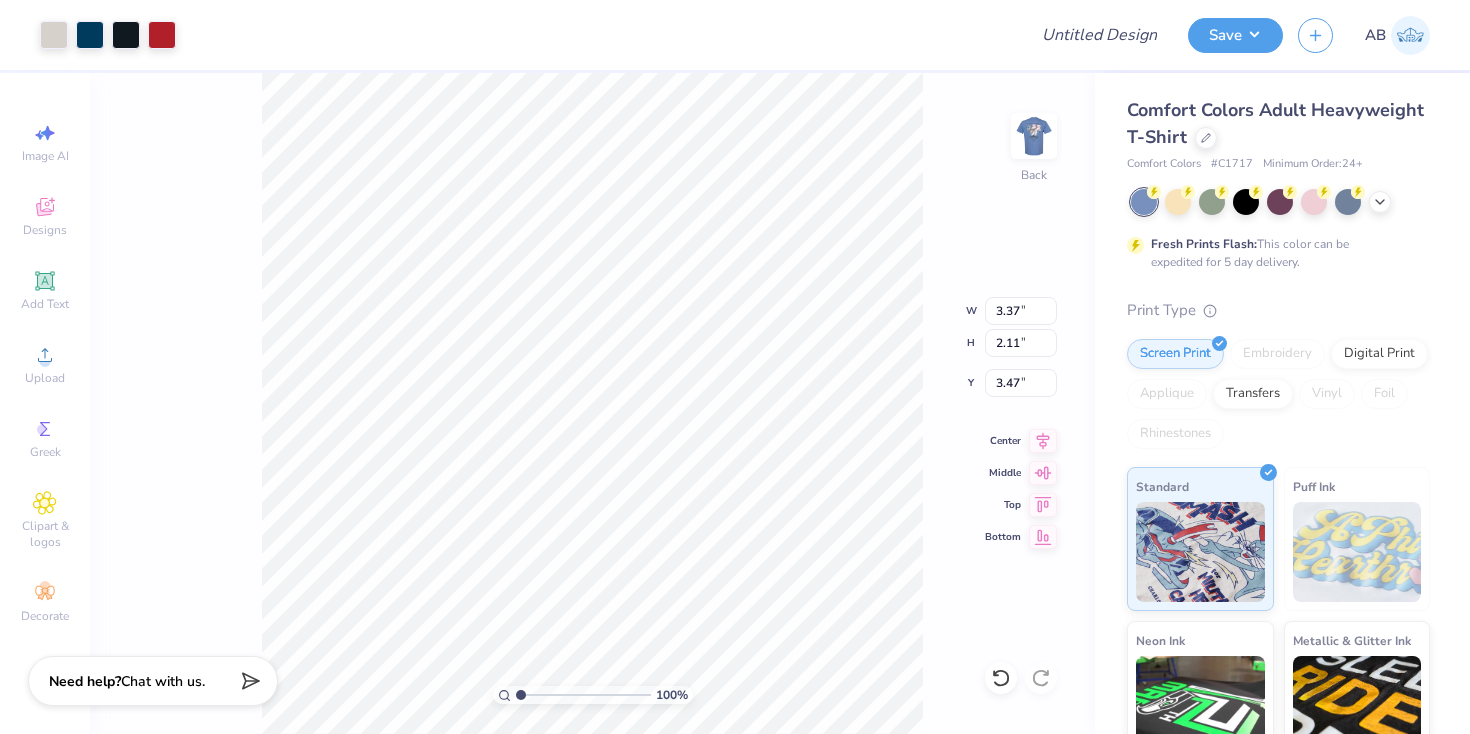 type on "3.00" 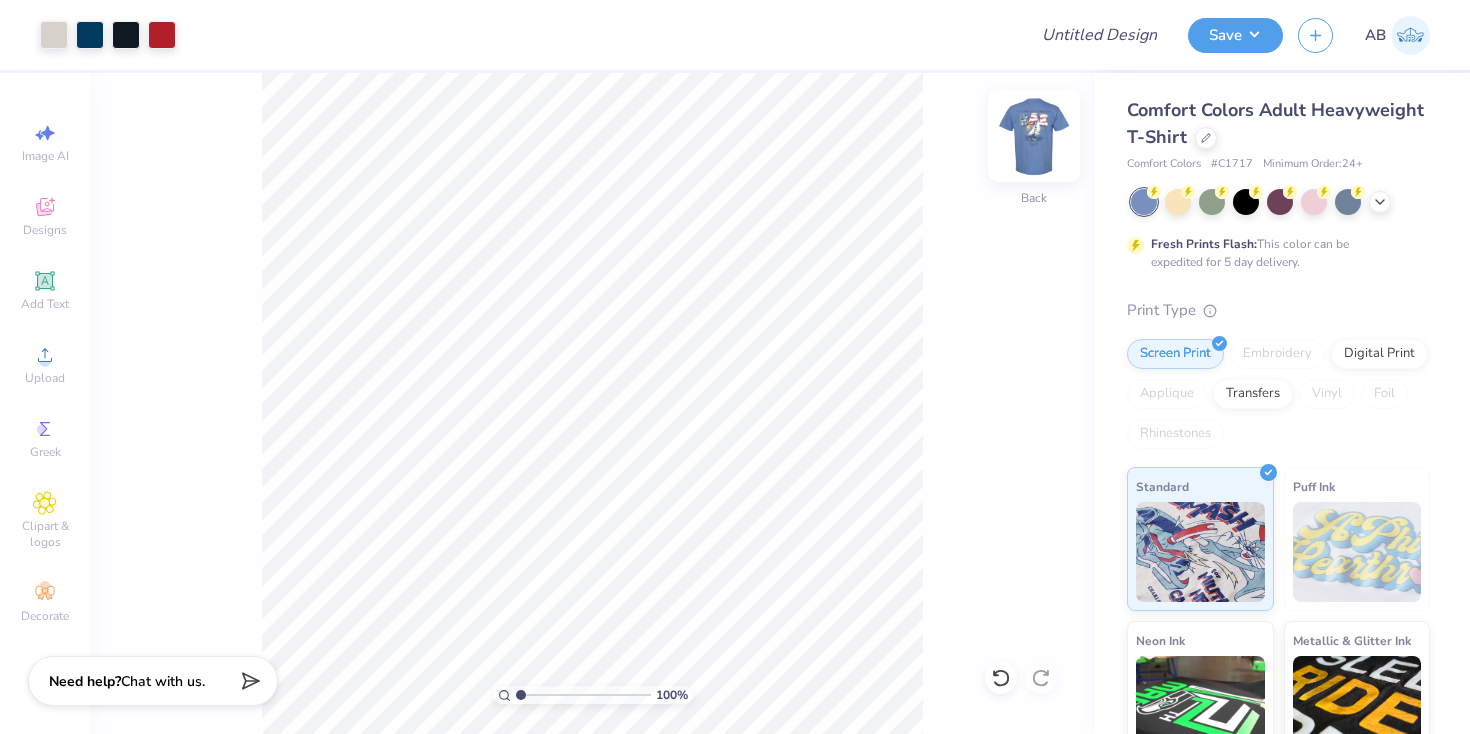click at bounding box center [1034, 136] 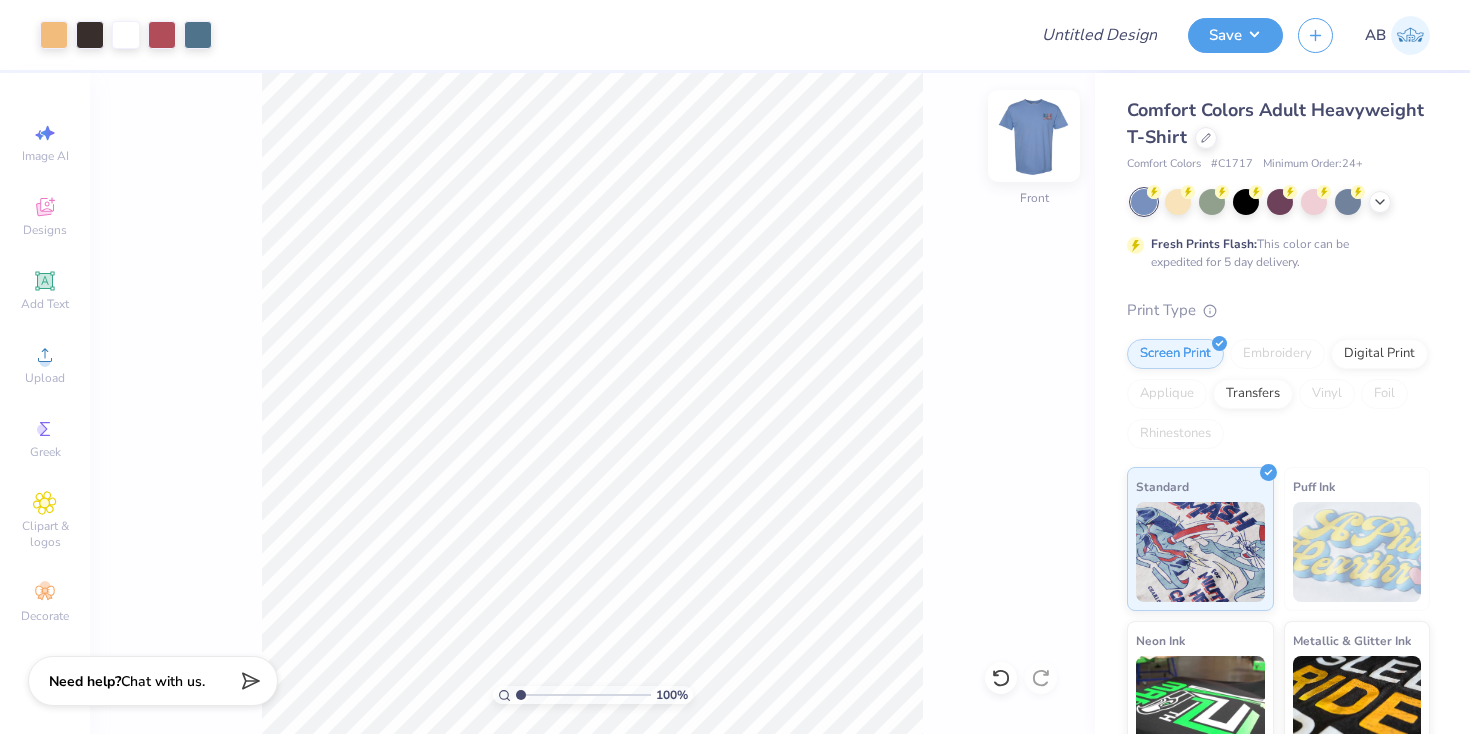 click at bounding box center (1034, 136) 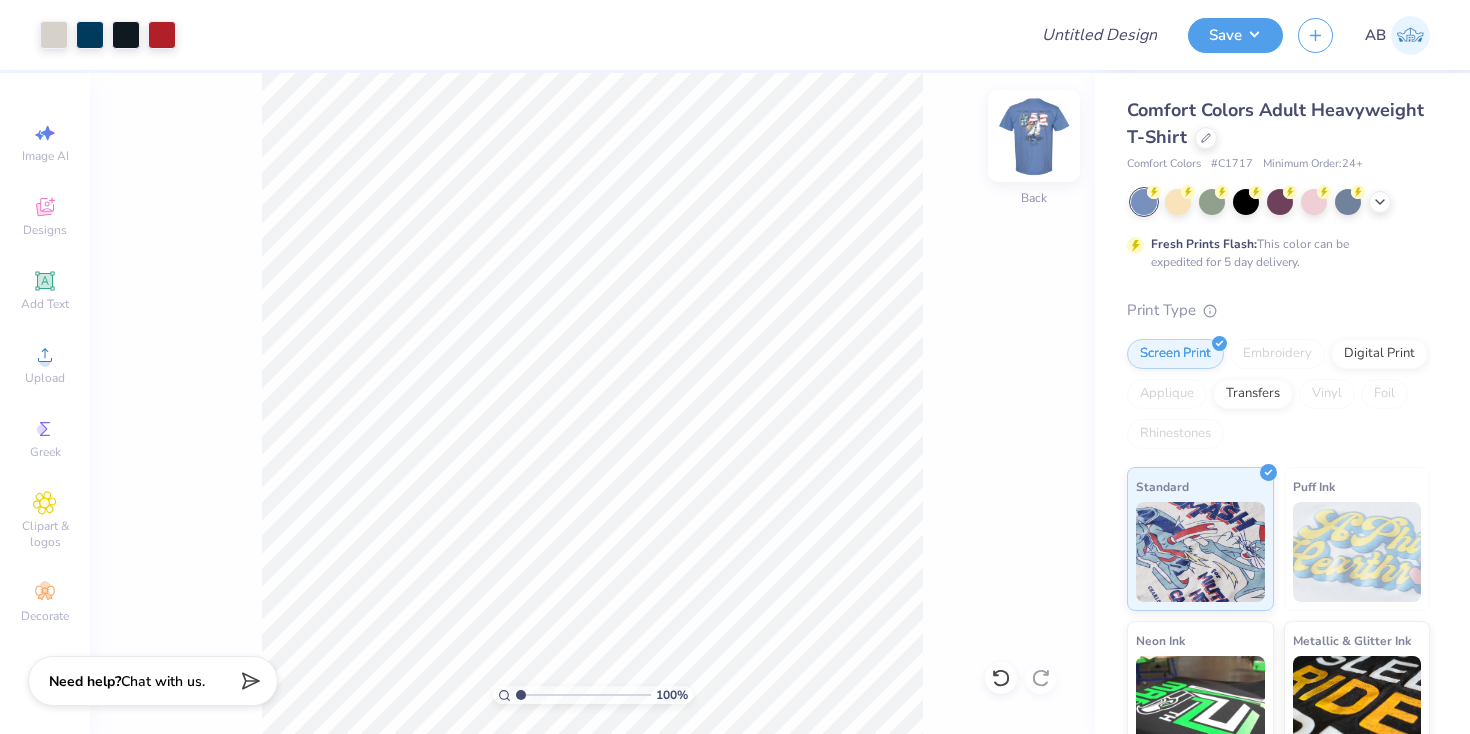 click at bounding box center (1034, 136) 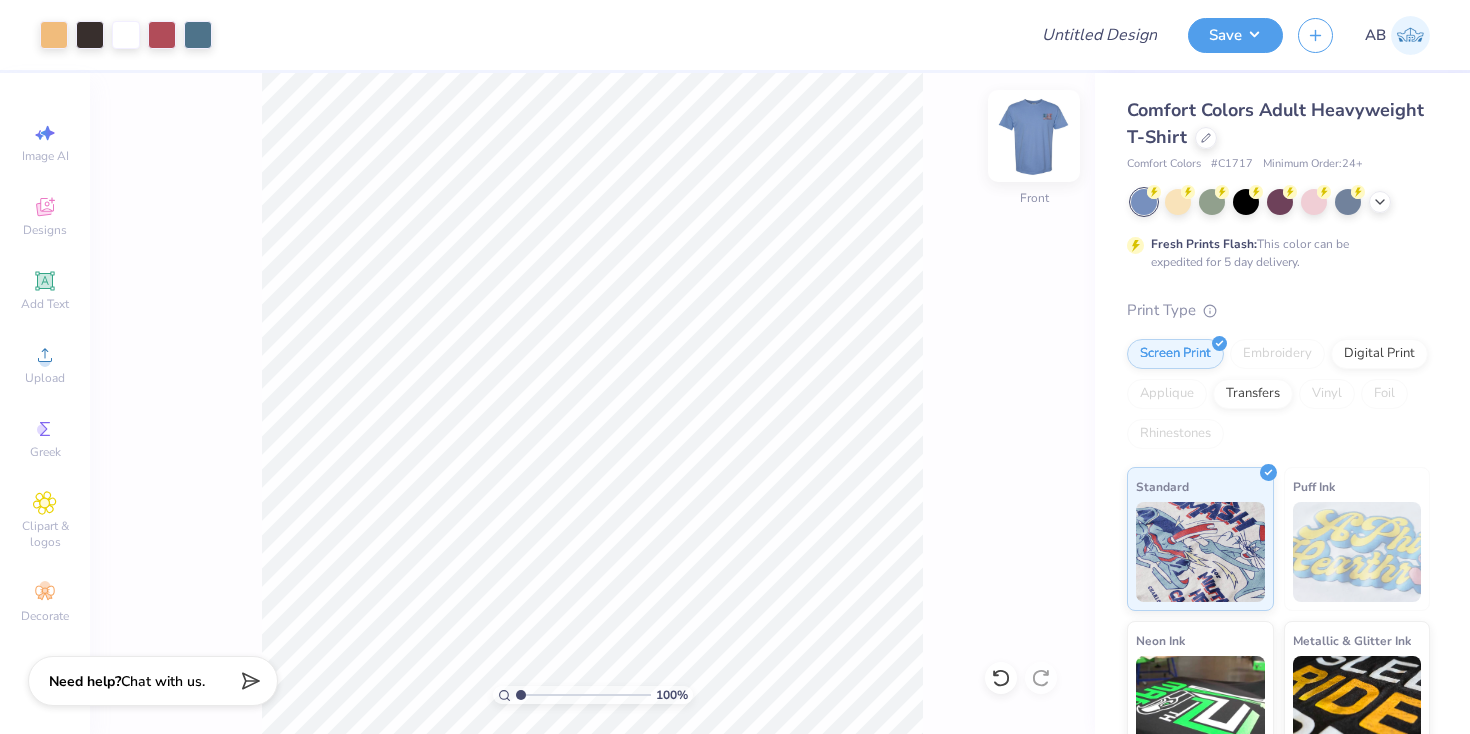 click at bounding box center [1034, 136] 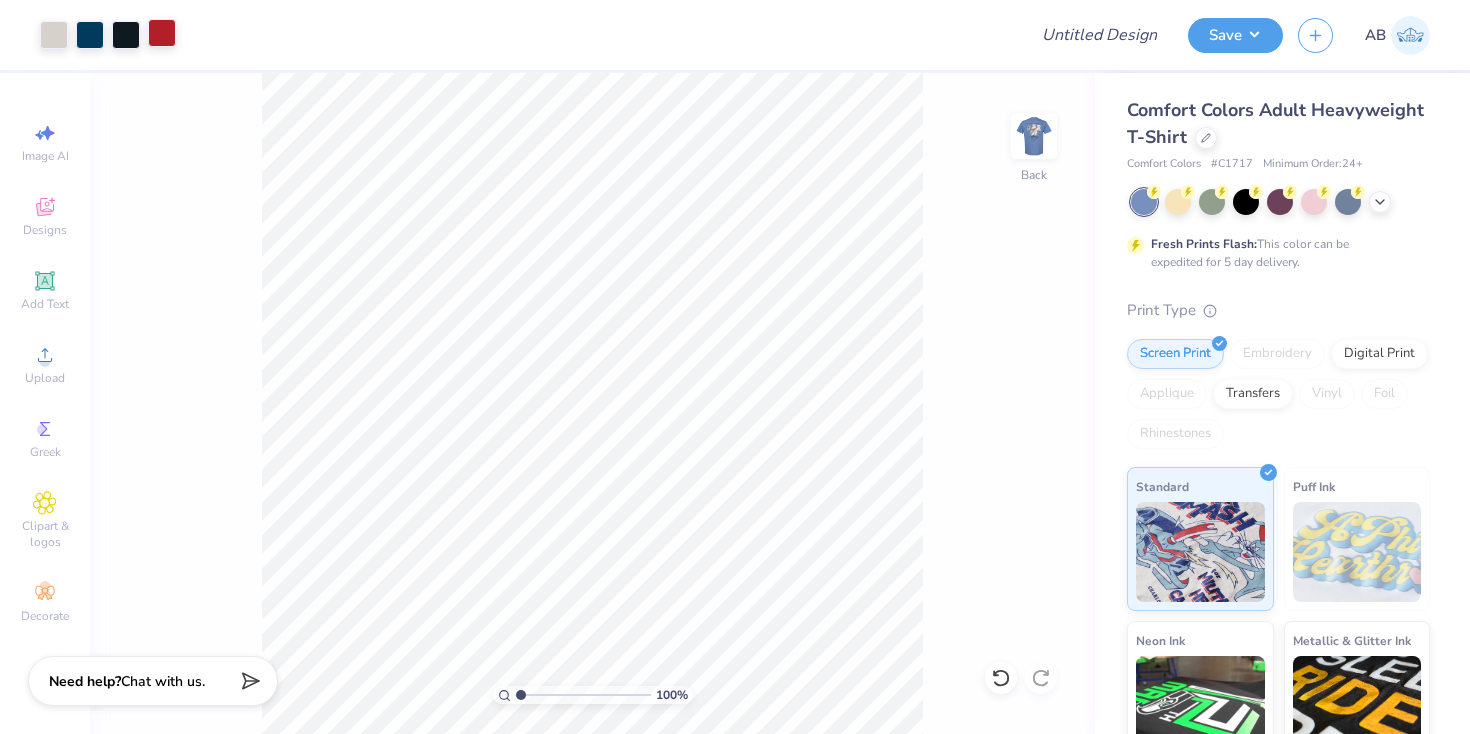 click at bounding box center [162, 33] 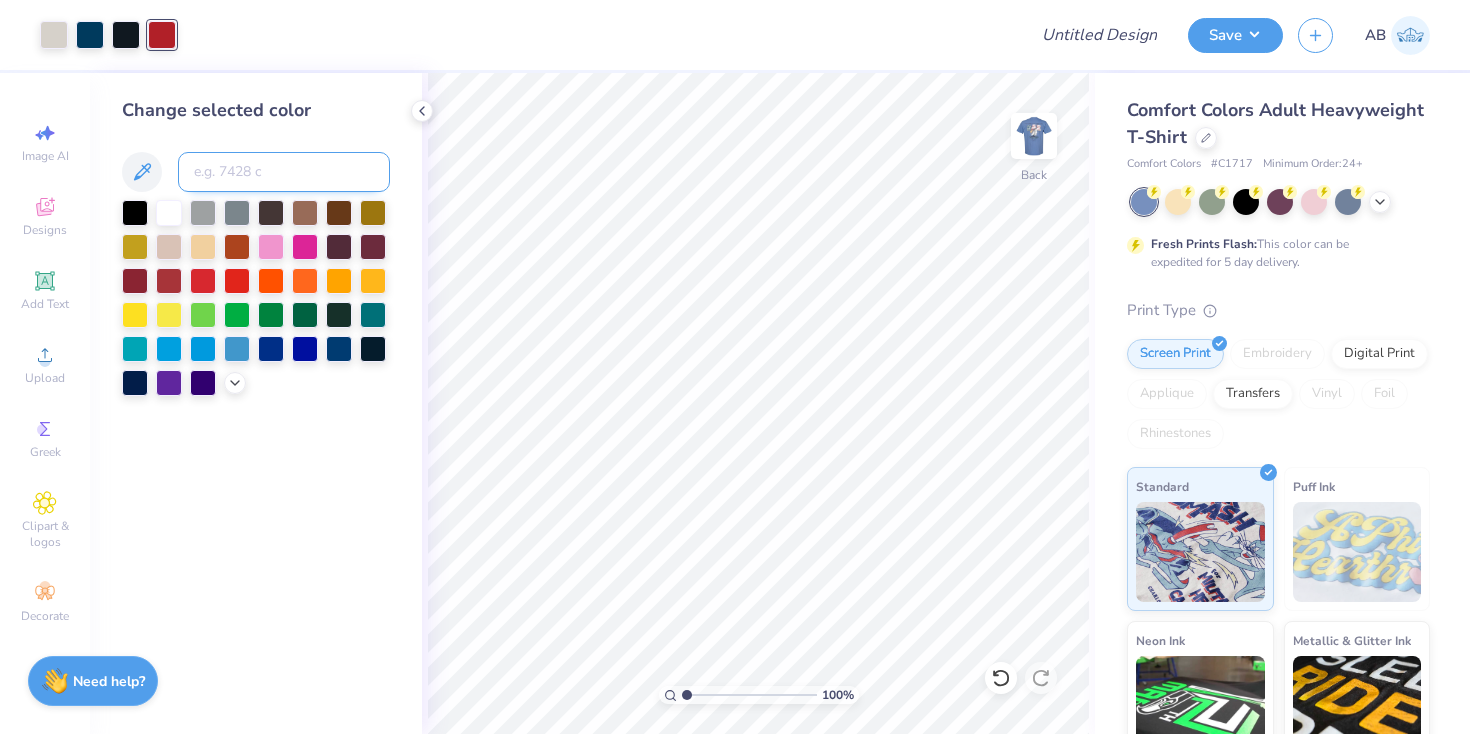 click at bounding box center [284, 172] 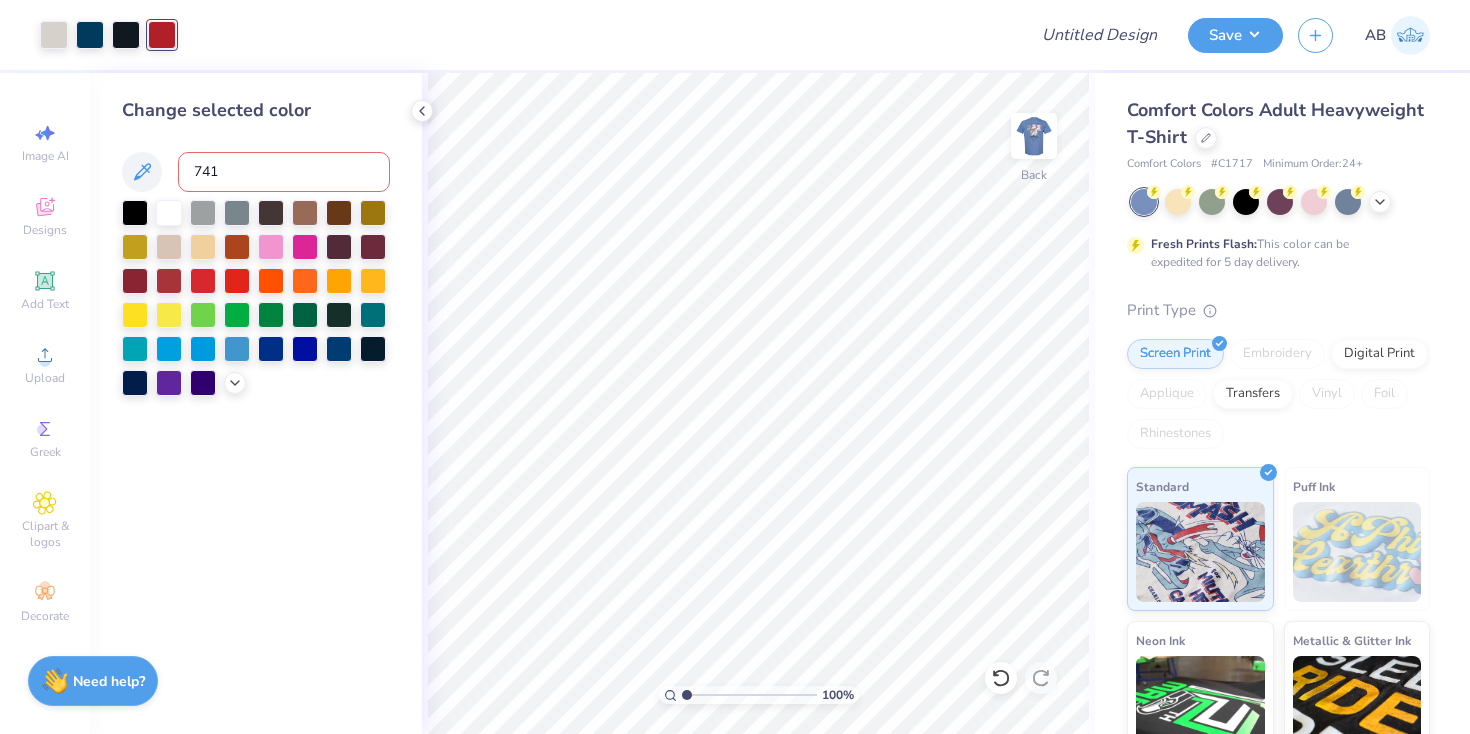 type on "7419" 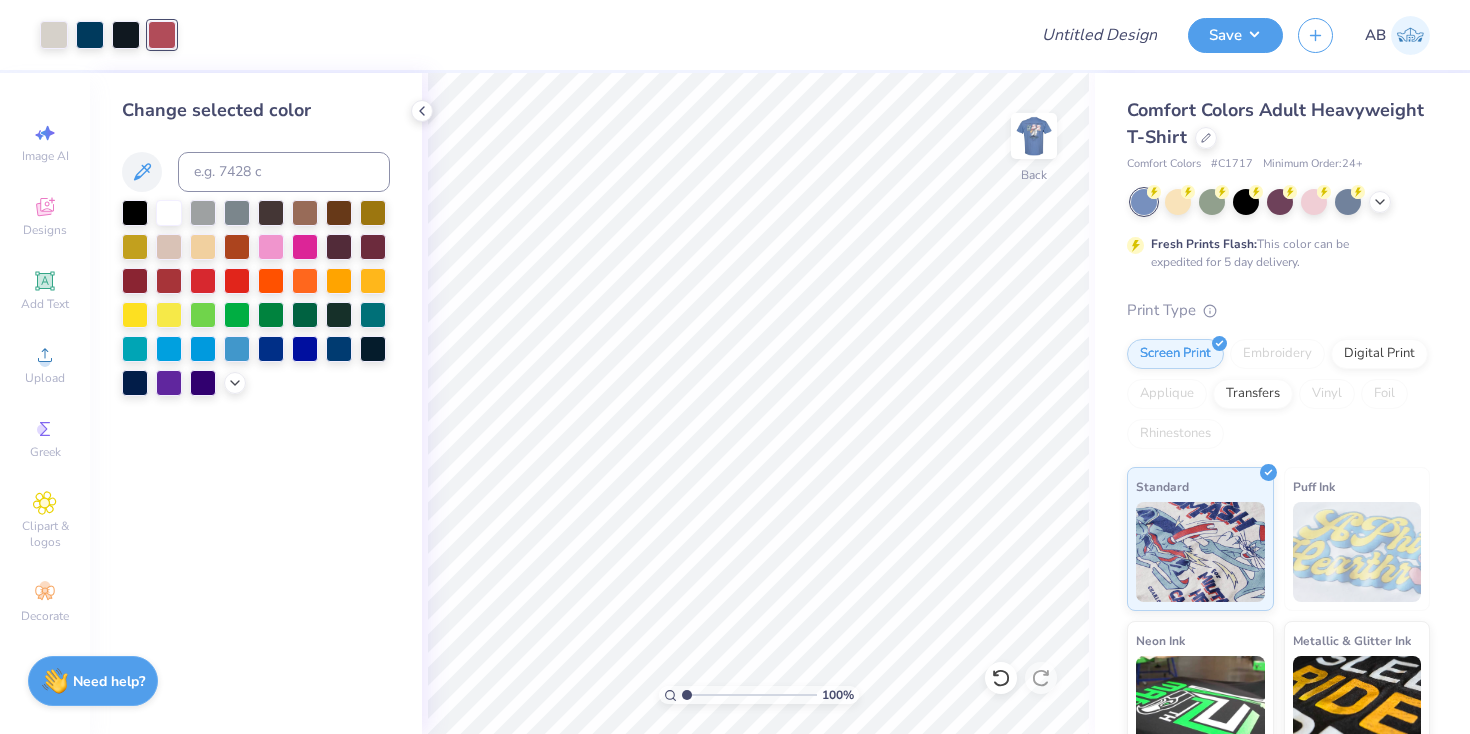 click on "Change selected color" at bounding box center (256, 403) 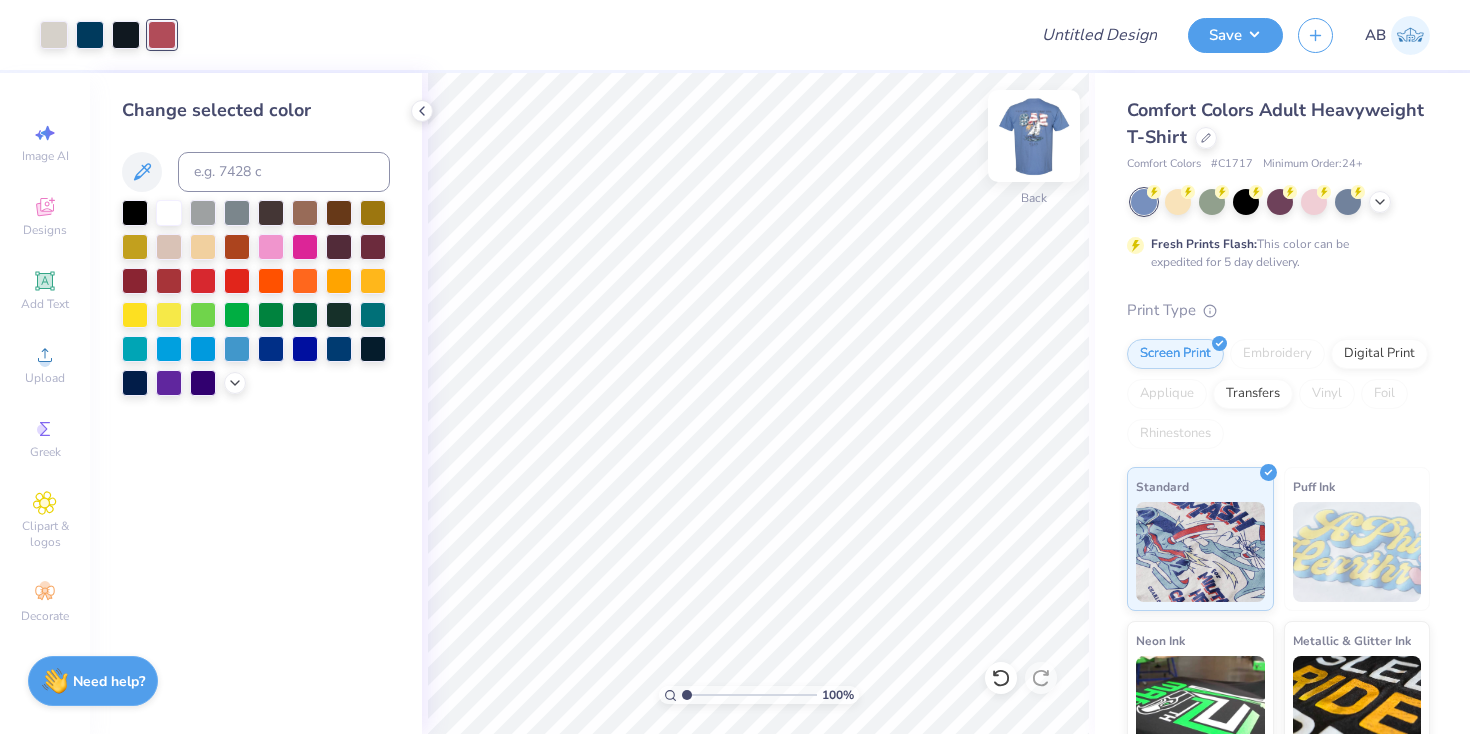 click at bounding box center [1034, 136] 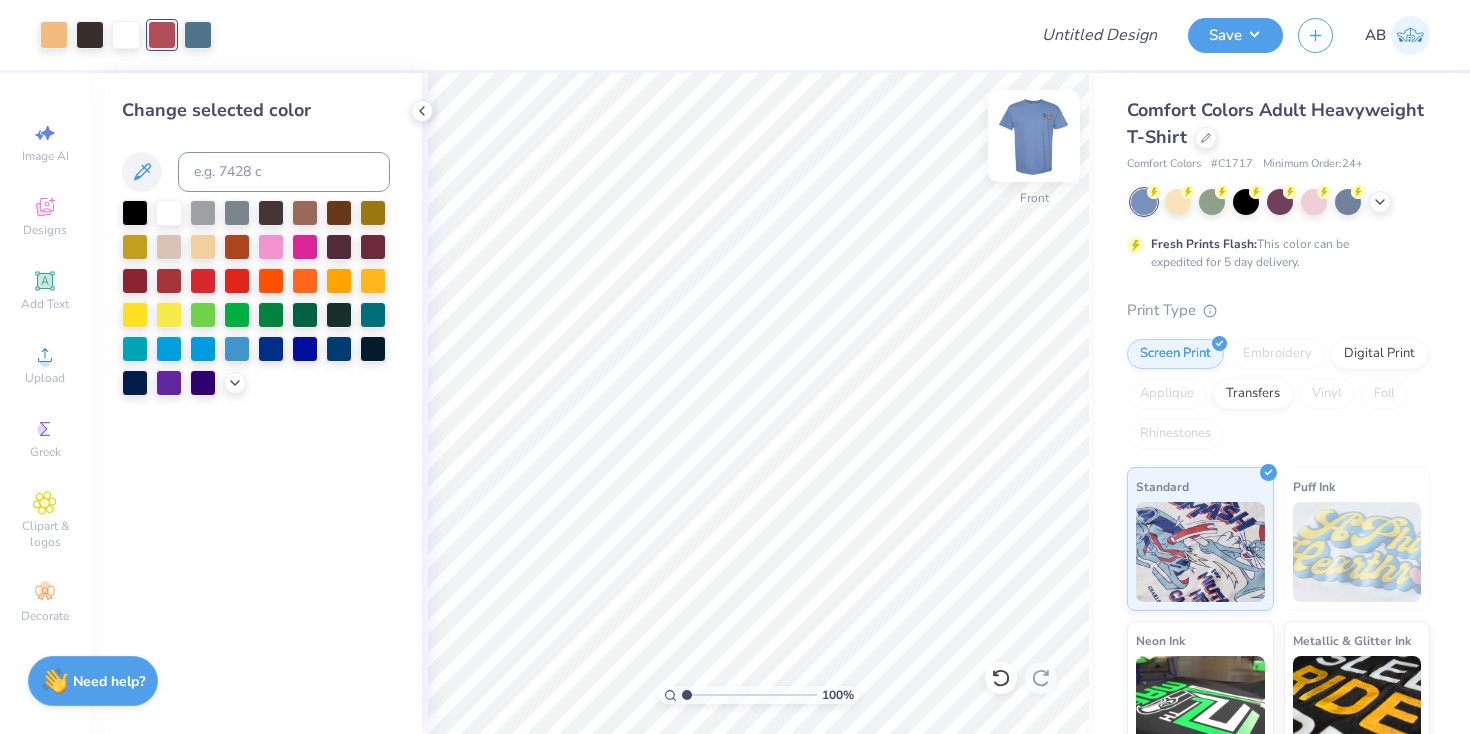 click at bounding box center [1034, 136] 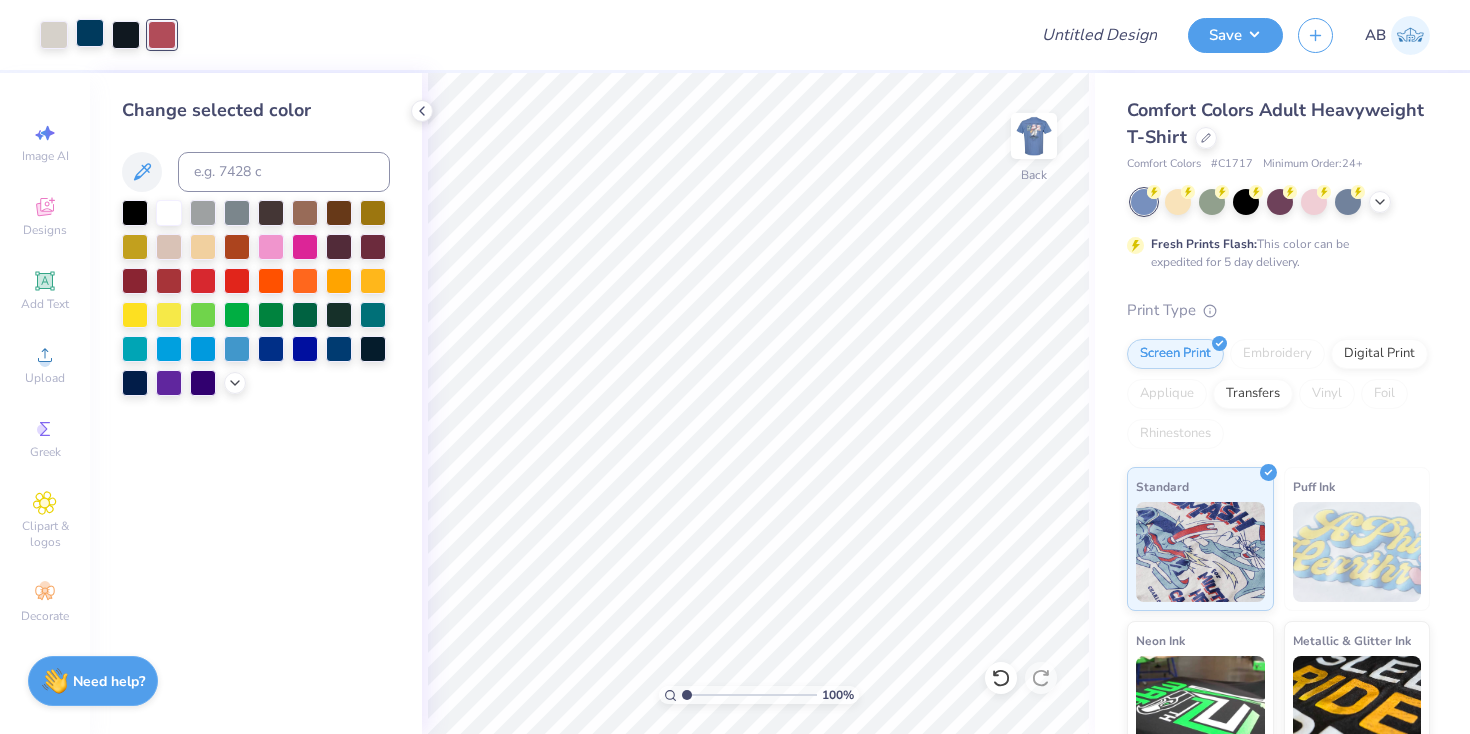 click at bounding box center (90, 33) 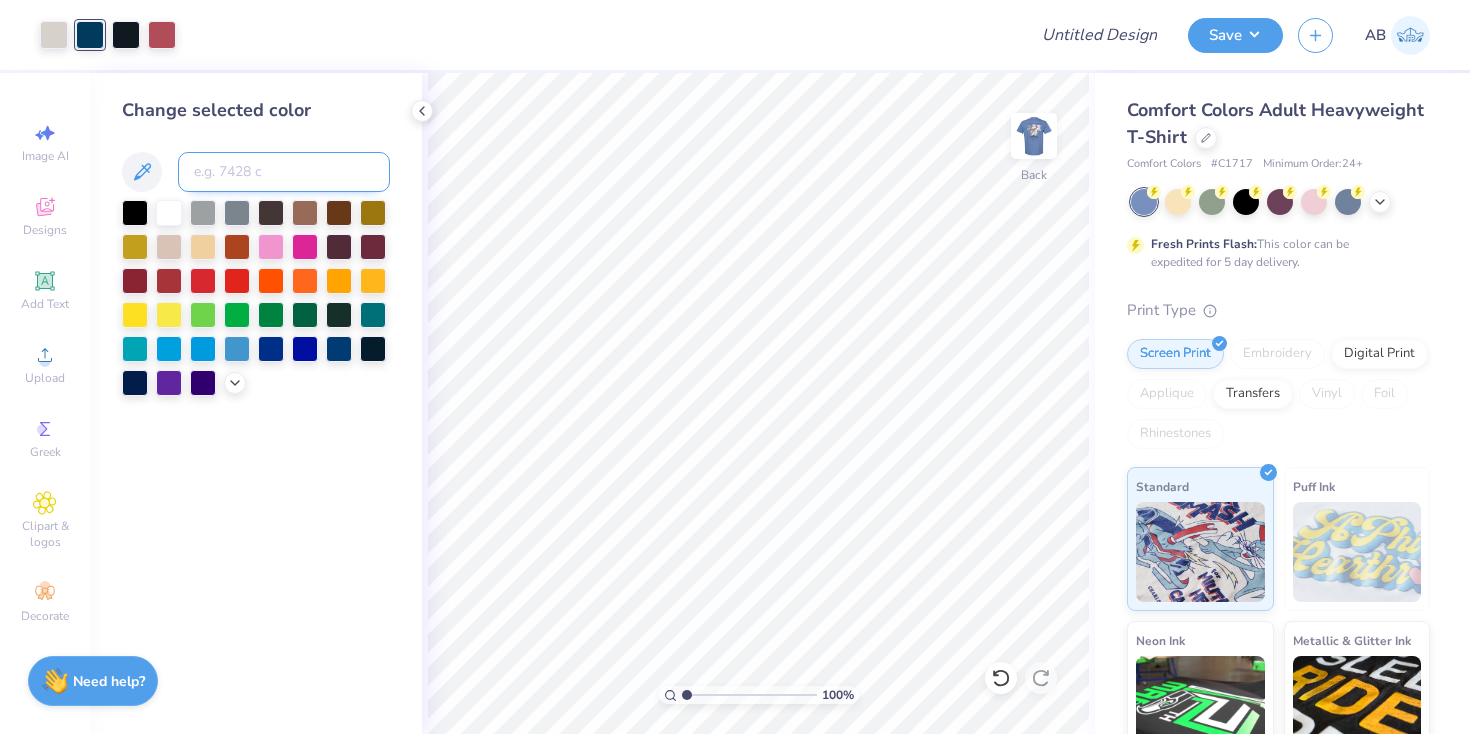 click at bounding box center [284, 172] 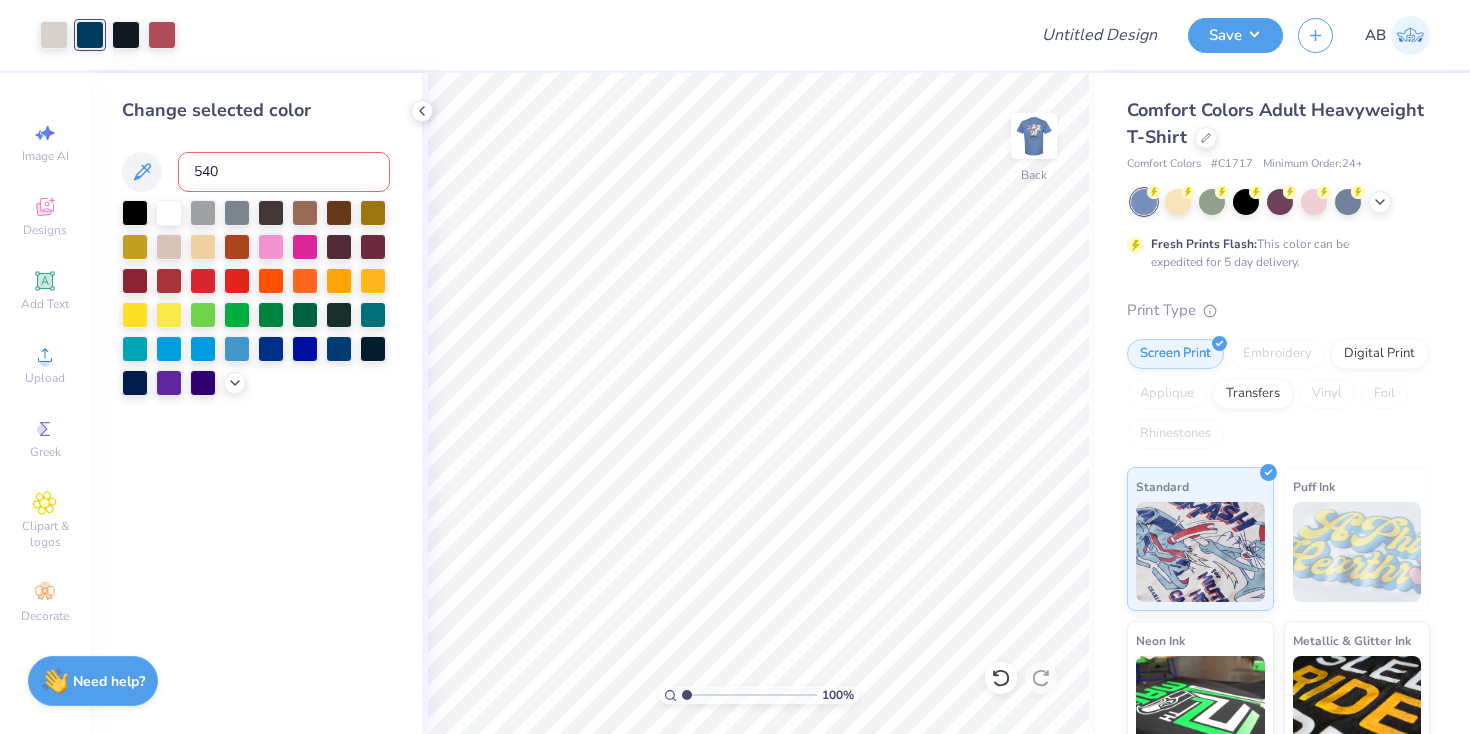 type on "5405" 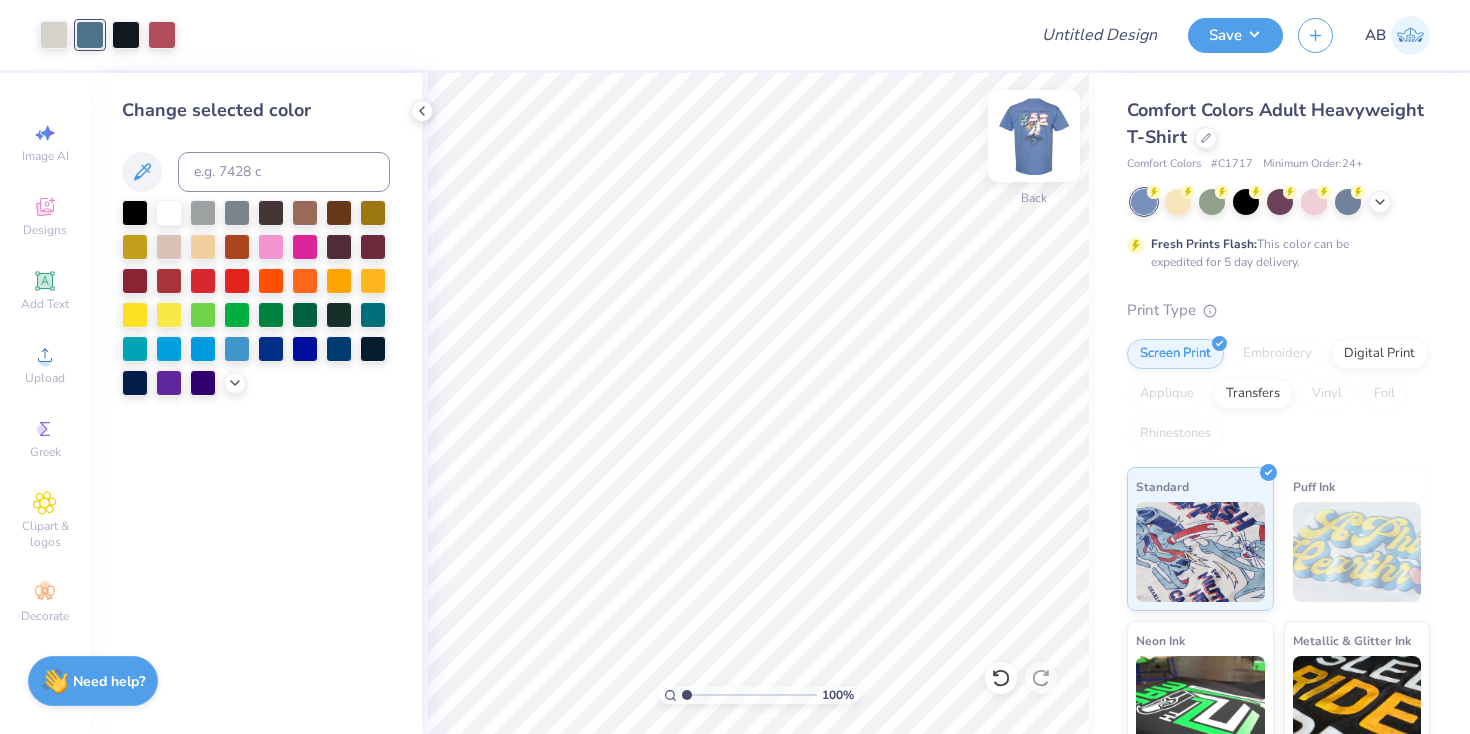 click at bounding box center [1034, 136] 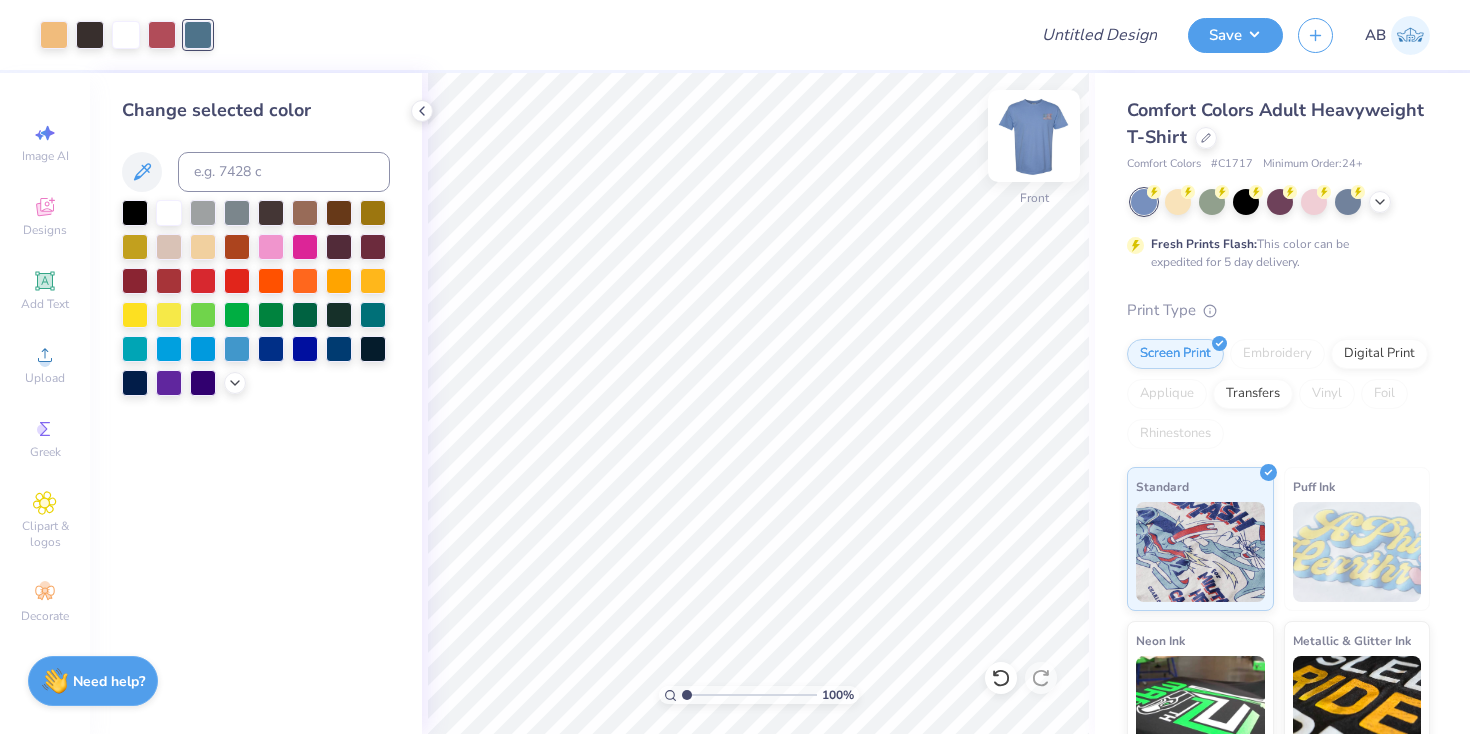 click at bounding box center (1034, 136) 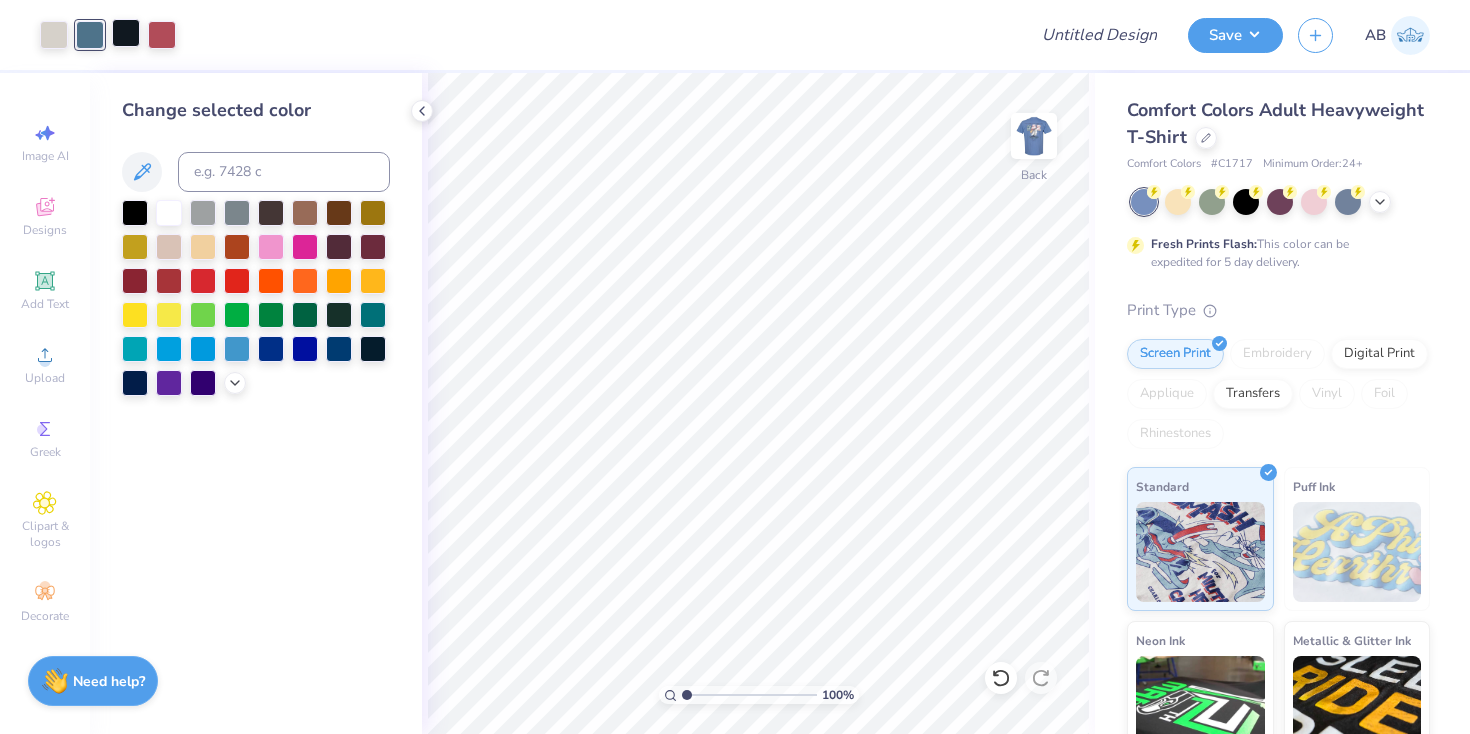 click at bounding box center [126, 33] 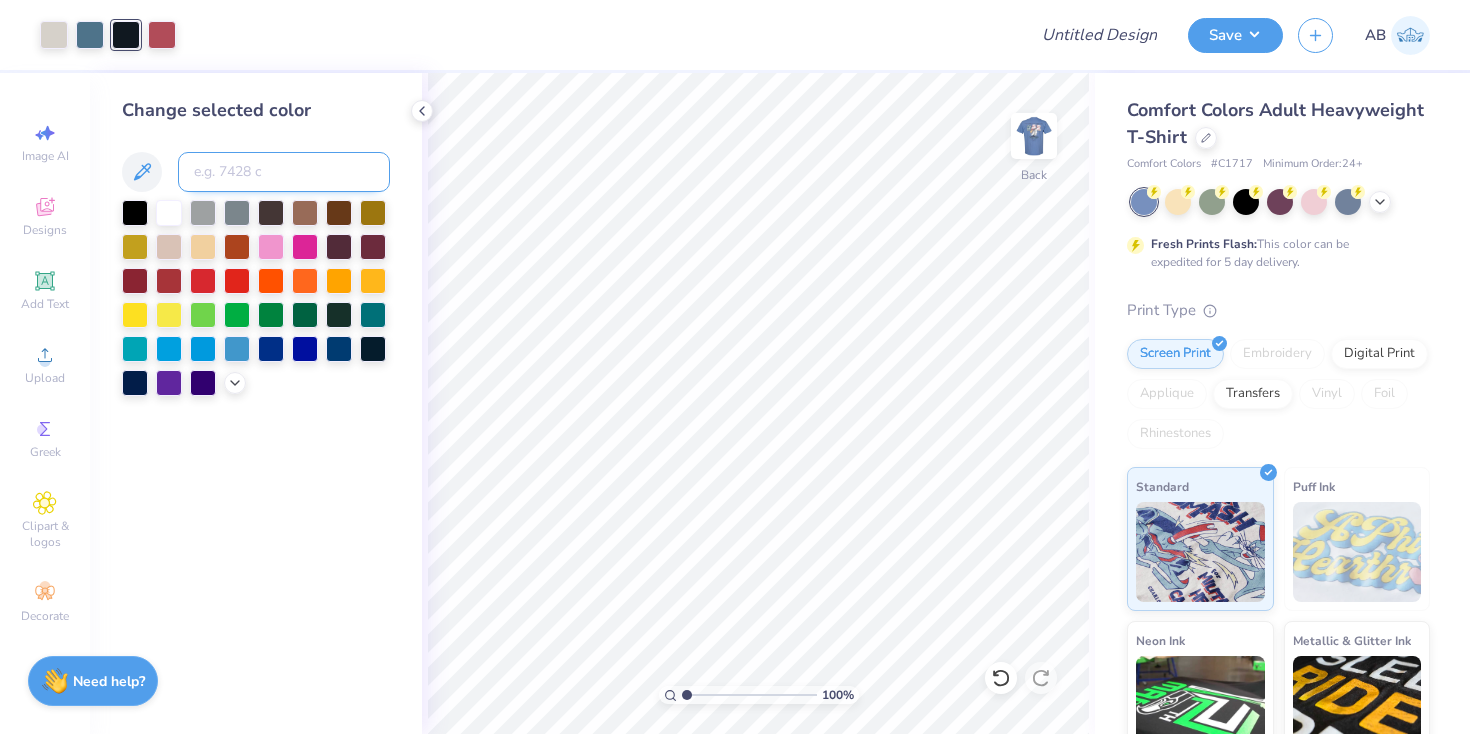 click at bounding box center [284, 172] 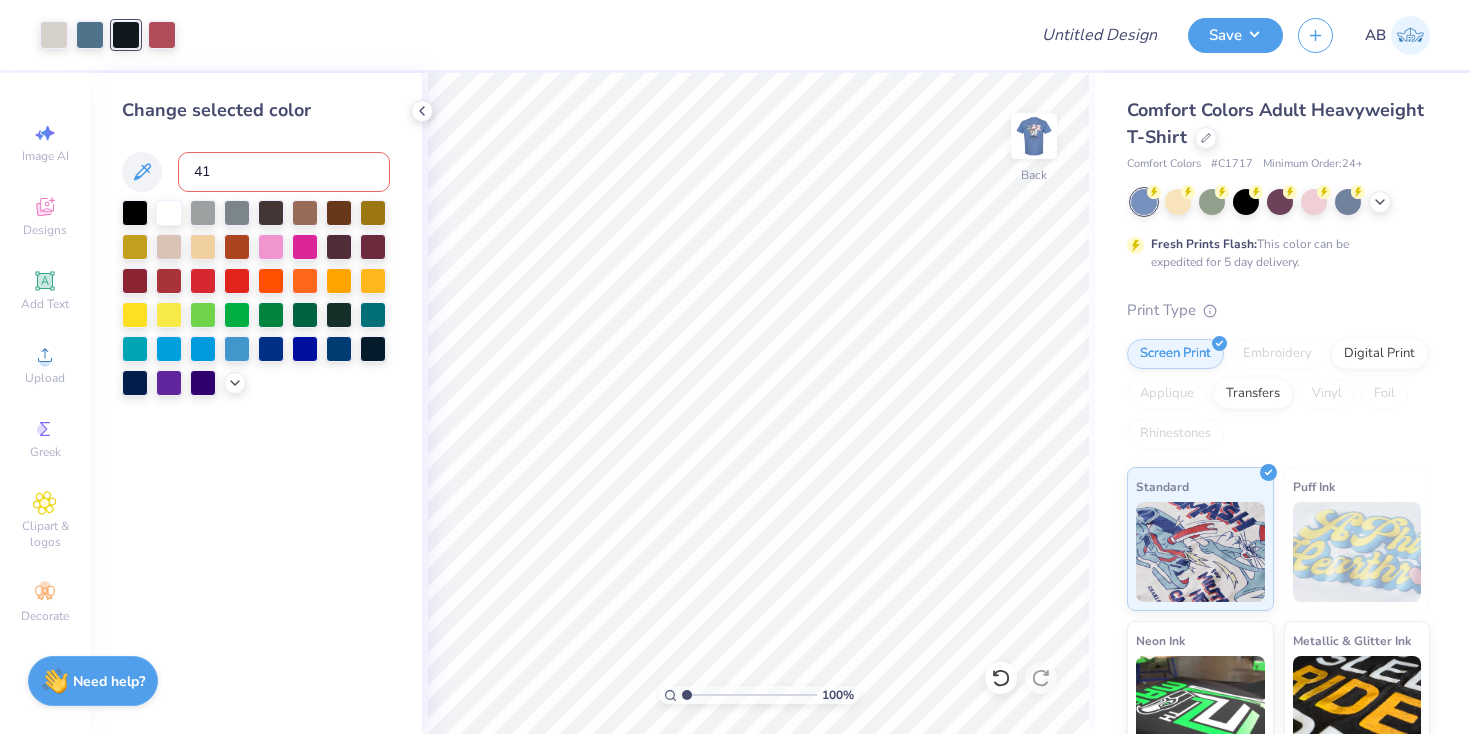 type on "412" 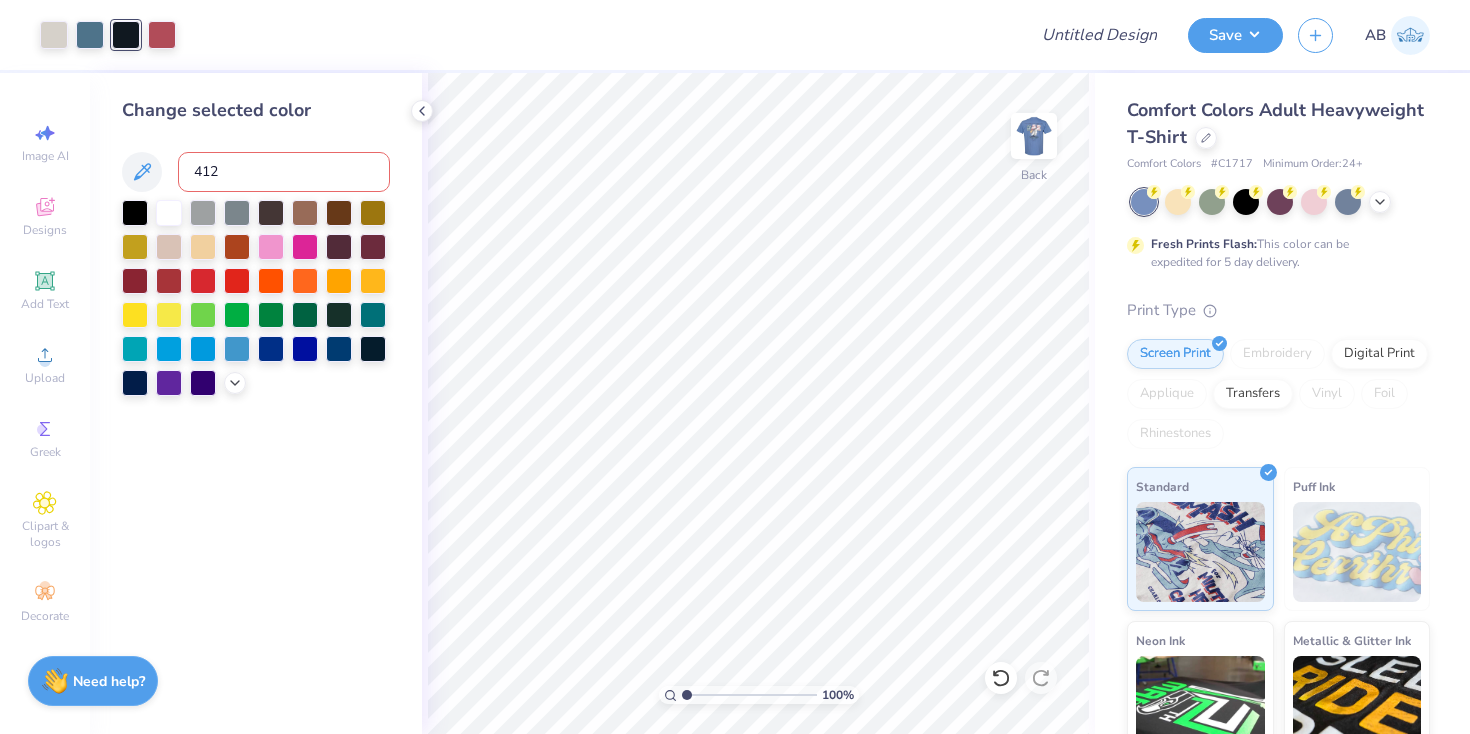 type 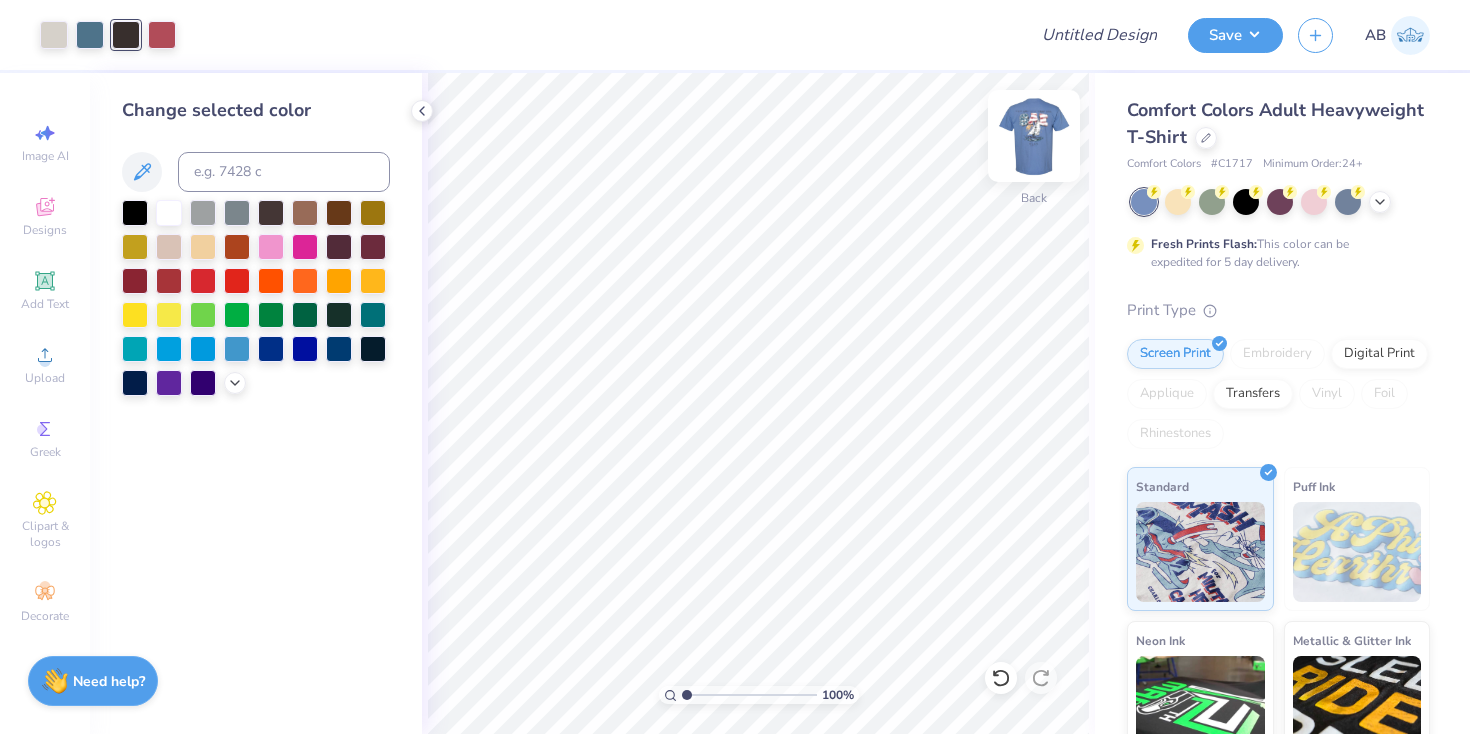 click at bounding box center (1034, 136) 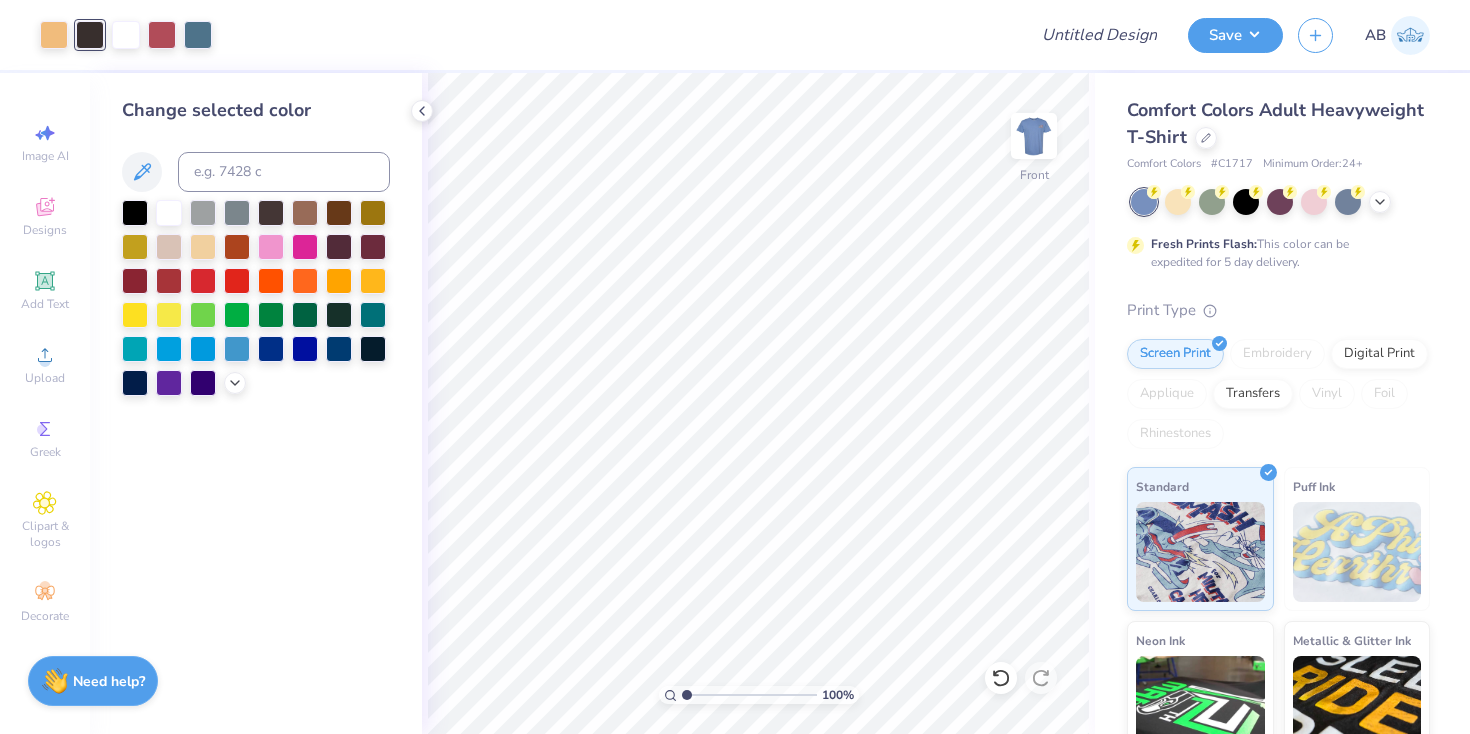 click at bounding box center (1034, 136) 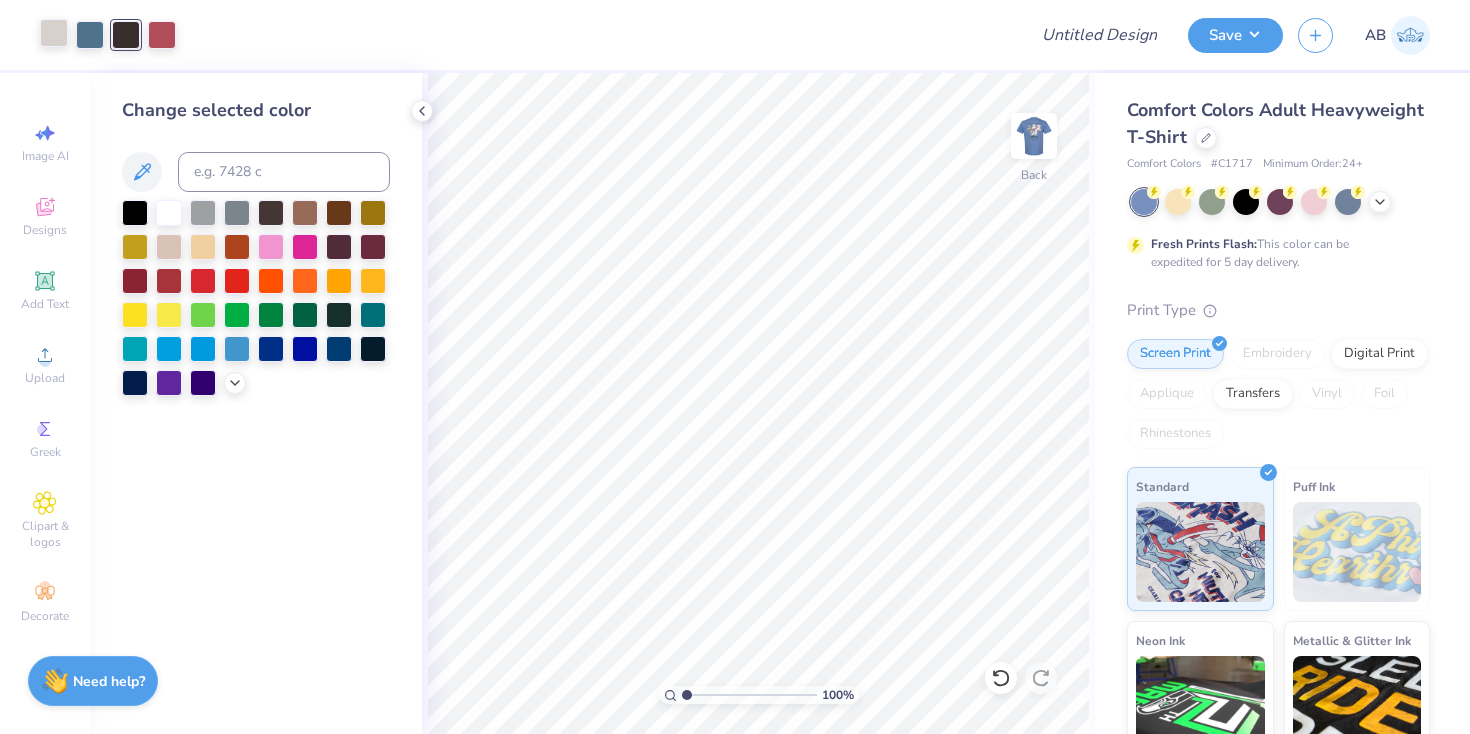click at bounding box center [54, 33] 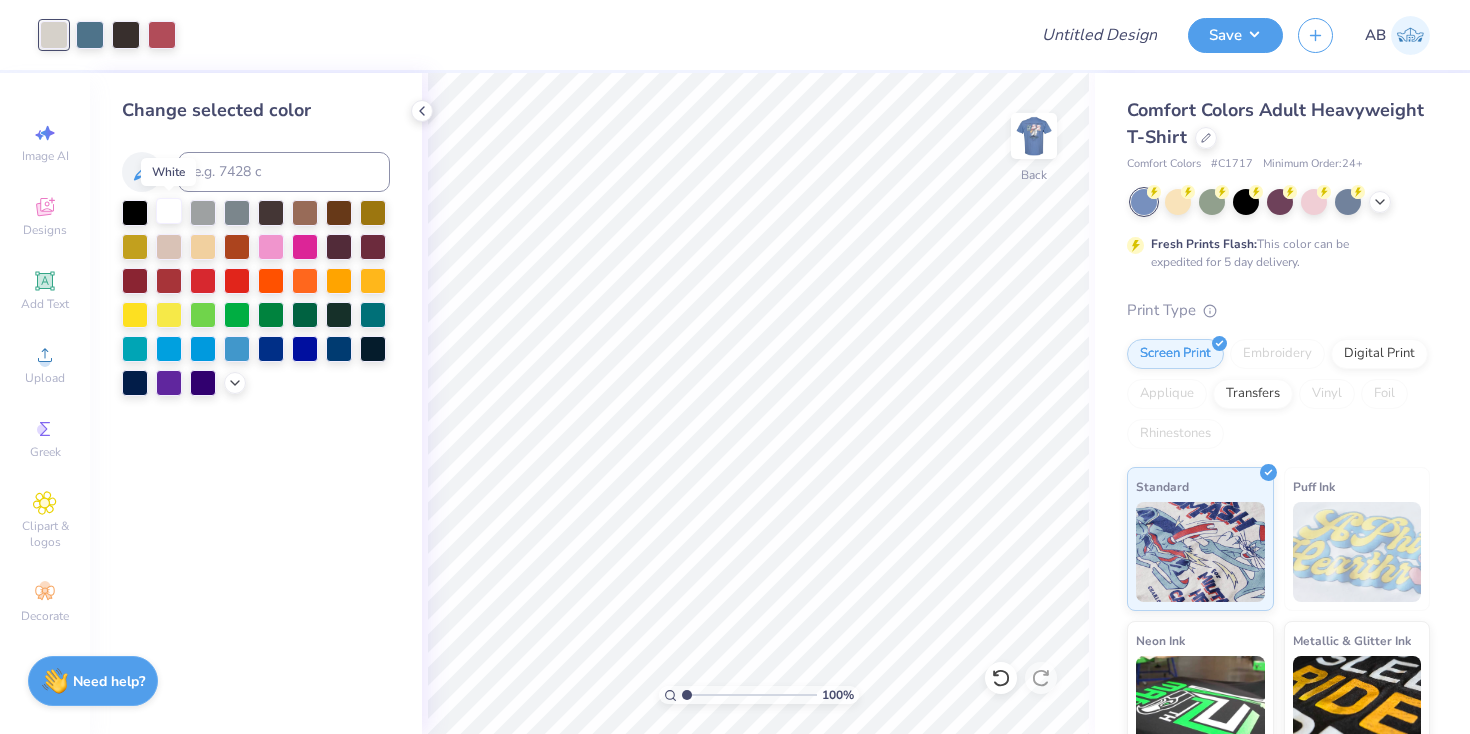 click at bounding box center [169, 211] 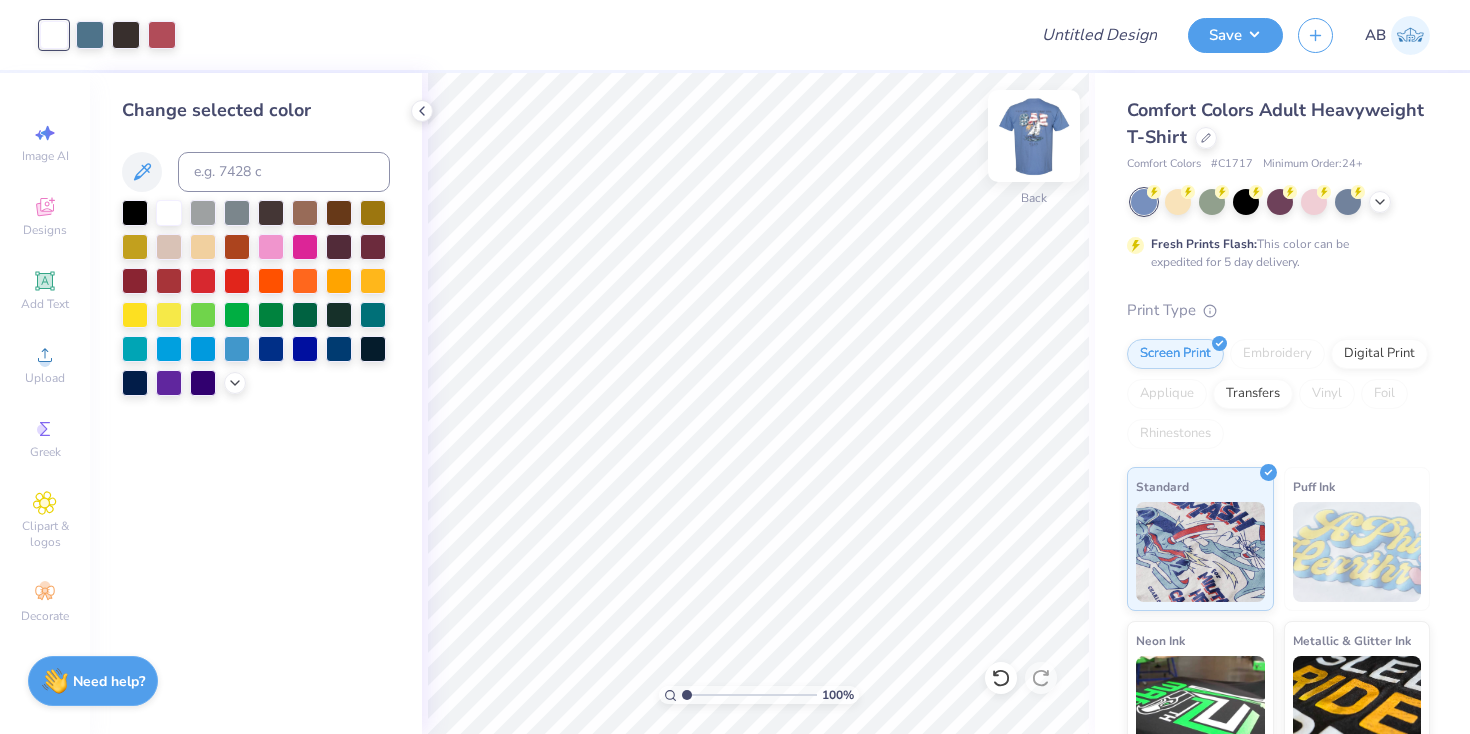 click at bounding box center [1034, 136] 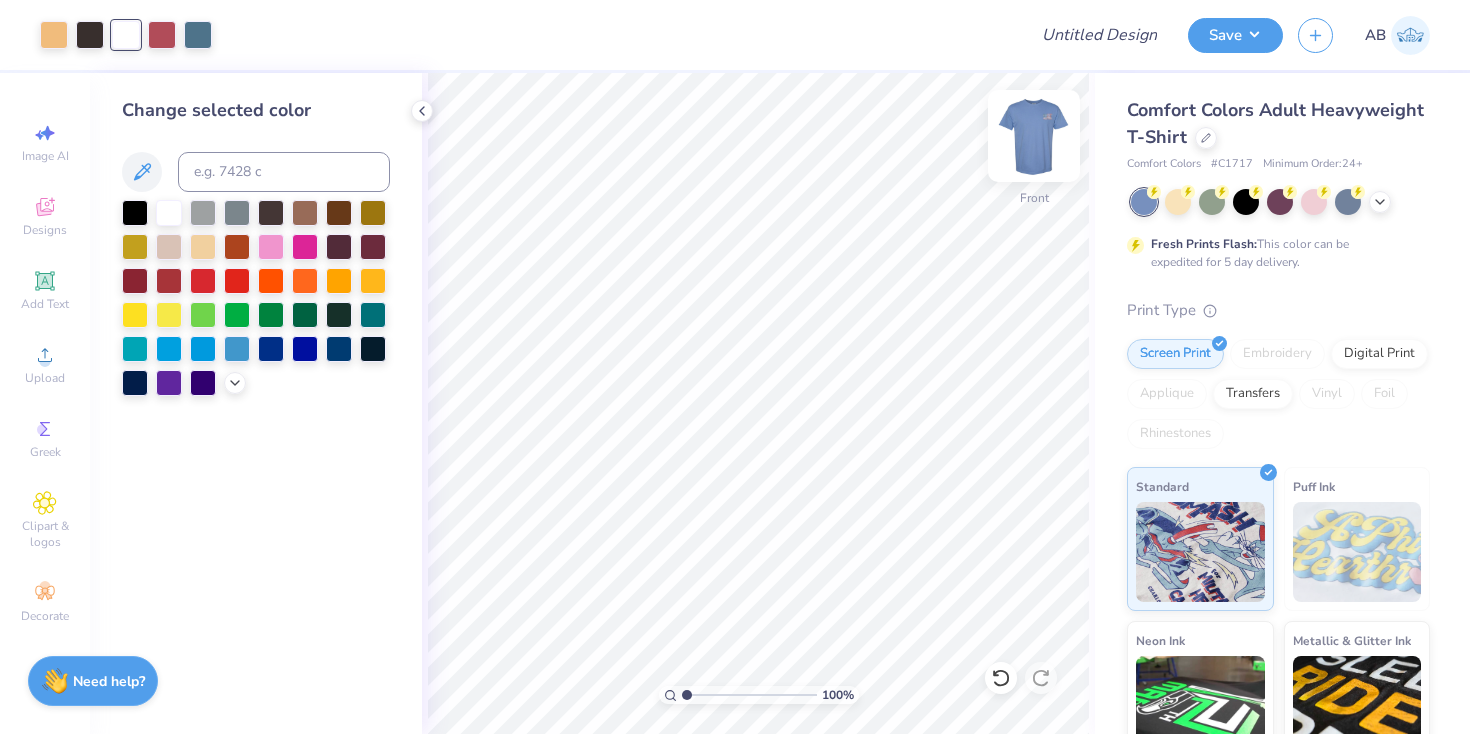 click at bounding box center [1034, 136] 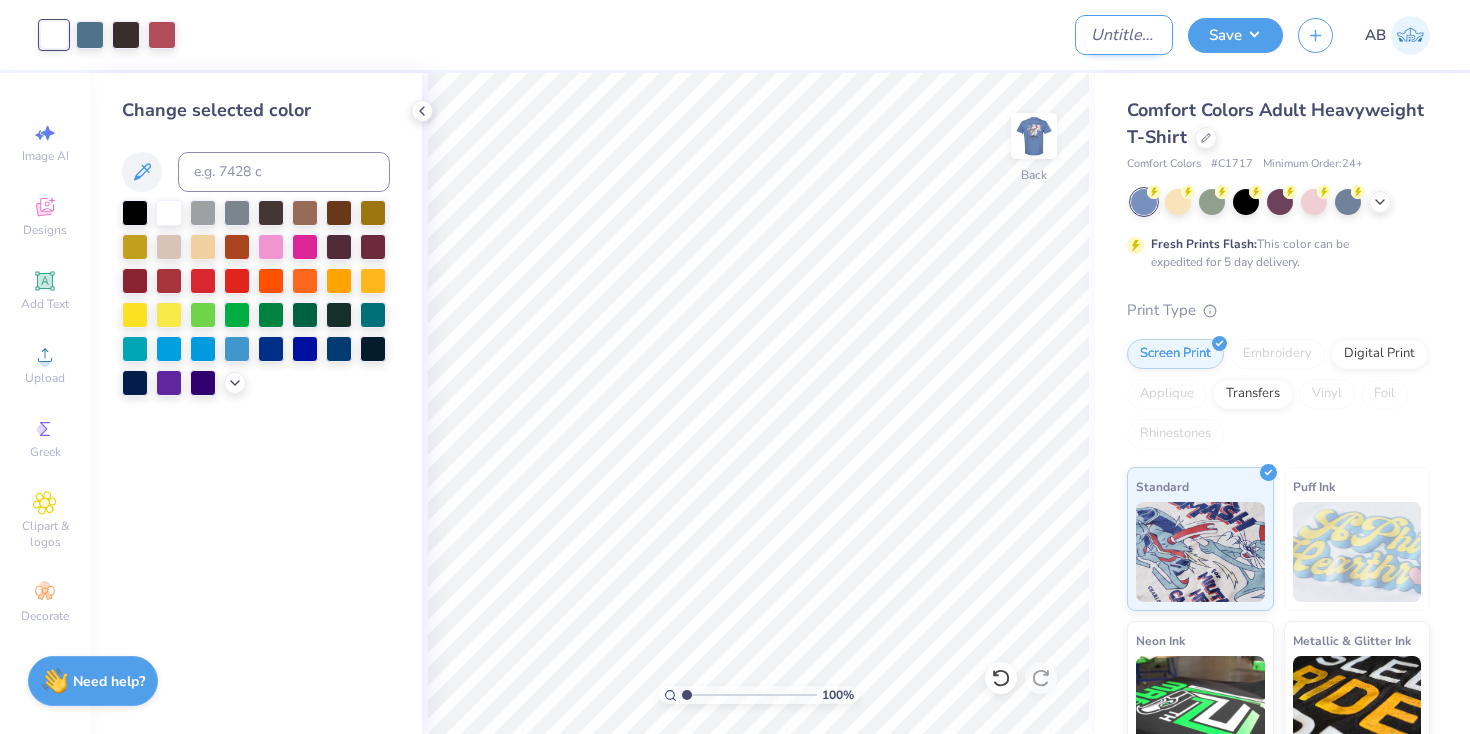 click on "Design Title" at bounding box center (1124, 35) 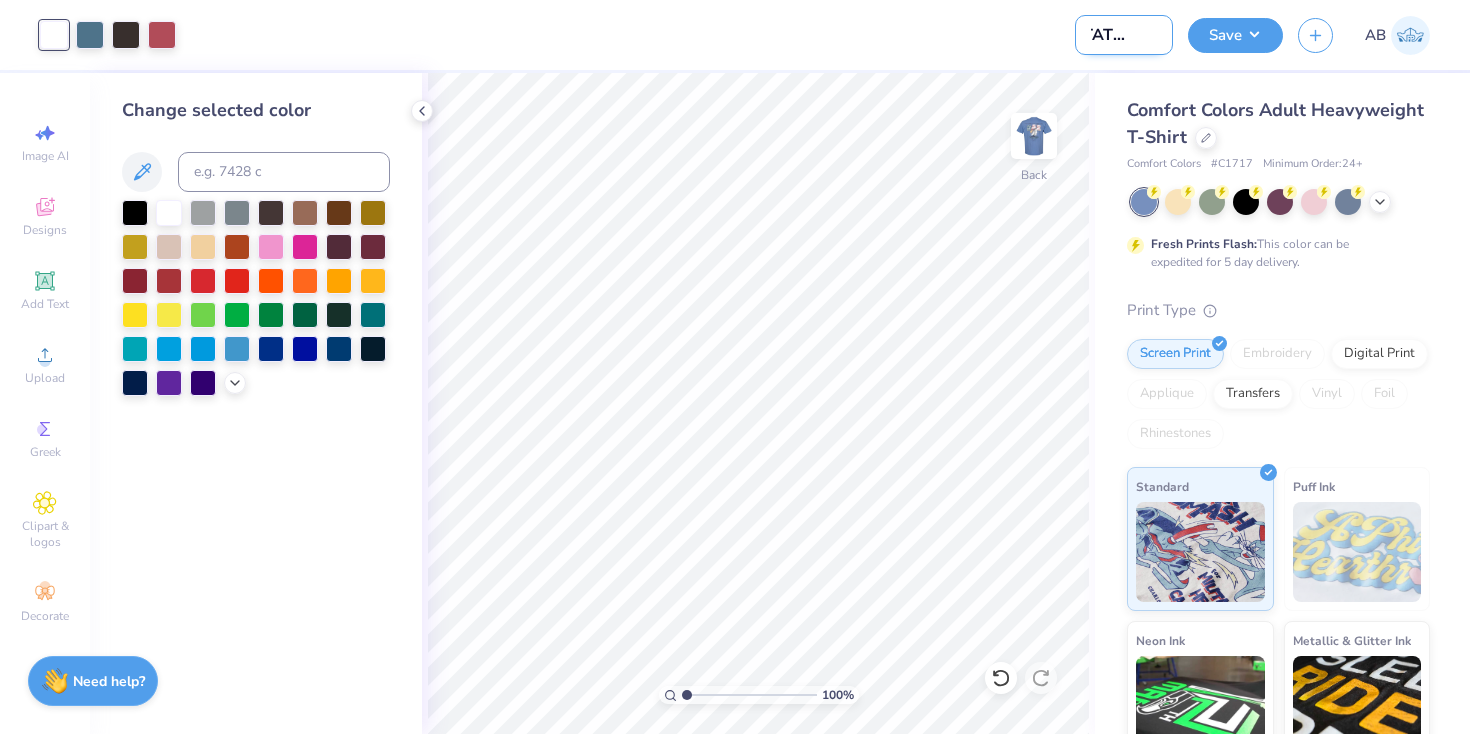scroll, scrollTop: 0, scrollLeft: 32, axis: horizontal 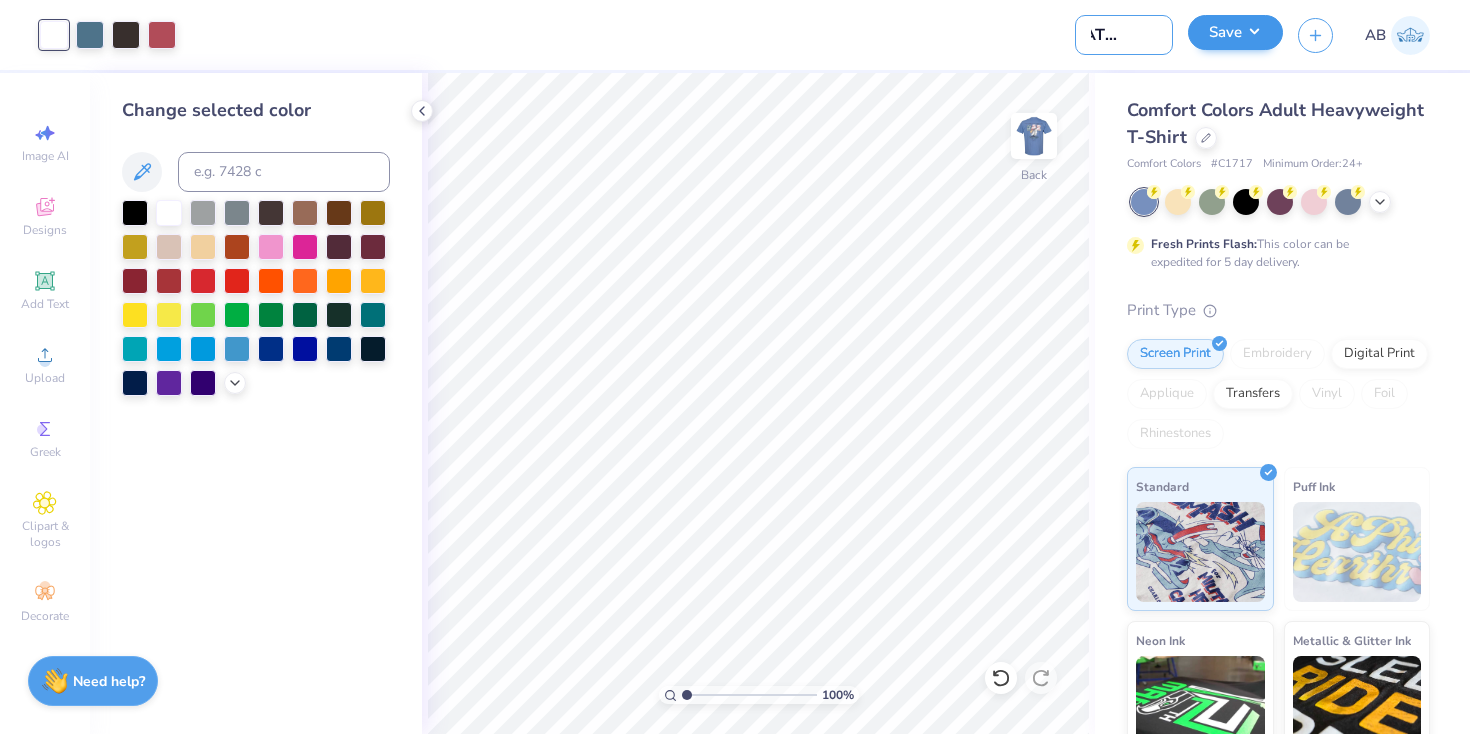 type on "USAE T-shirt" 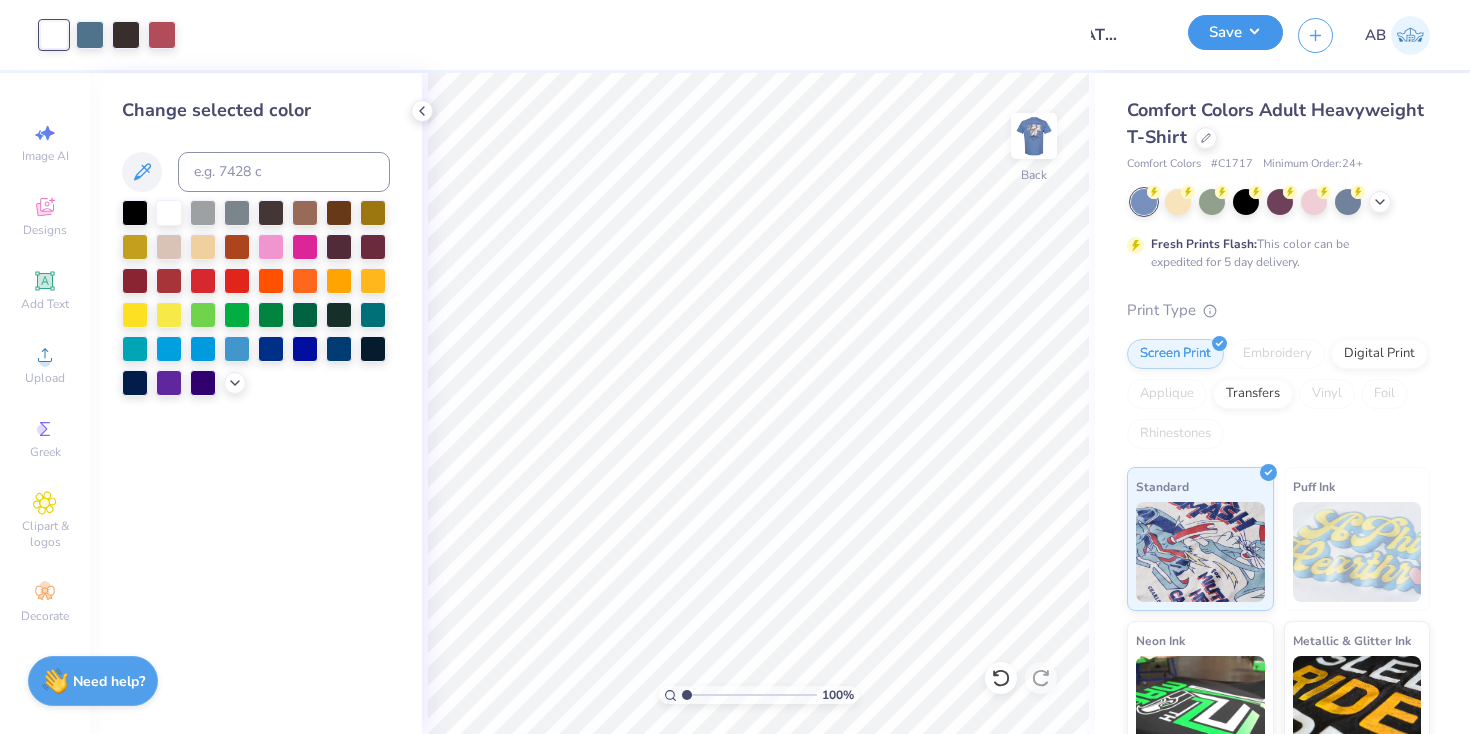 click on "Save" at bounding box center (1235, 32) 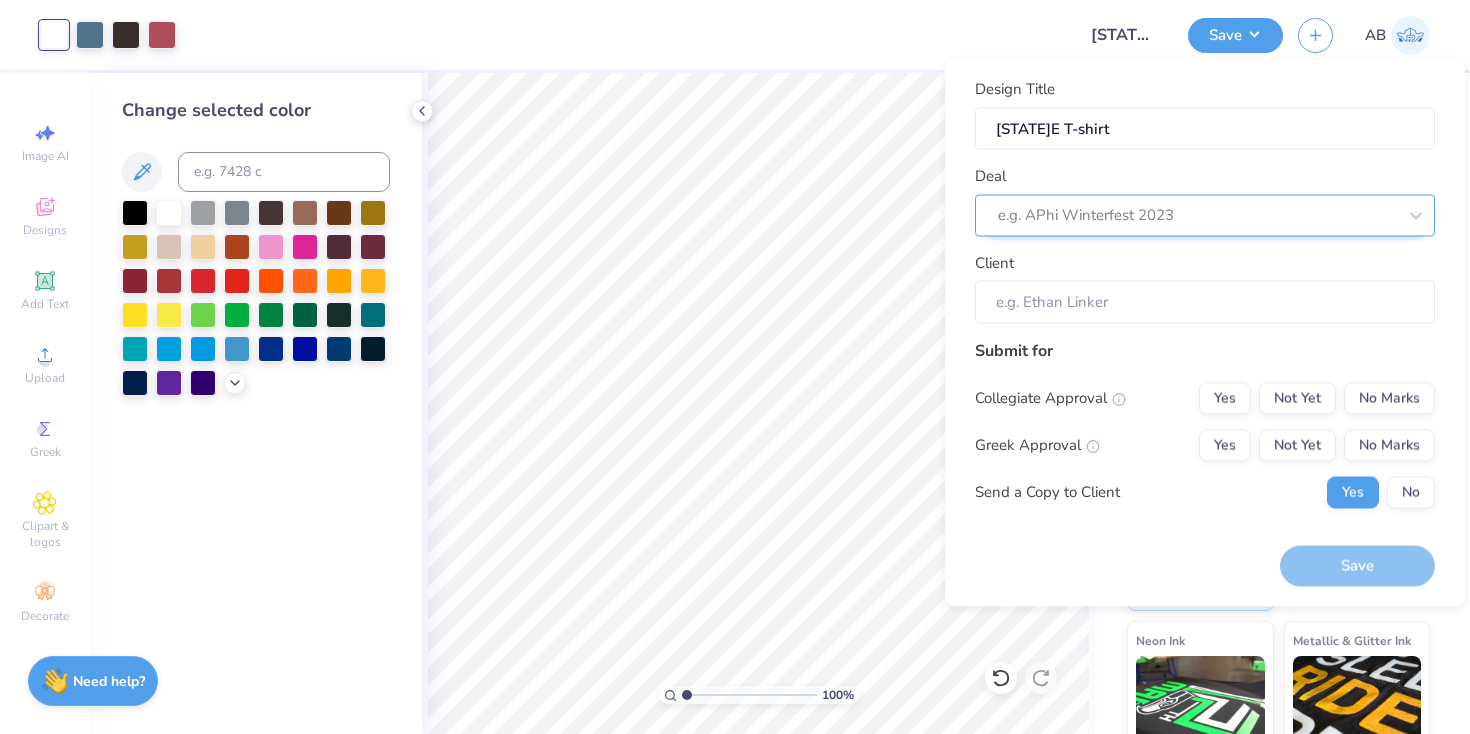 click at bounding box center (1197, 215) 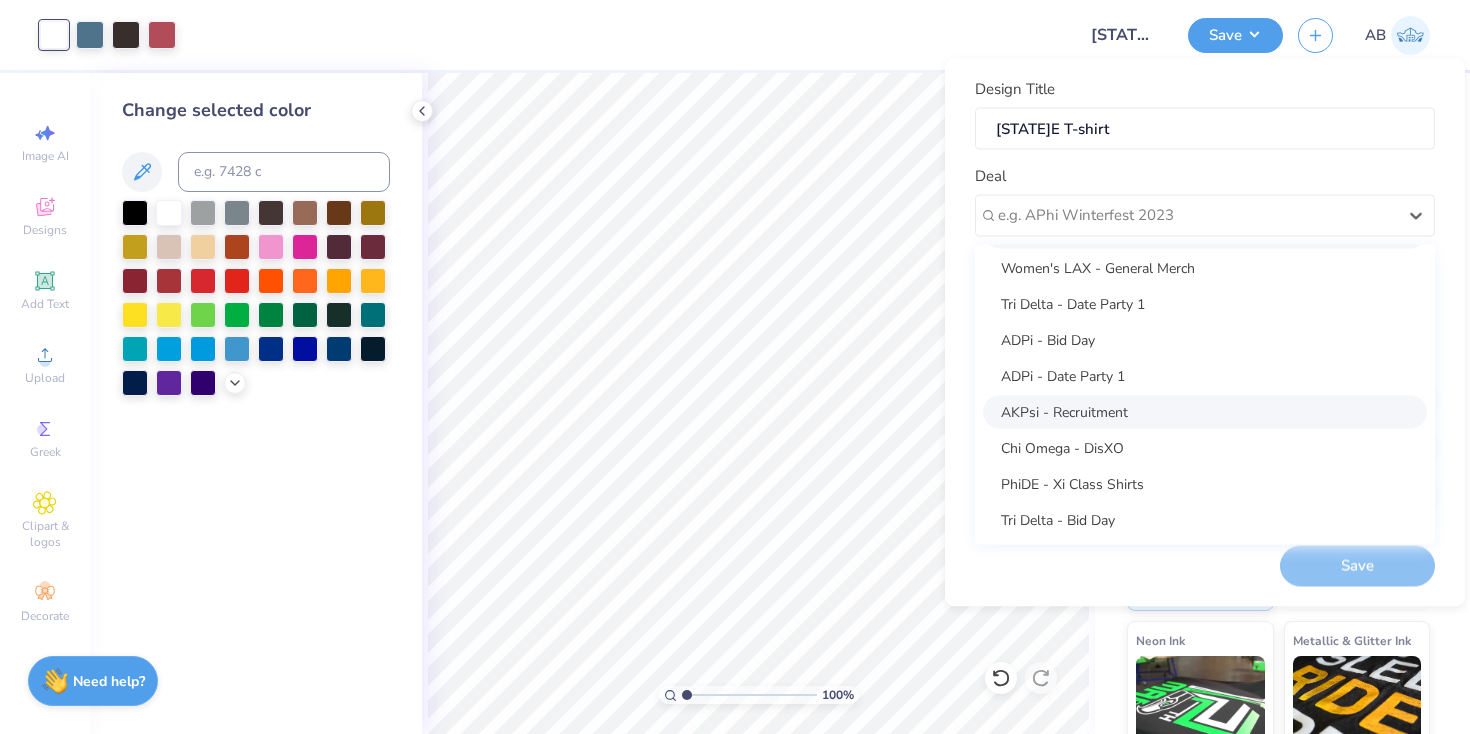 scroll, scrollTop: 0, scrollLeft: 0, axis: both 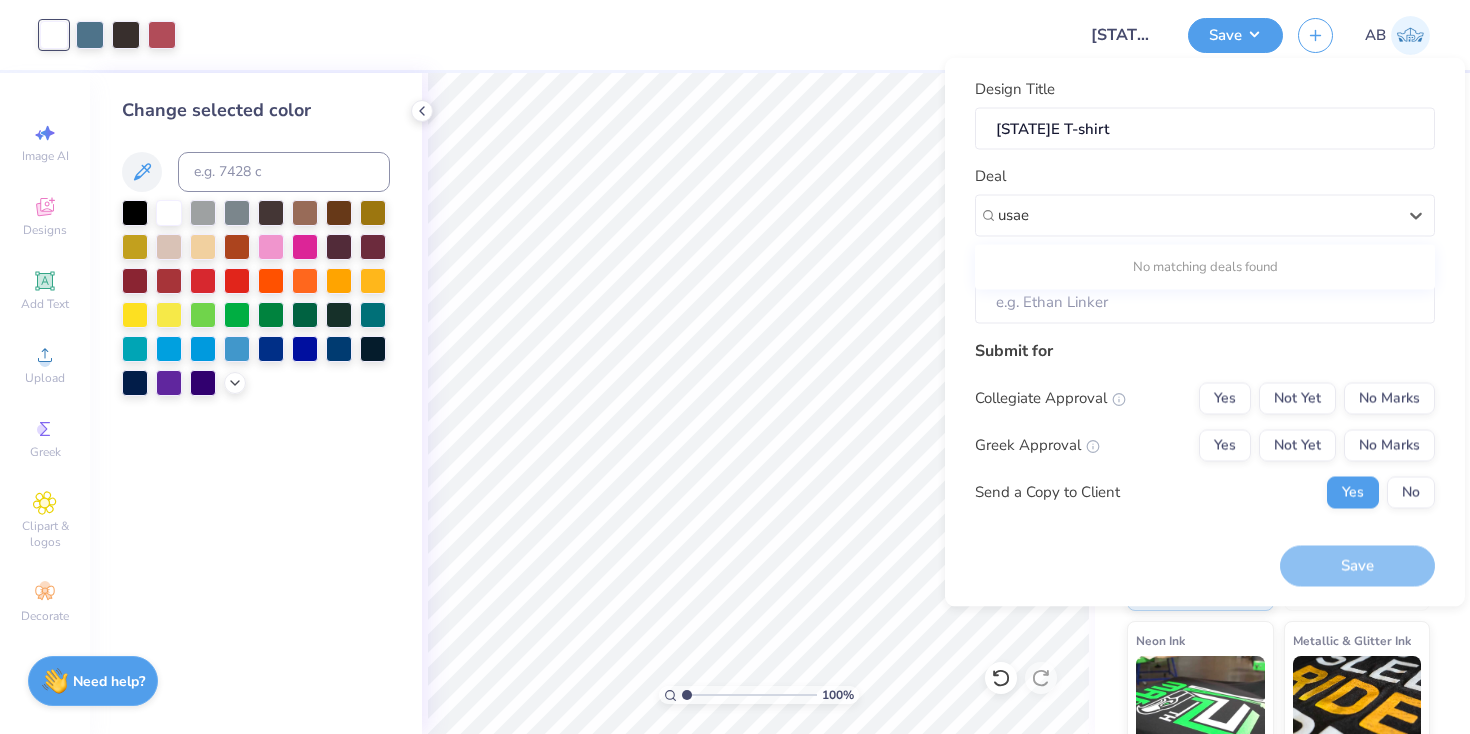 type on "usae" 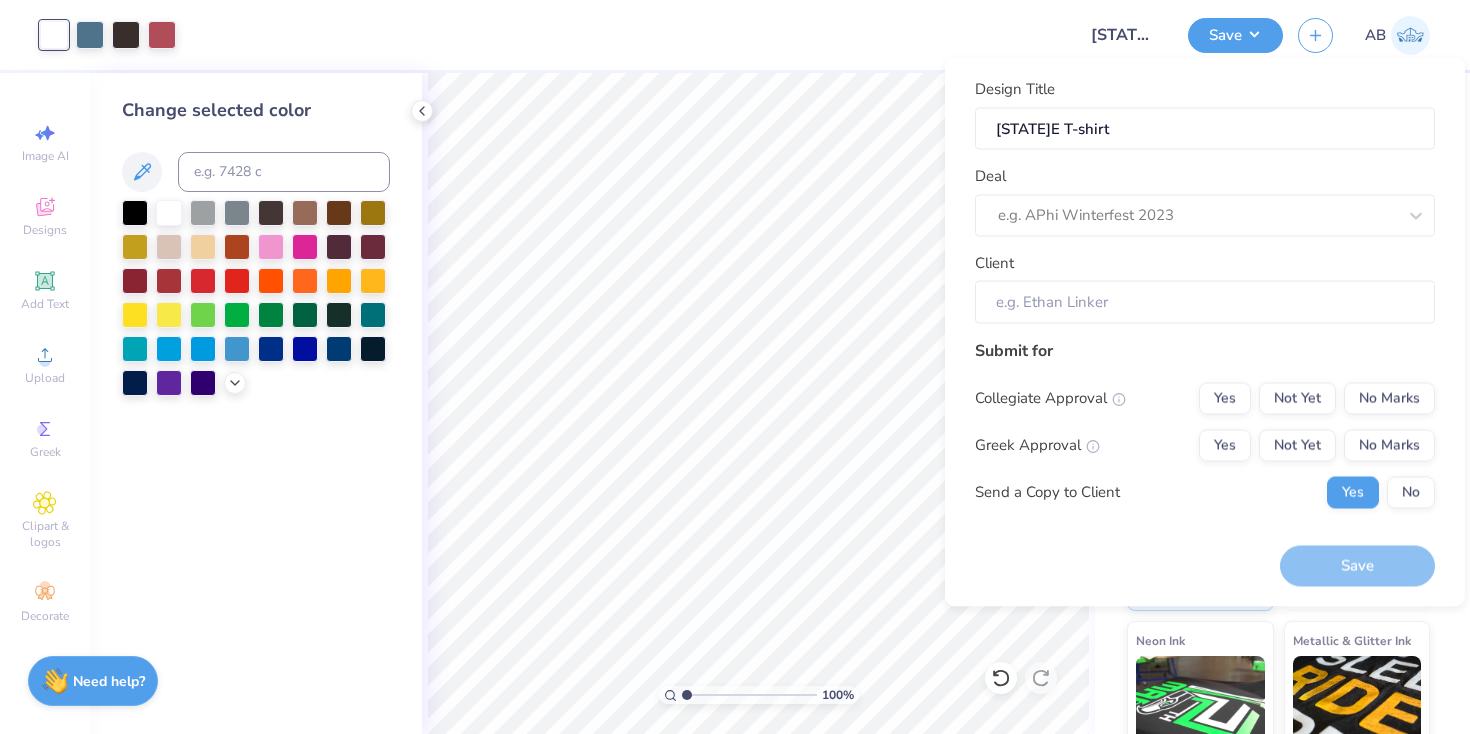 click on "Client" at bounding box center [1205, 302] 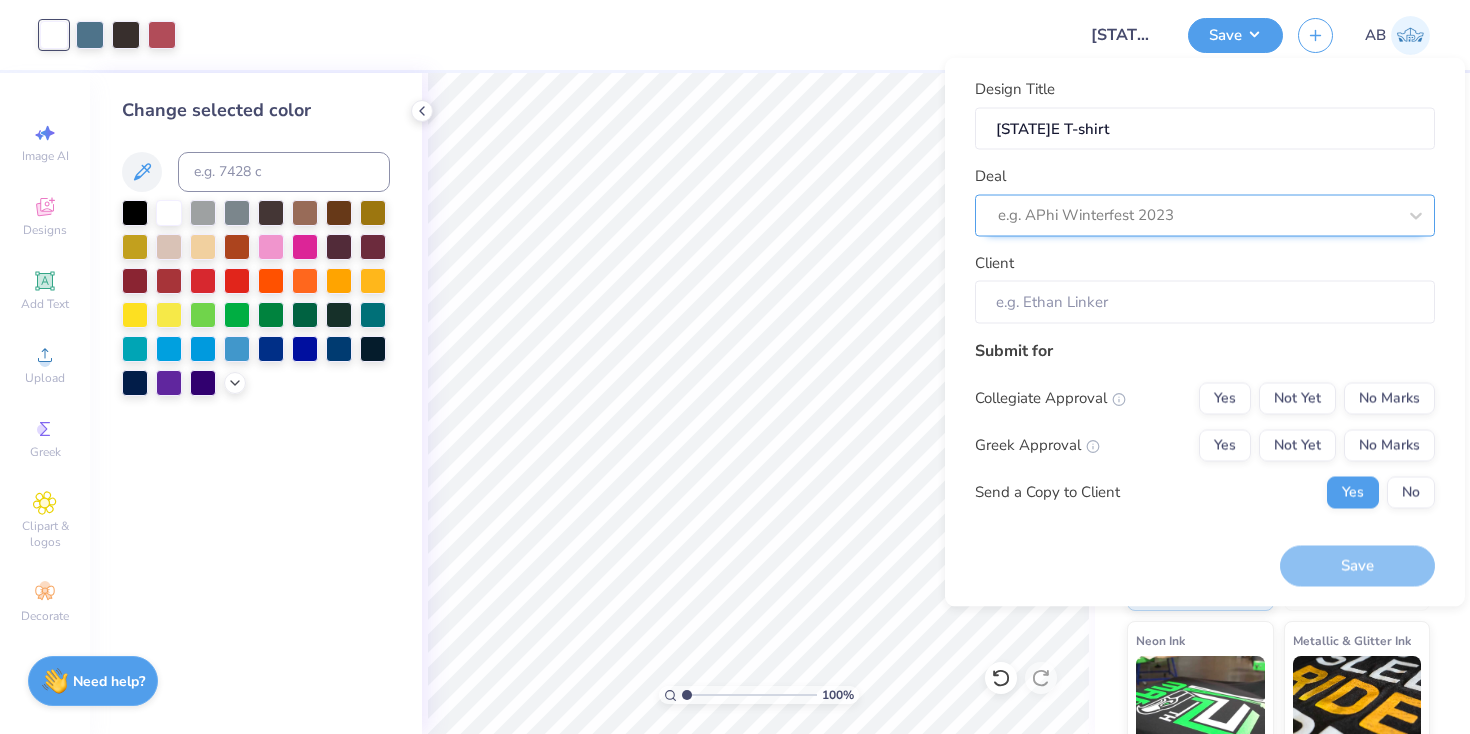 click at bounding box center [1197, 215] 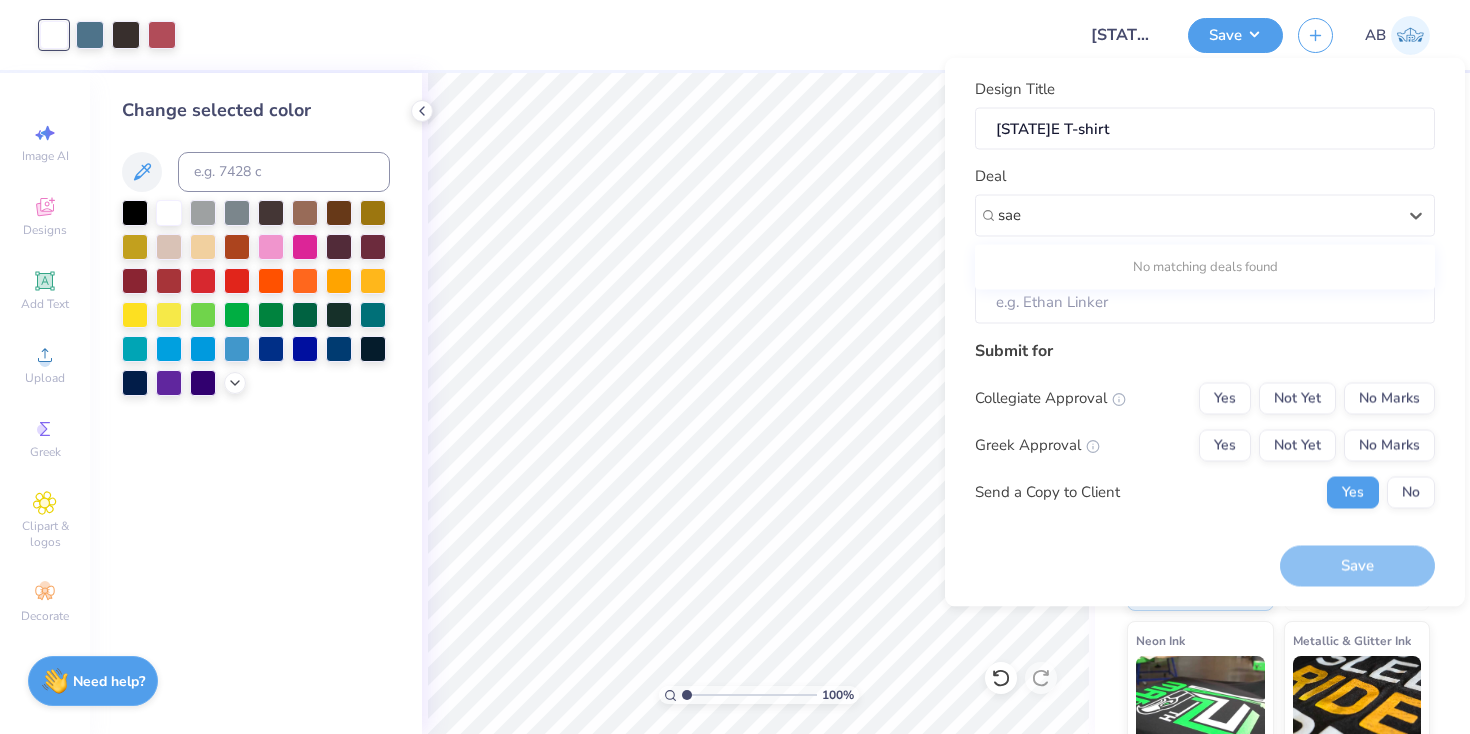 type on "sae" 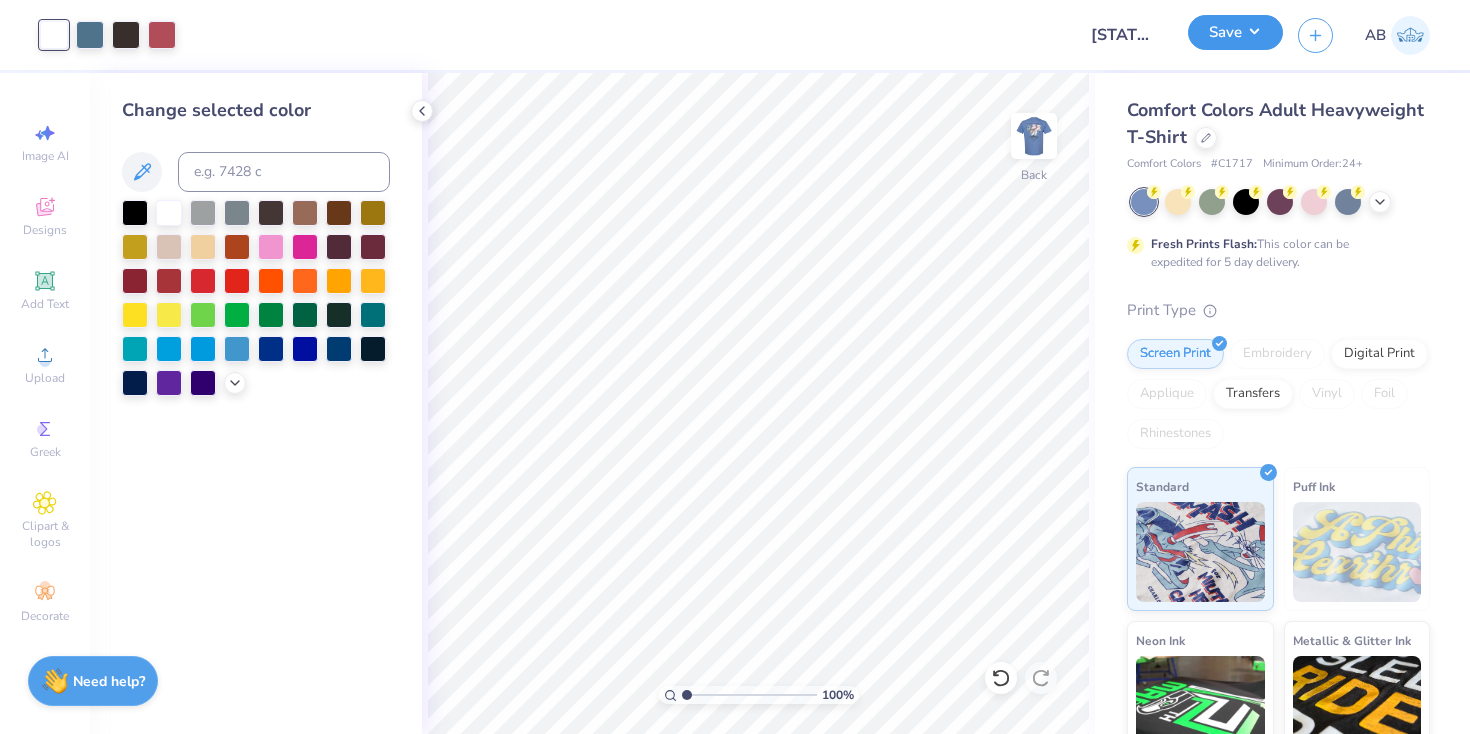 click on "Save" at bounding box center [1235, 32] 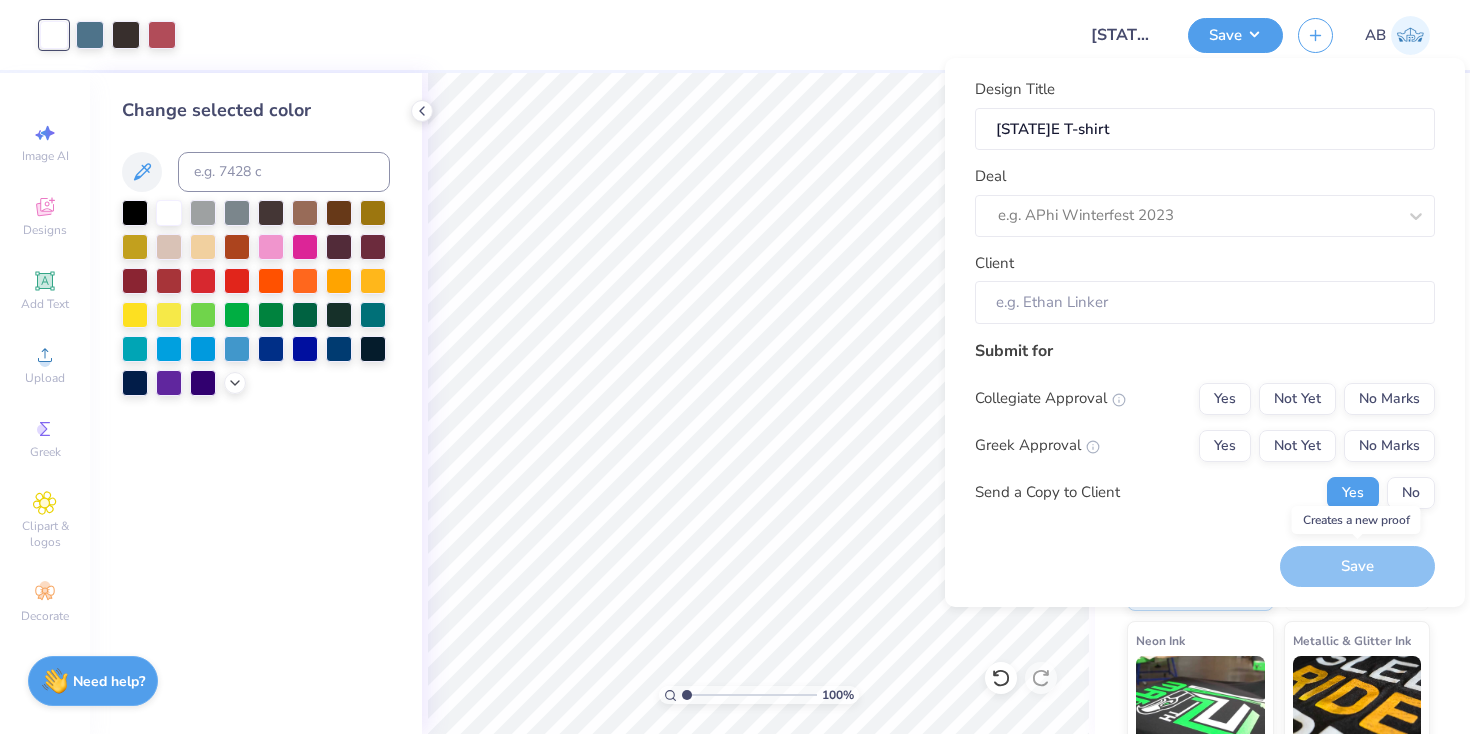 click on "Save" at bounding box center [1357, 566] 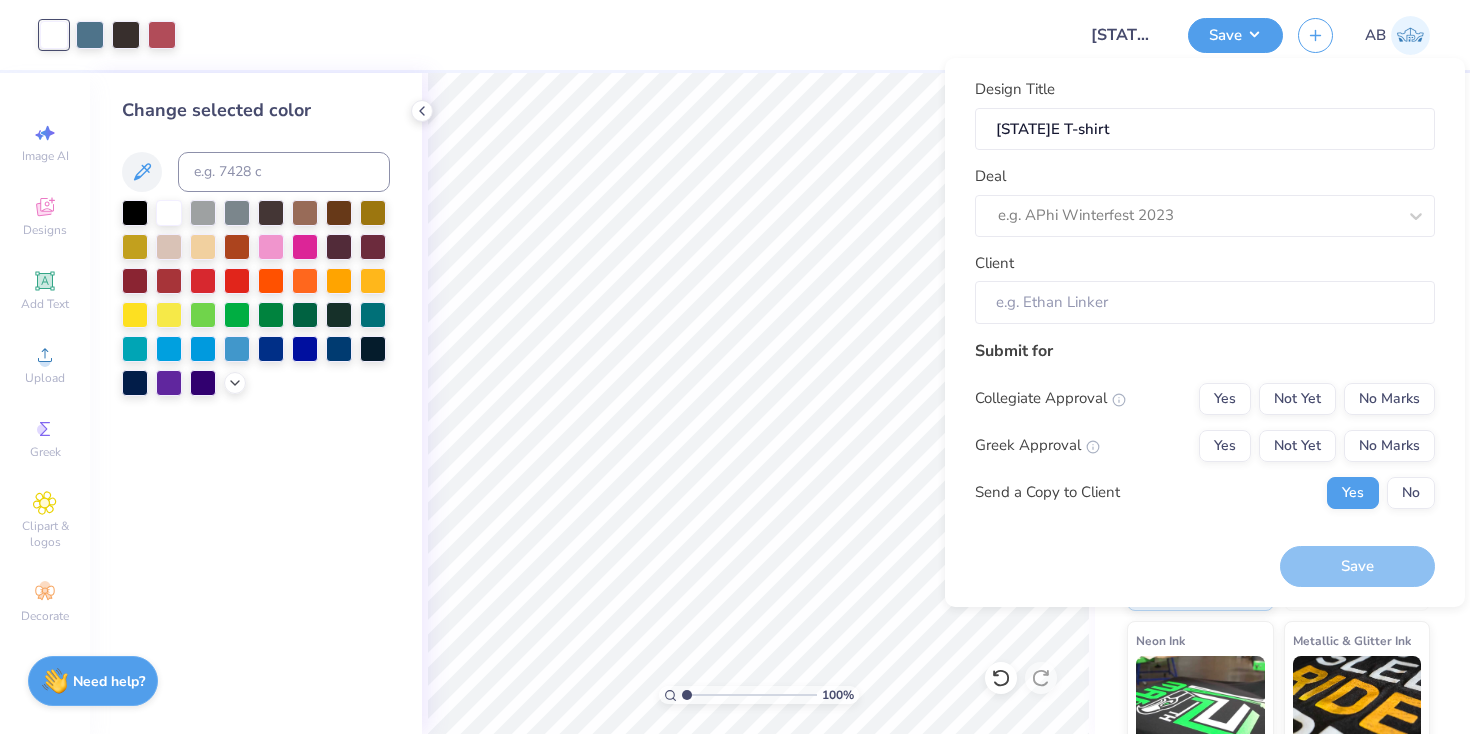 click on "Client" at bounding box center [1205, 302] 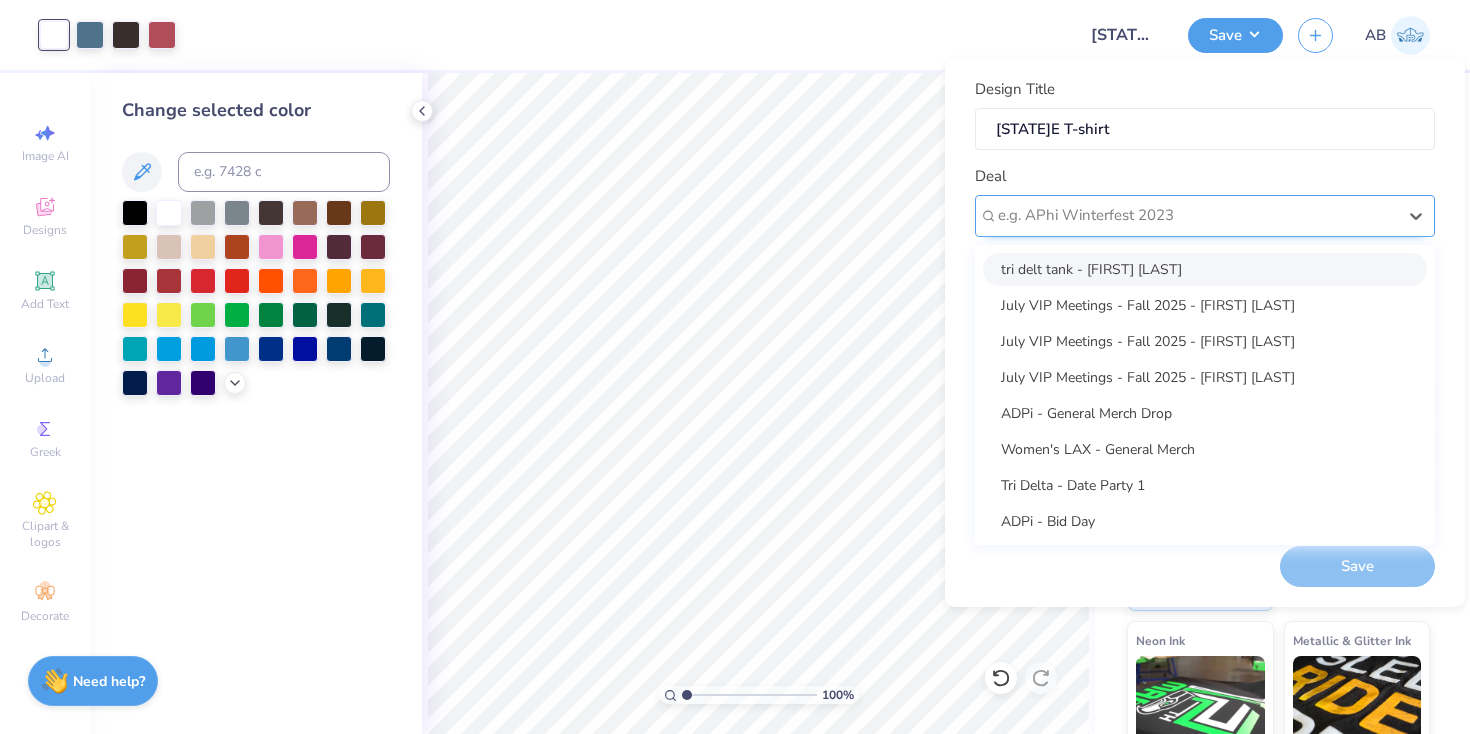 click on "e.g. APhi Winterfest 2023" at bounding box center [1205, 216] 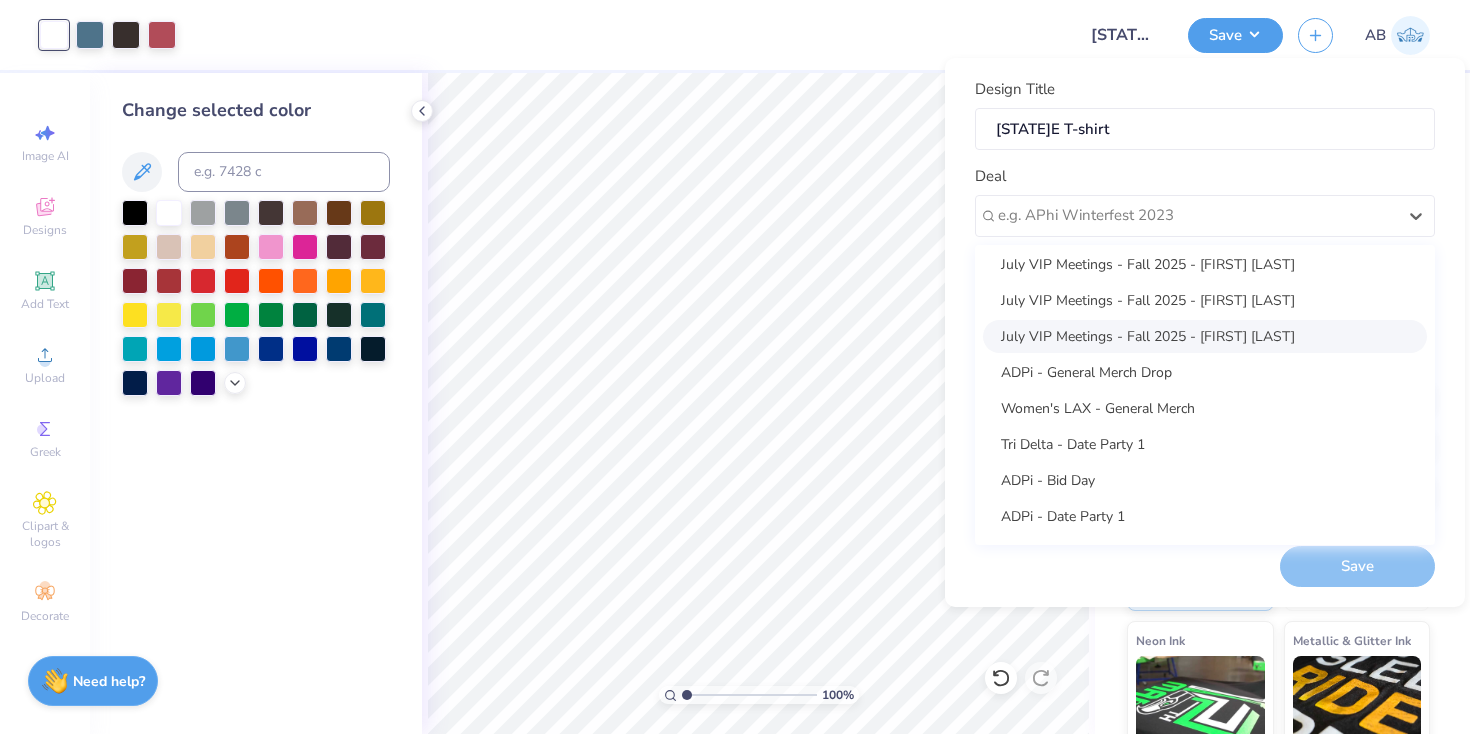 scroll, scrollTop: 0, scrollLeft: 0, axis: both 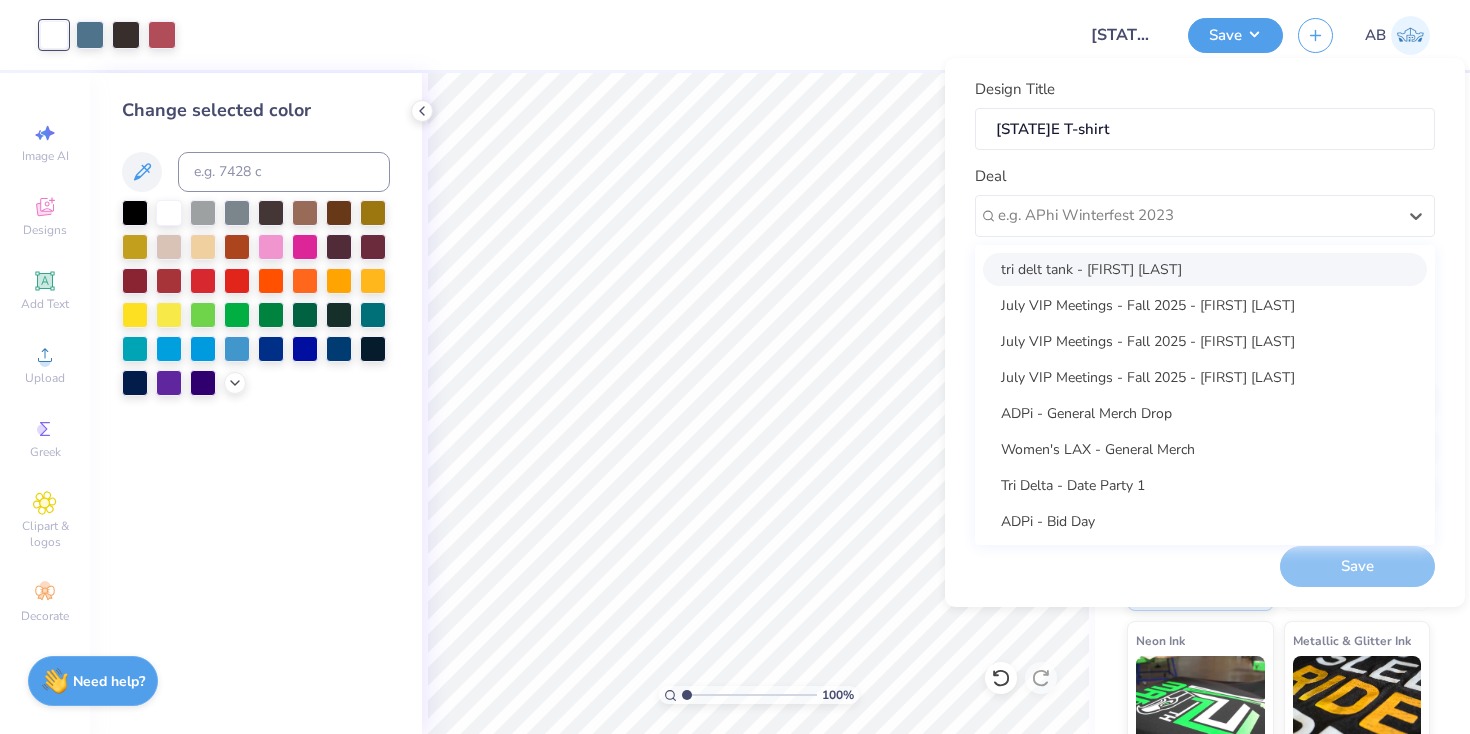 click on "tri delt tank - [FIRST] [LAST]" at bounding box center [1205, 269] 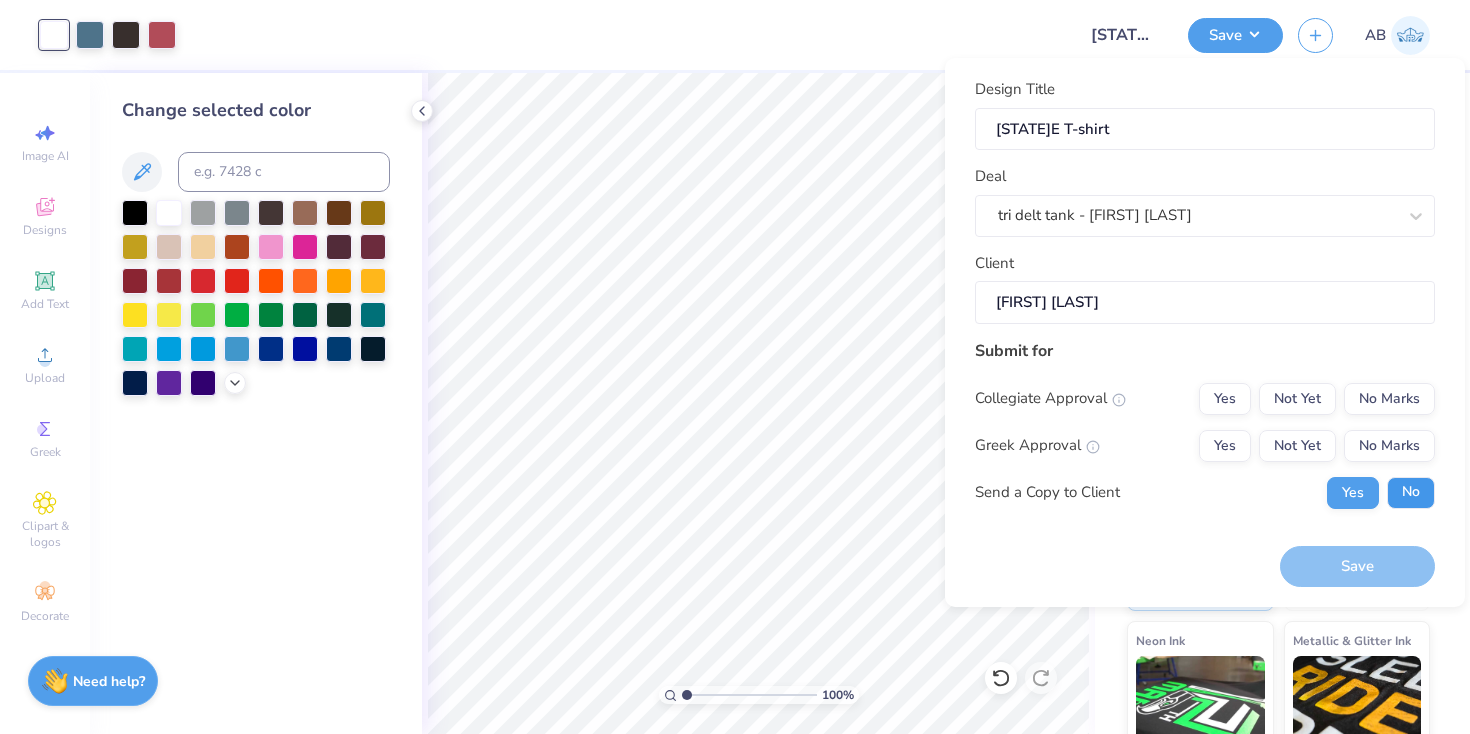 click on "No" at bounding box center (1411, 493) 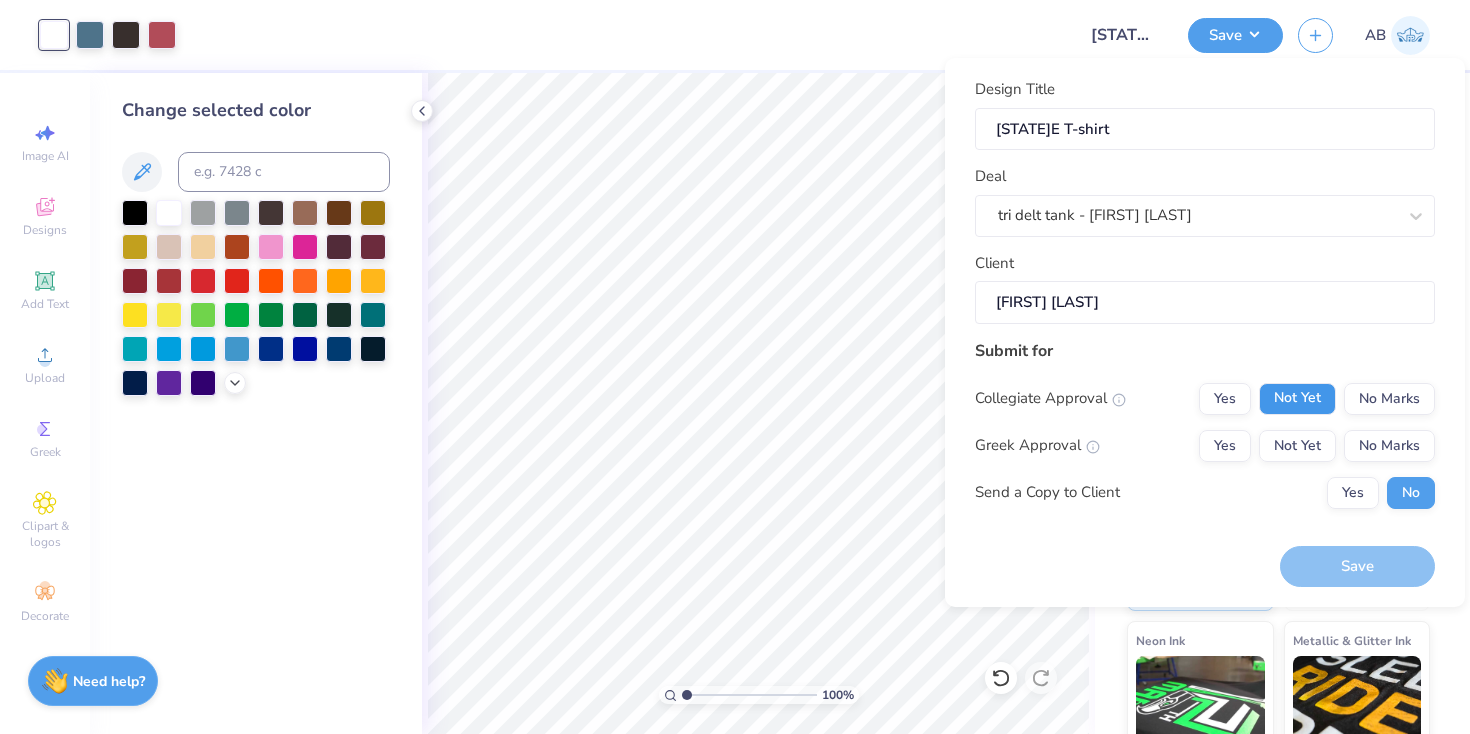 click on "Not Yet" at bounding box center (1297, 399) 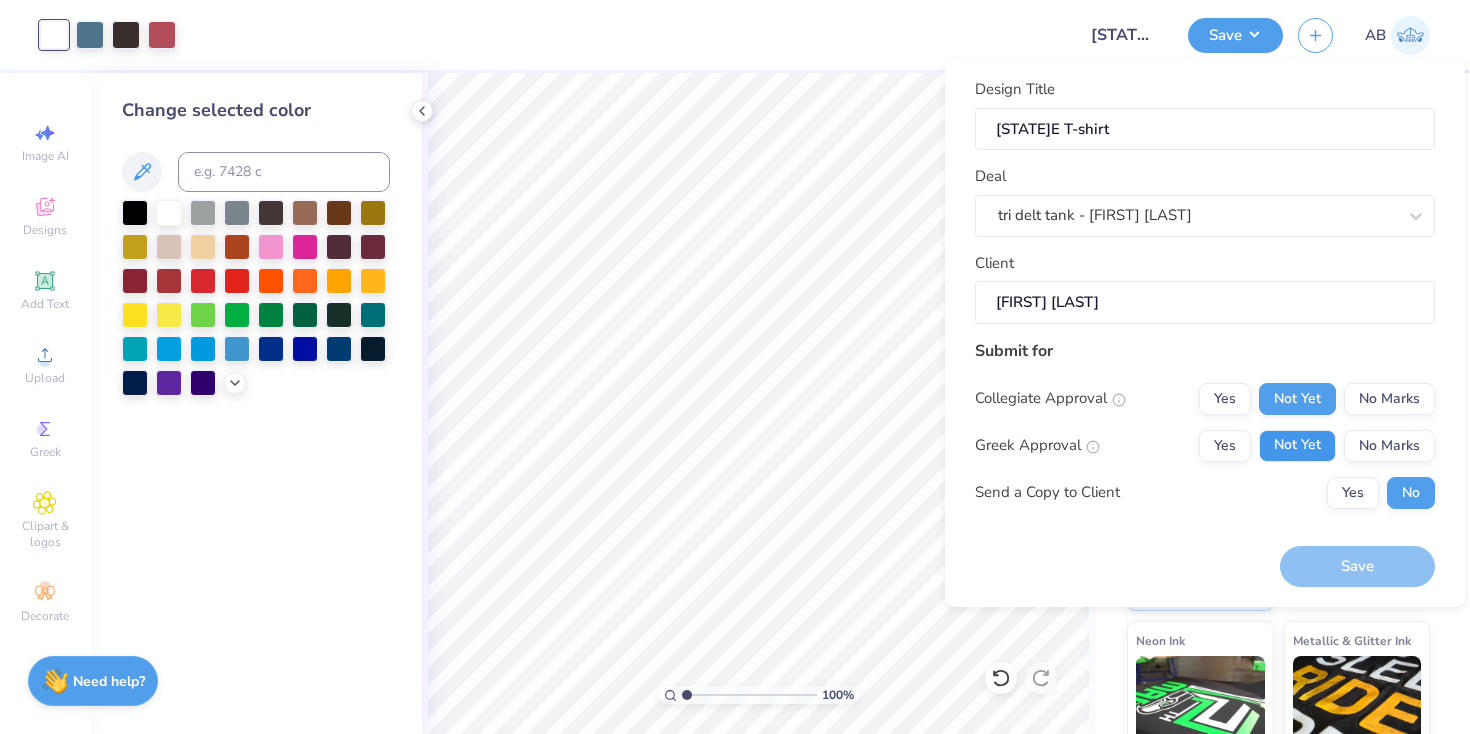 click on "Not Yet" at bounding box center (1297, 446) 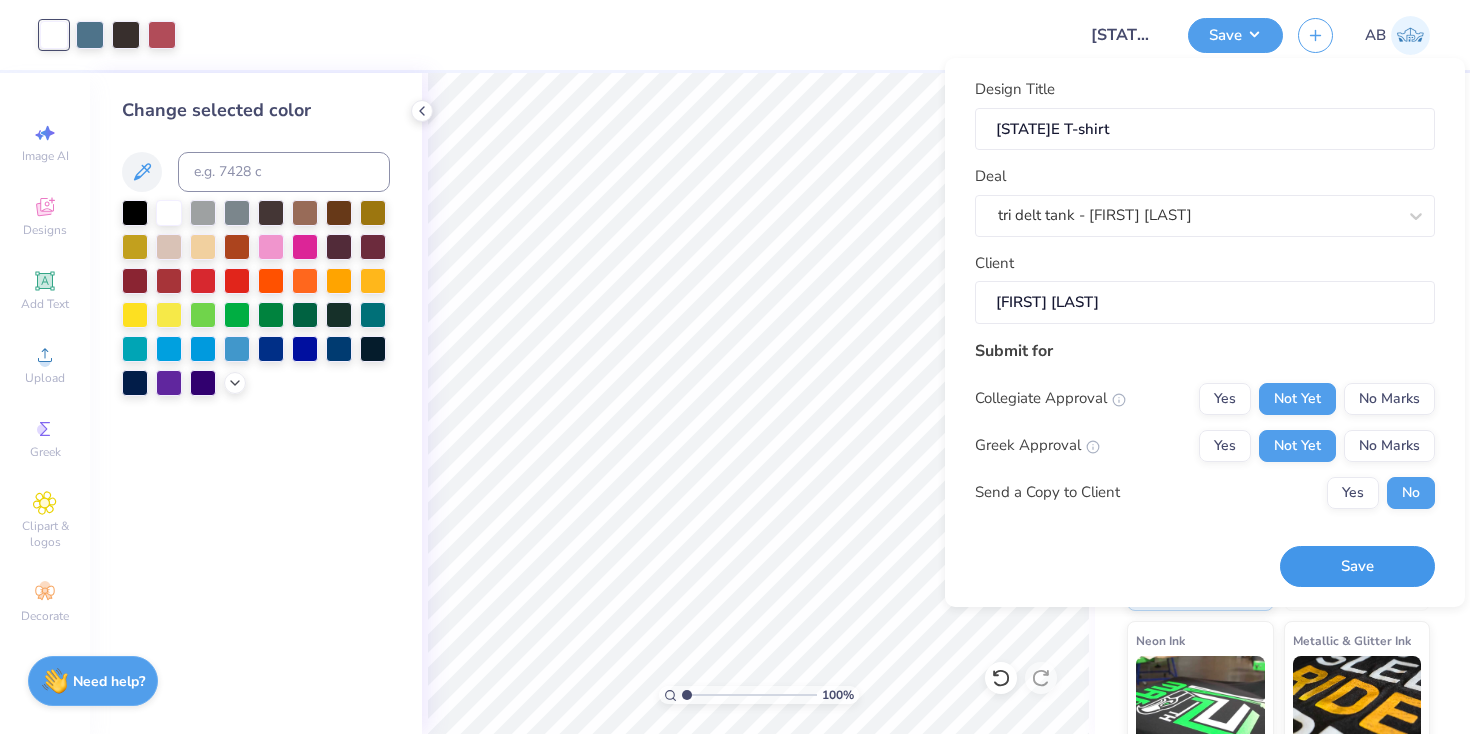 click on "Save" at bounding box center (1357, 566) 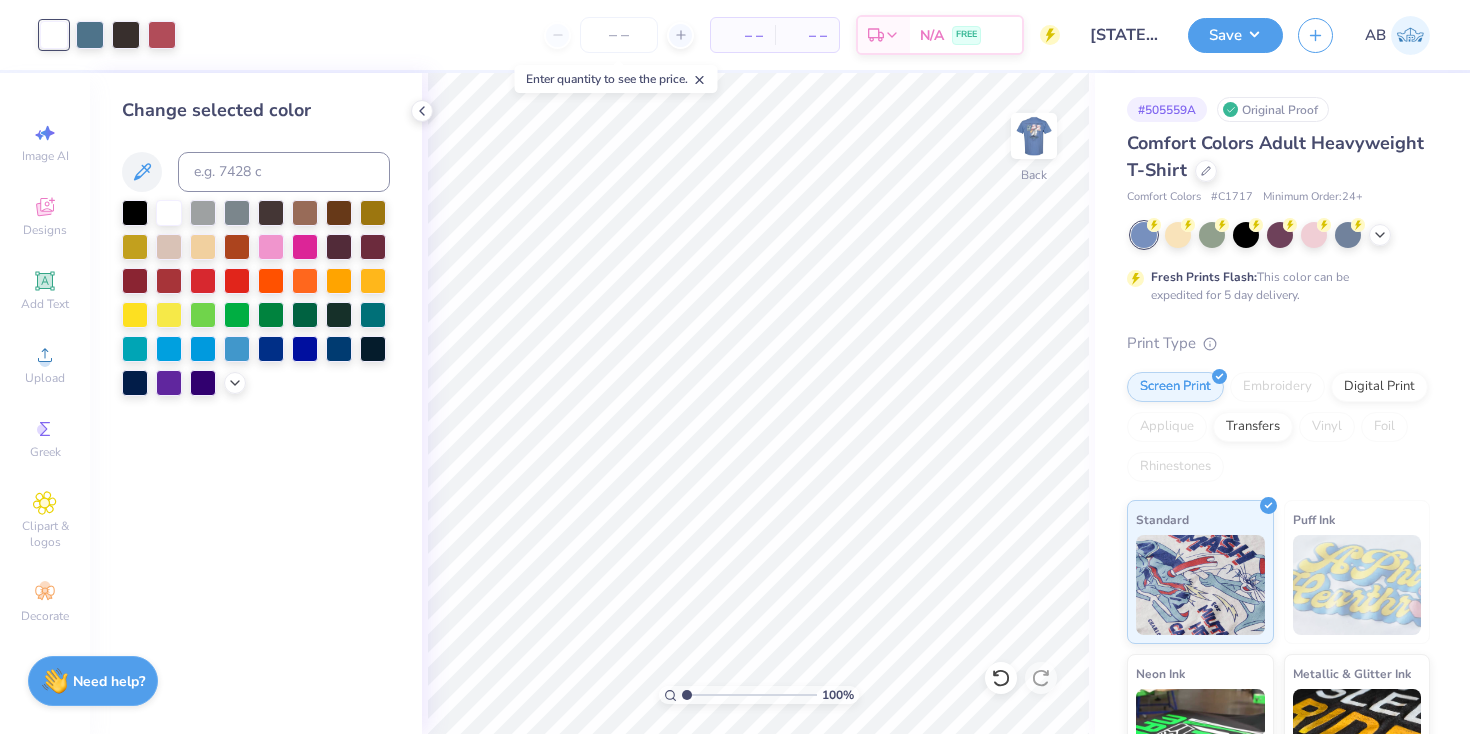 click on "Save" at bounding box center [1235, 35] 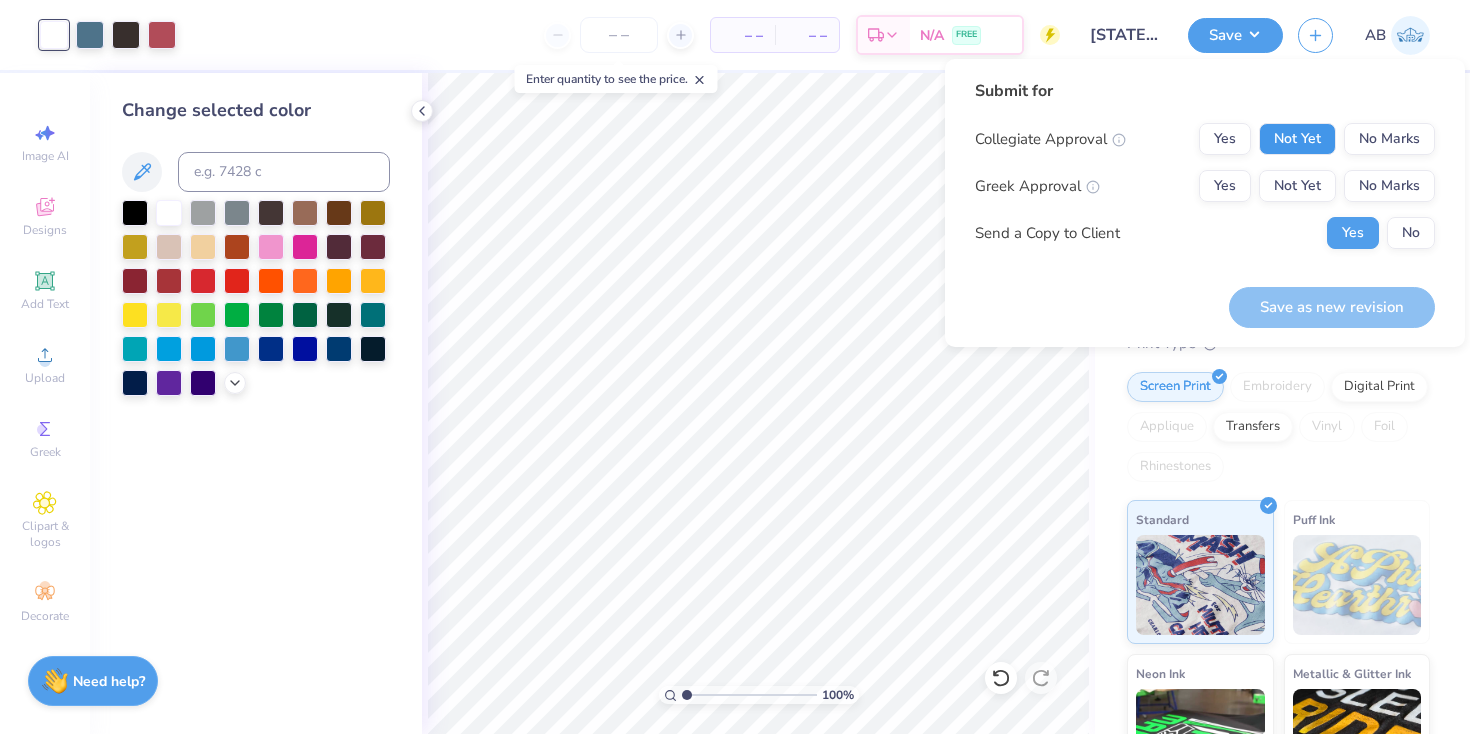 click on "Not Yet" at bounding box center [1297, 139] 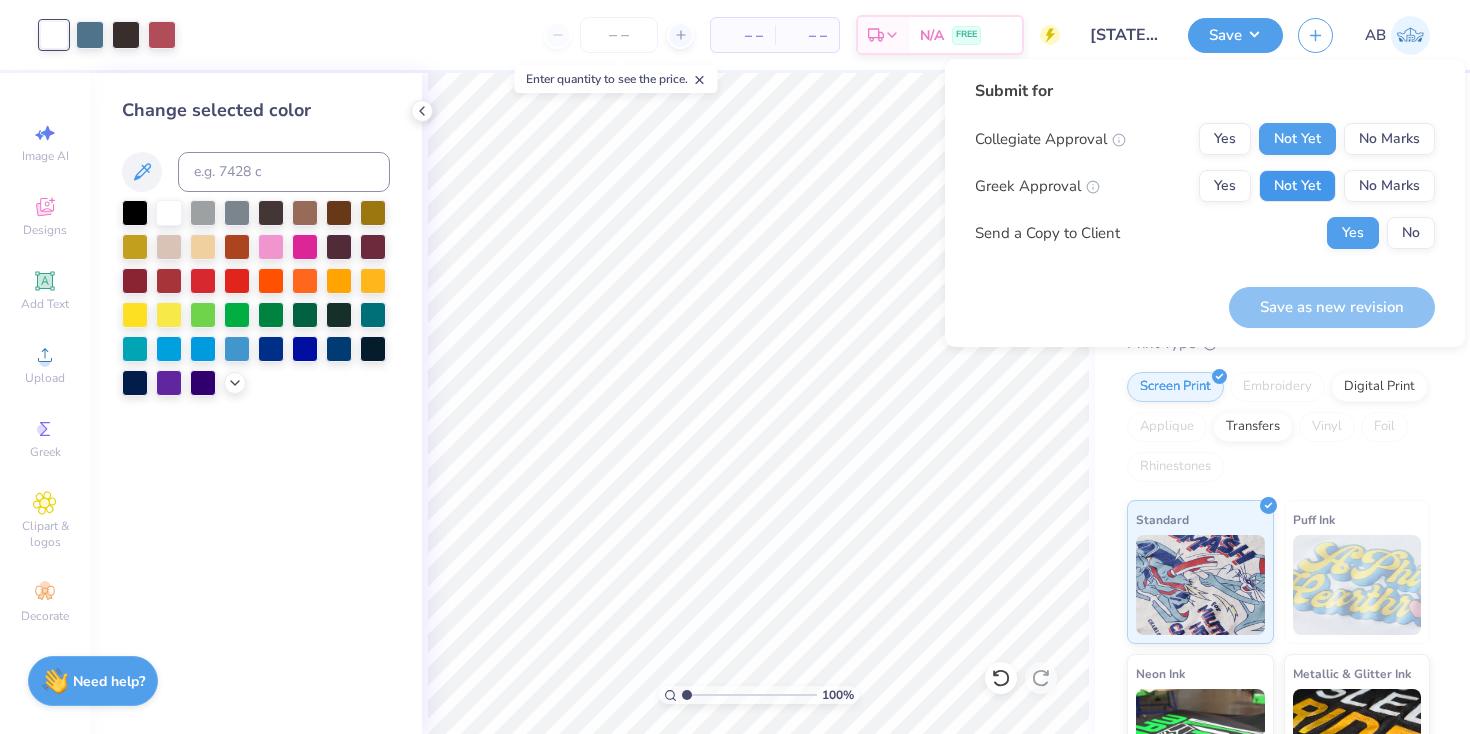 click on "Not Yet" at bounding box center [1297, 186] 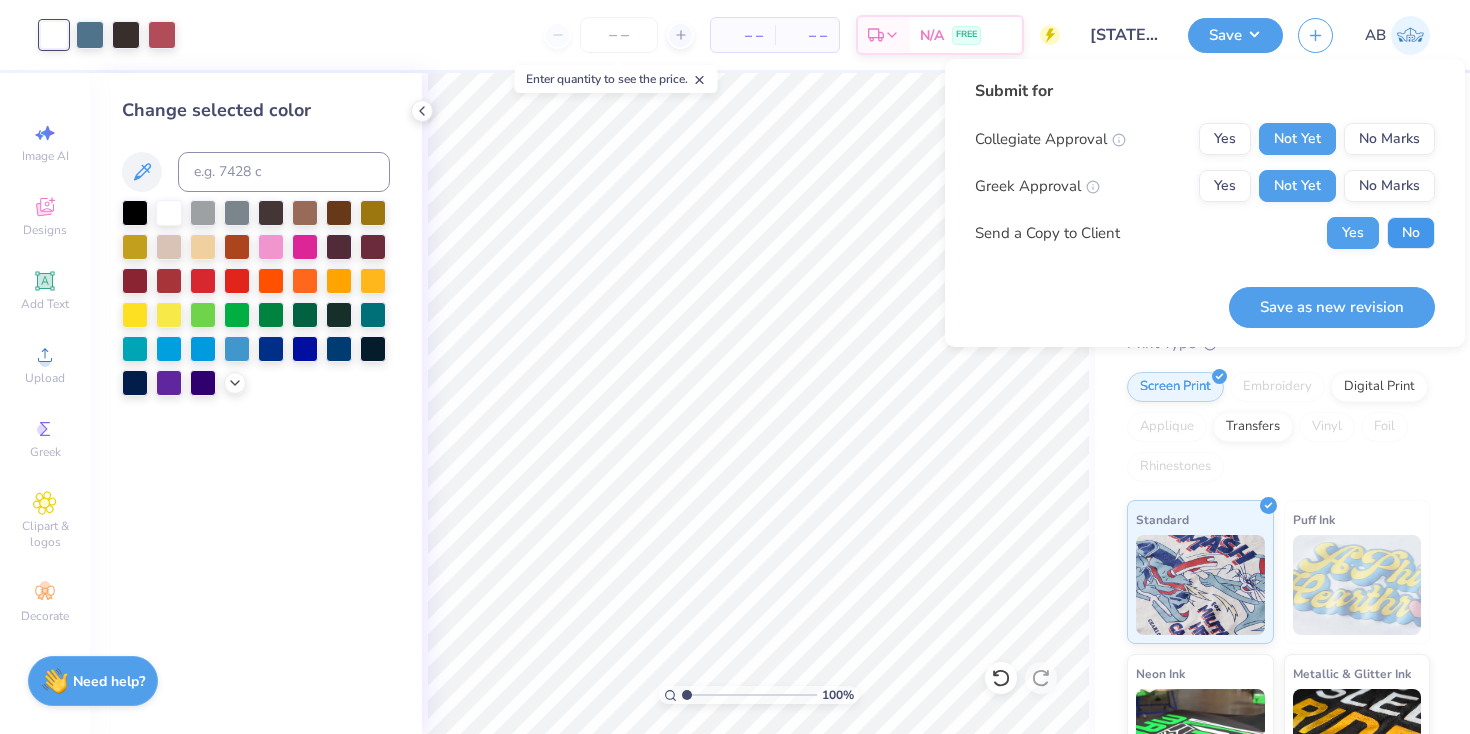 click on "No" at bounding box center (1411, 233) 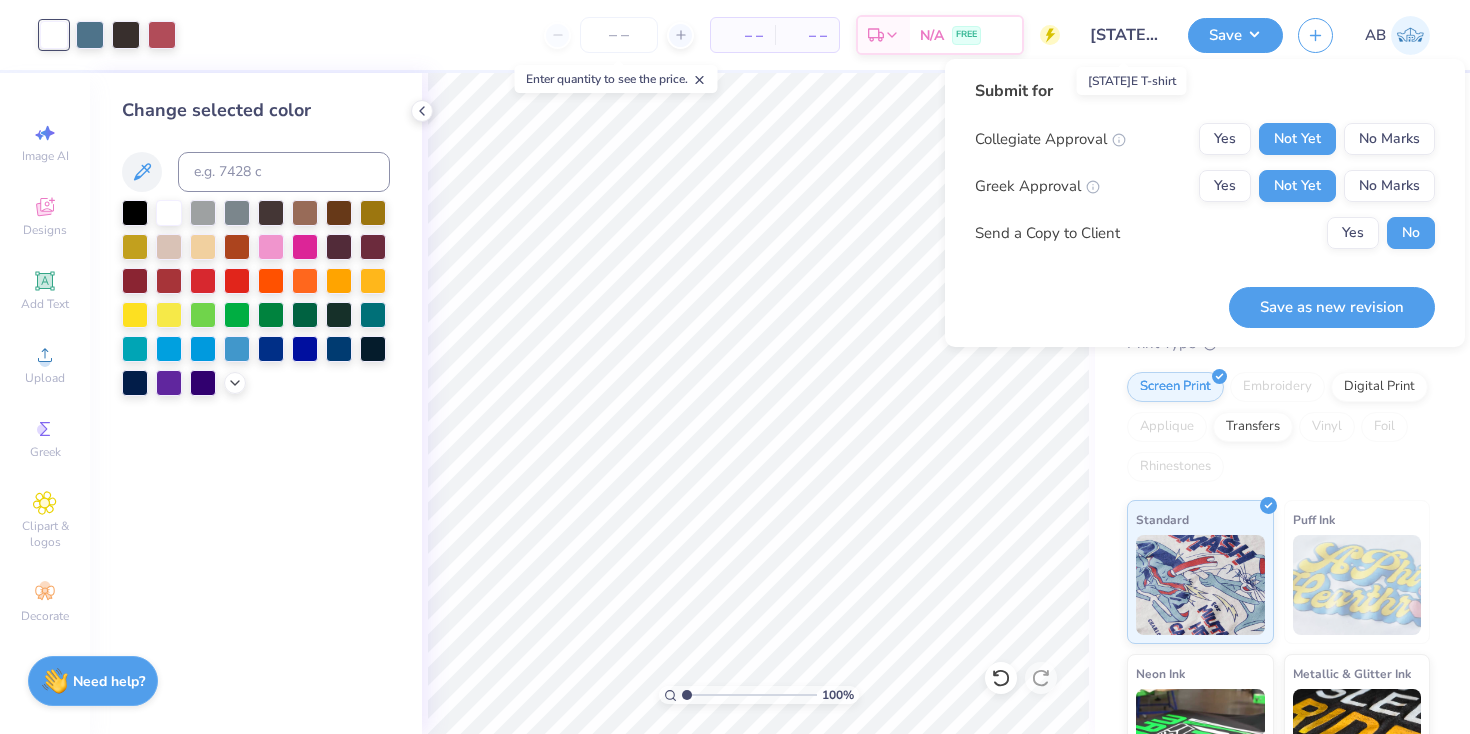click on "USAE T-shirt" at bounding box center (1124, 35) 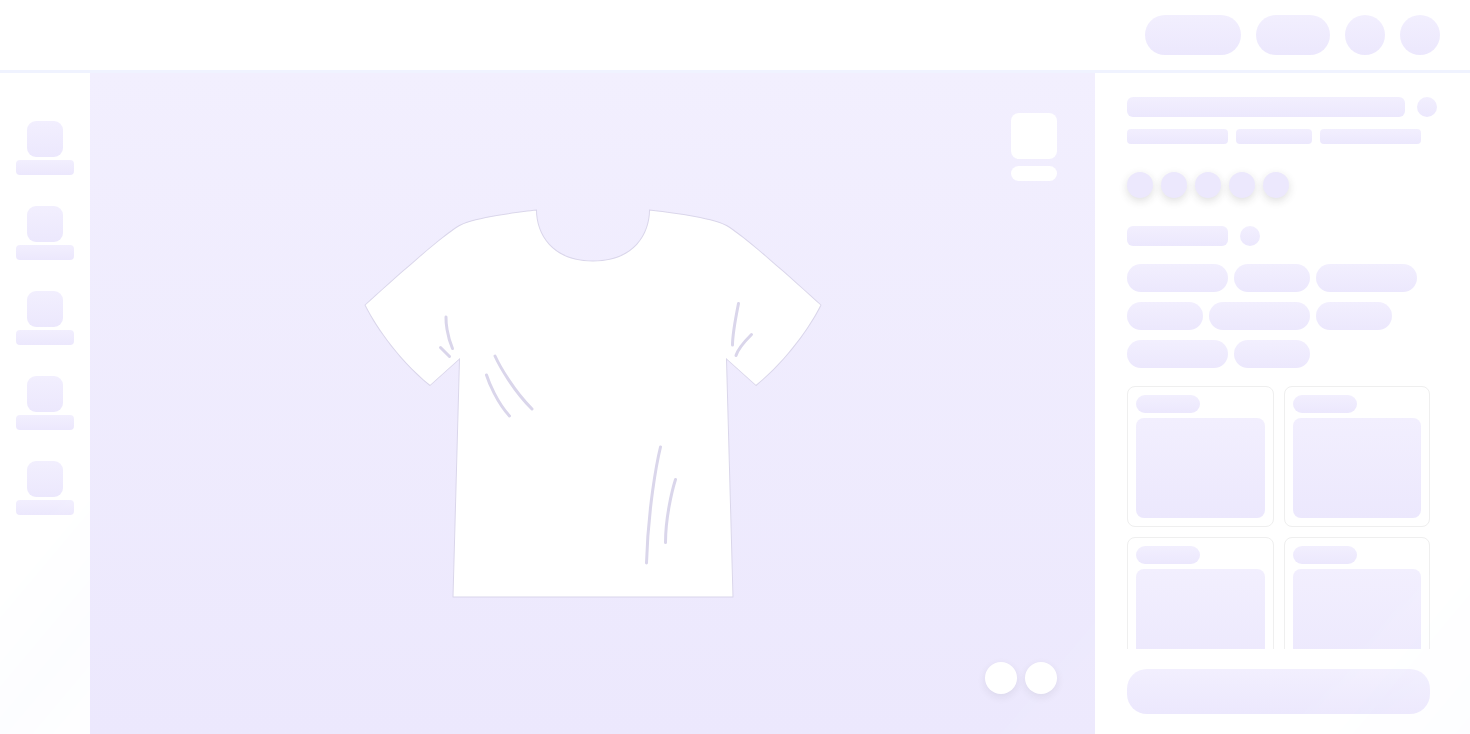 scroll, scrollTop: 0, scrollLeft: 0, axis: both 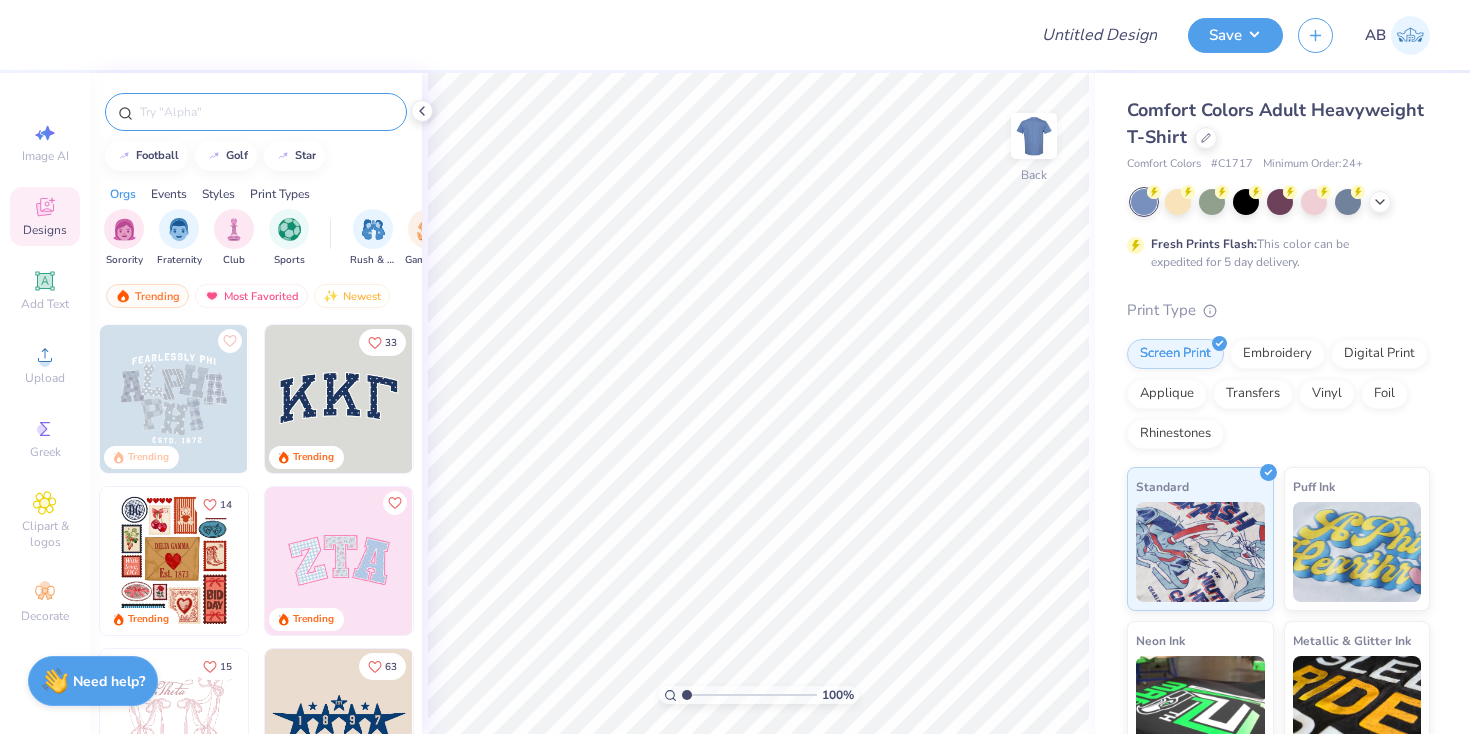 click at bounding box center [266, 112] 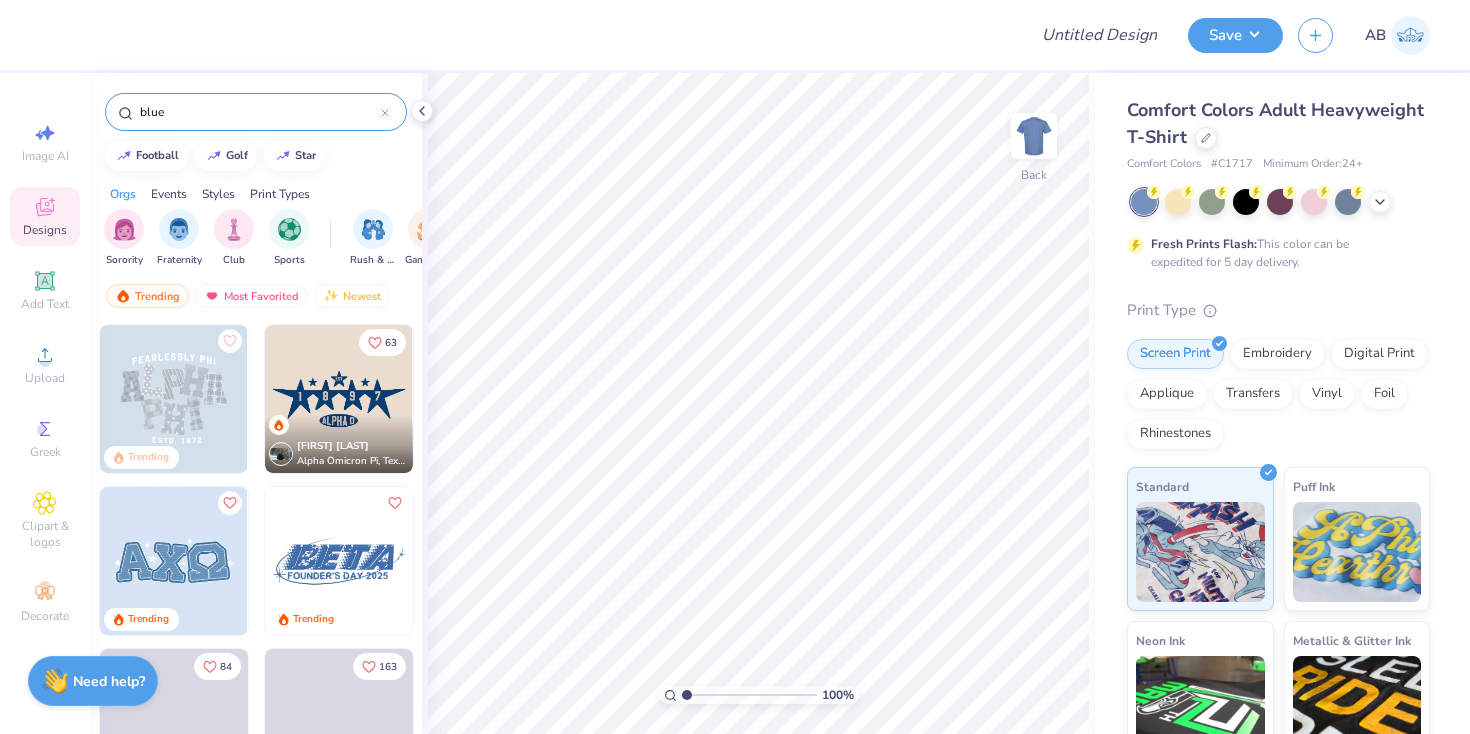 type on "blue" 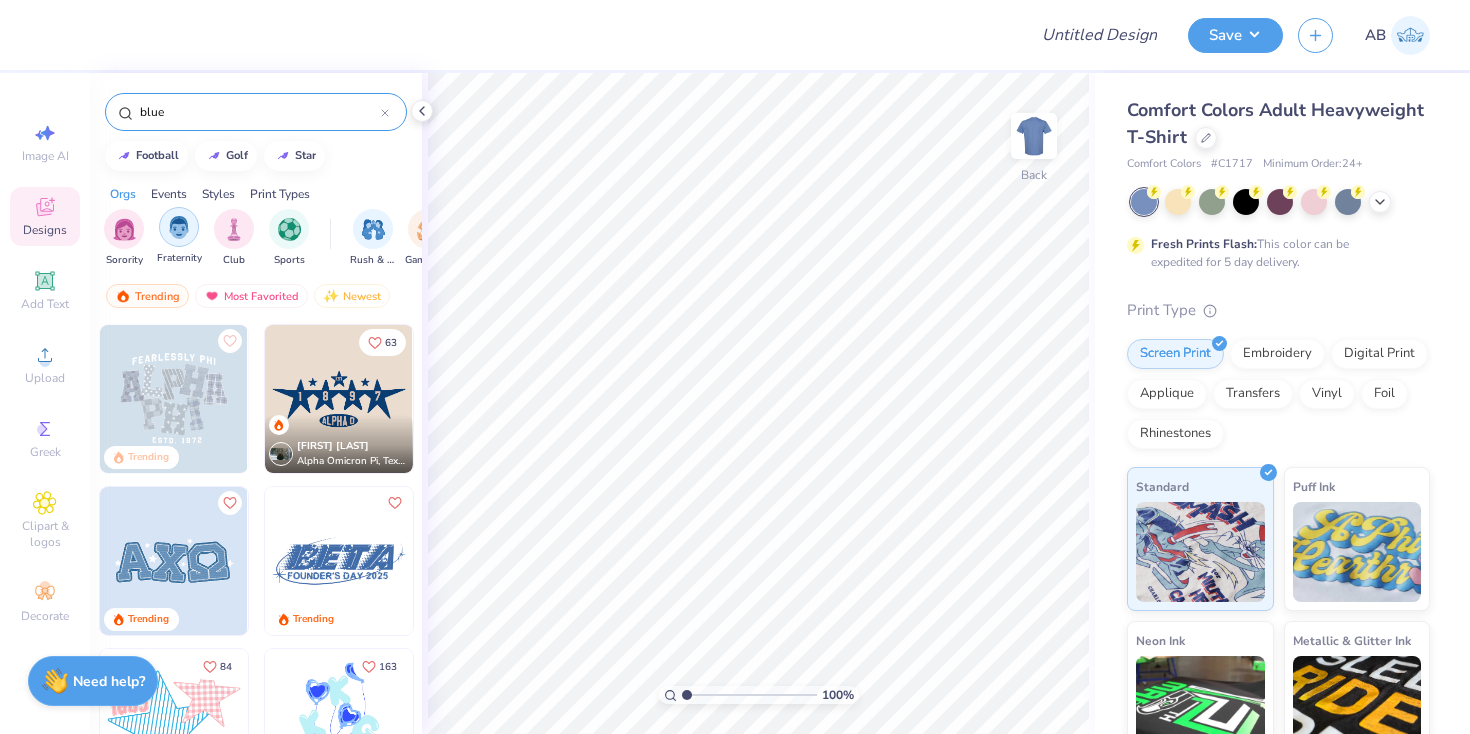 click at bounding box center (179, 227) 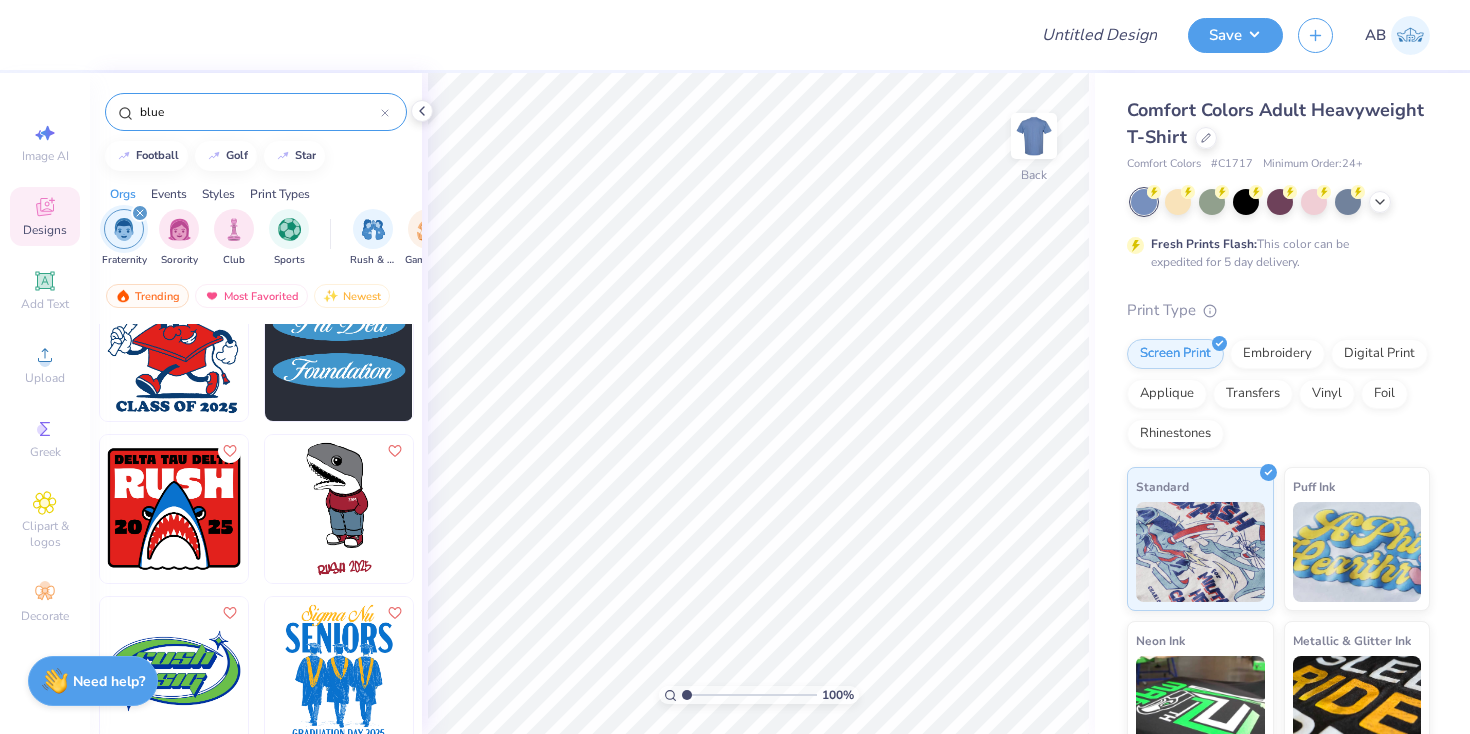 scroll, scrollTop: 4918, scrollLeft: 0, axis: vertical 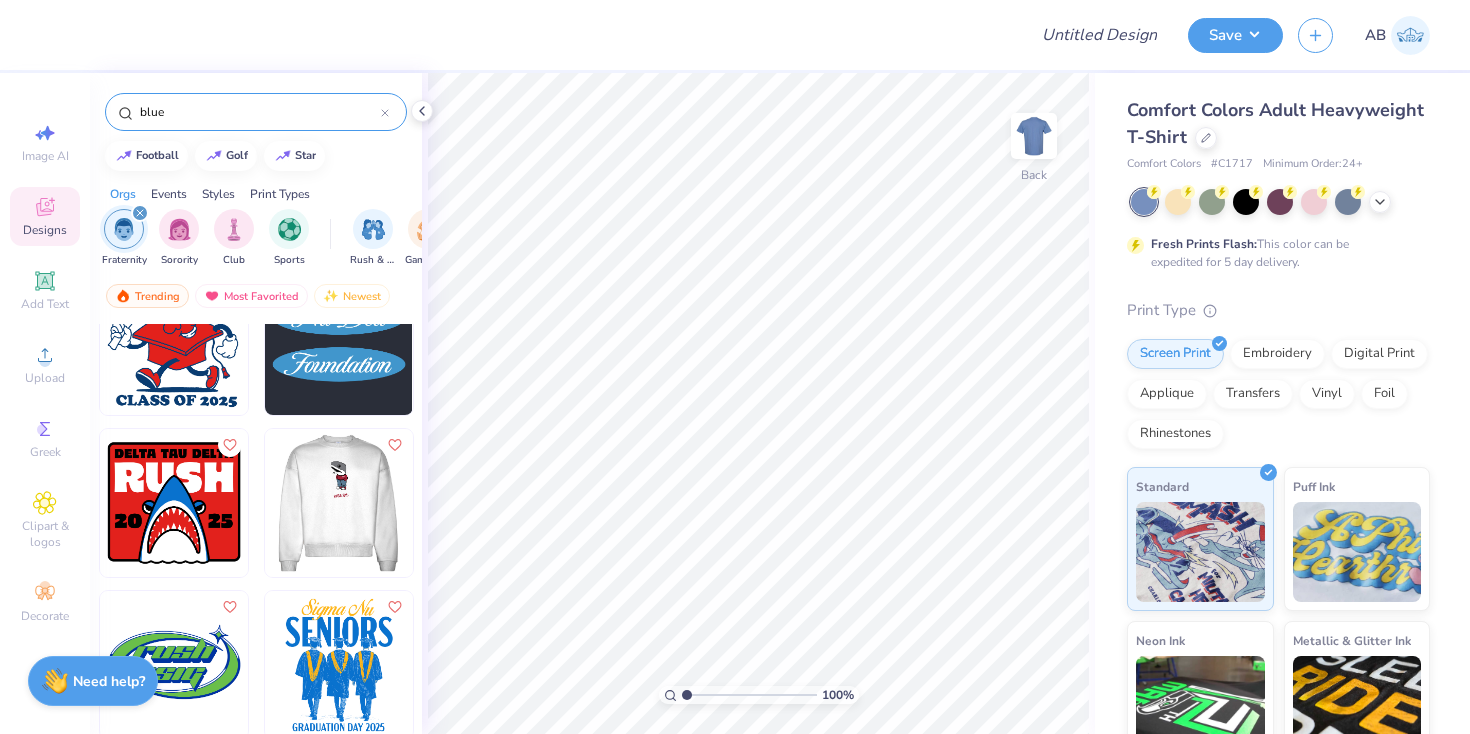 click at bounding box center (338, 503) 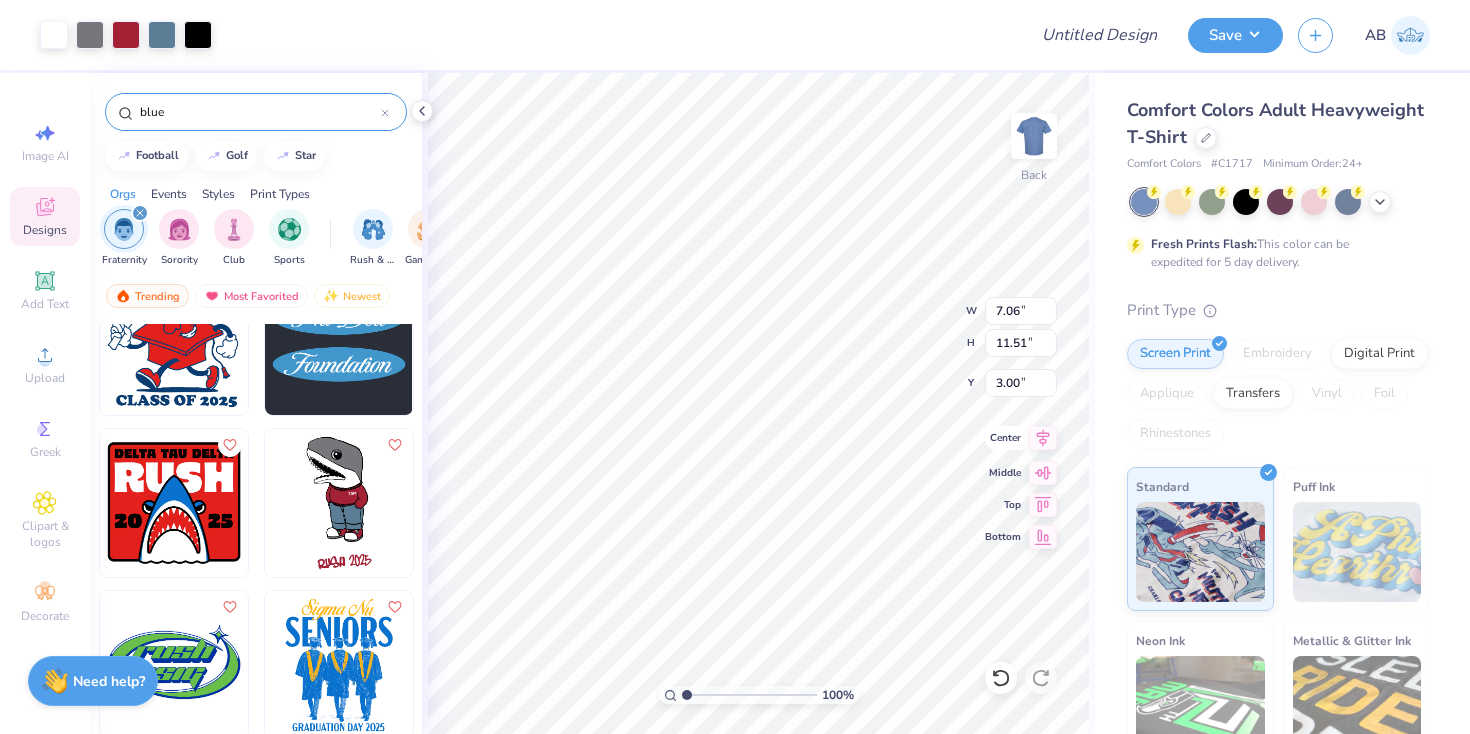 type on "7.06" 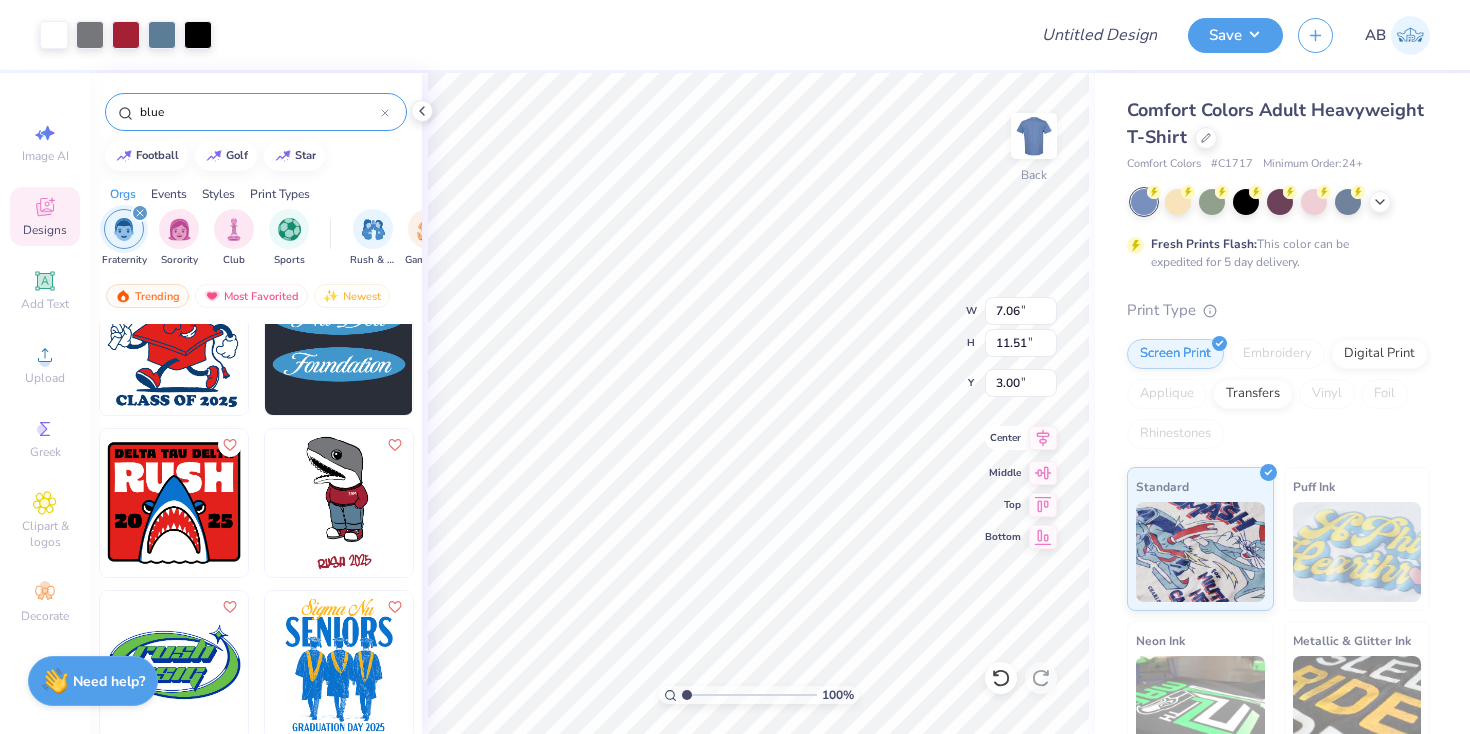 type on "11.51" 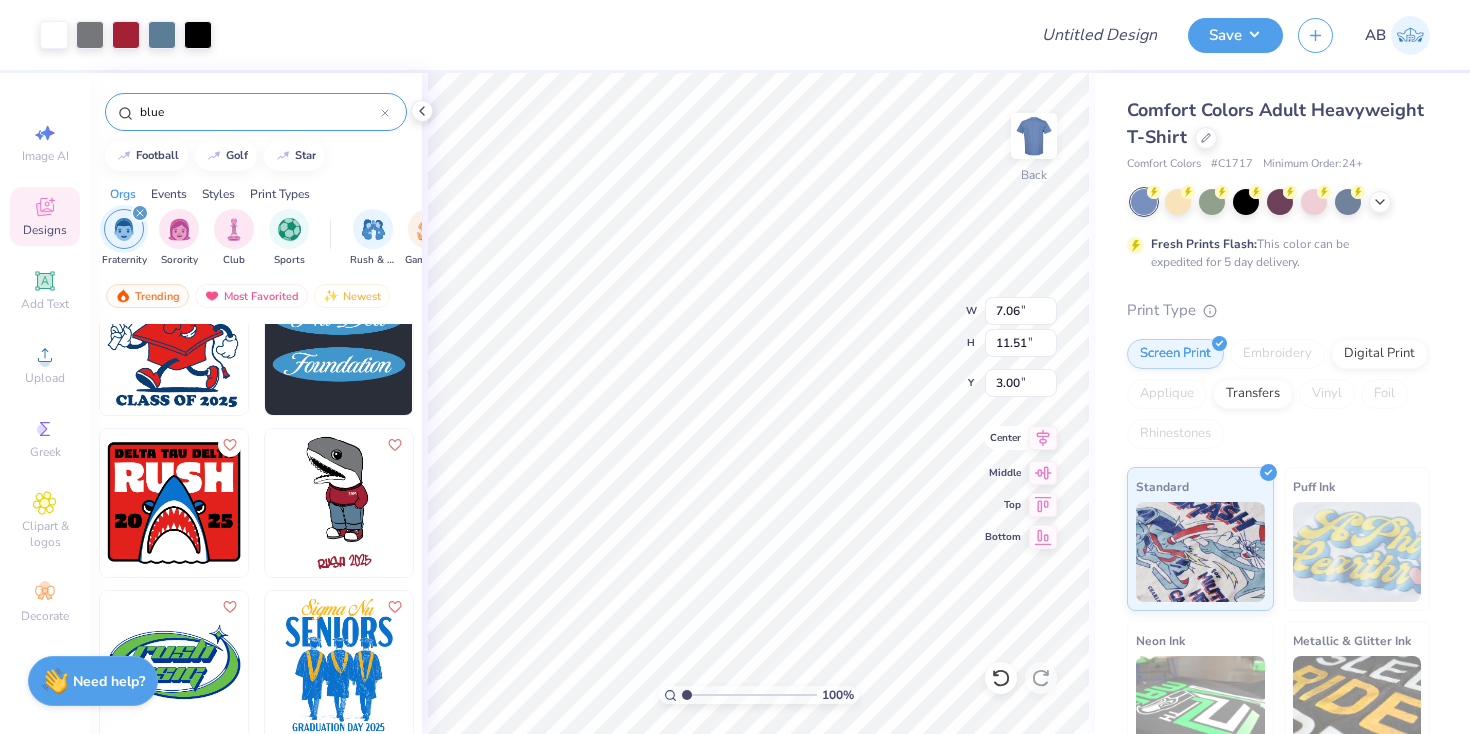 type on "3.79" 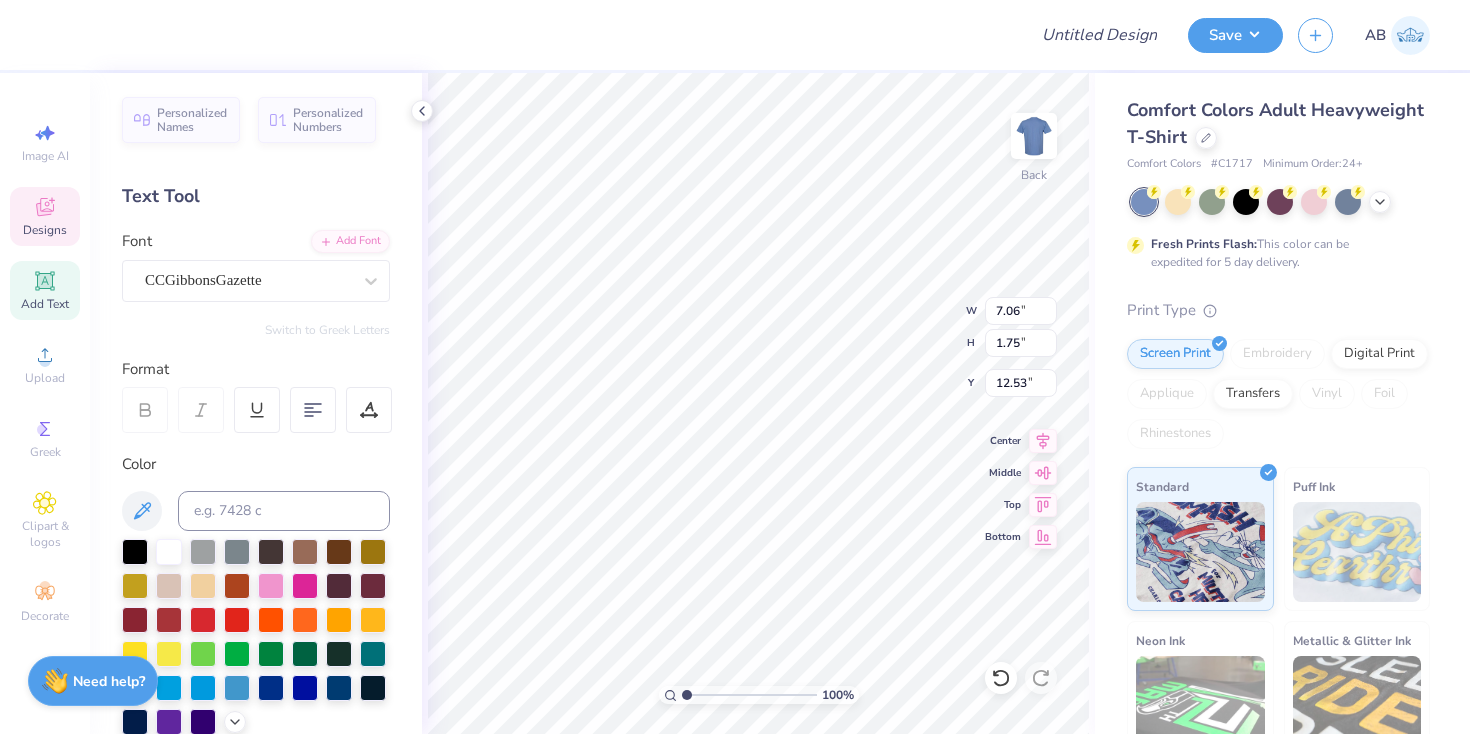 type on "SAE" 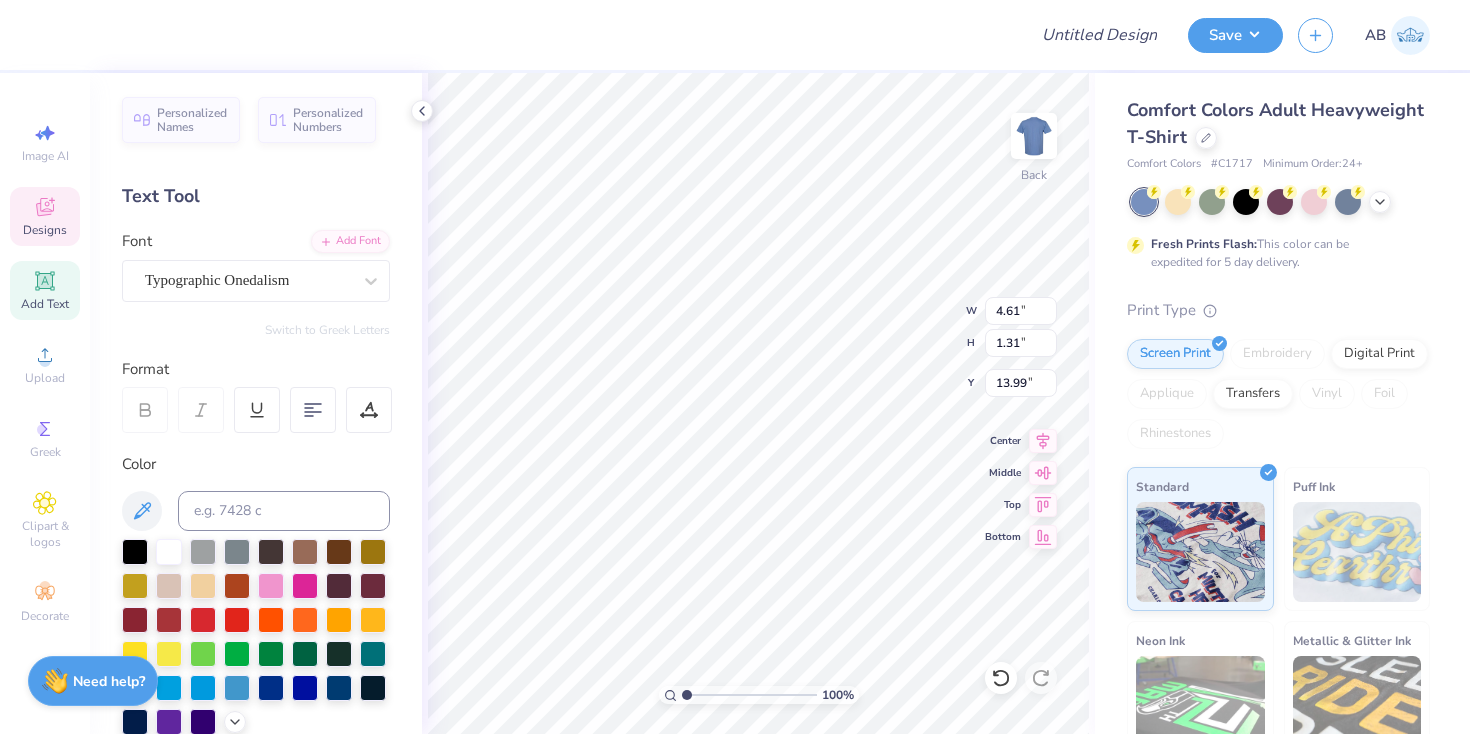 scroll, scrollTop: 0, scrollLeft: 2, axis: horizontal 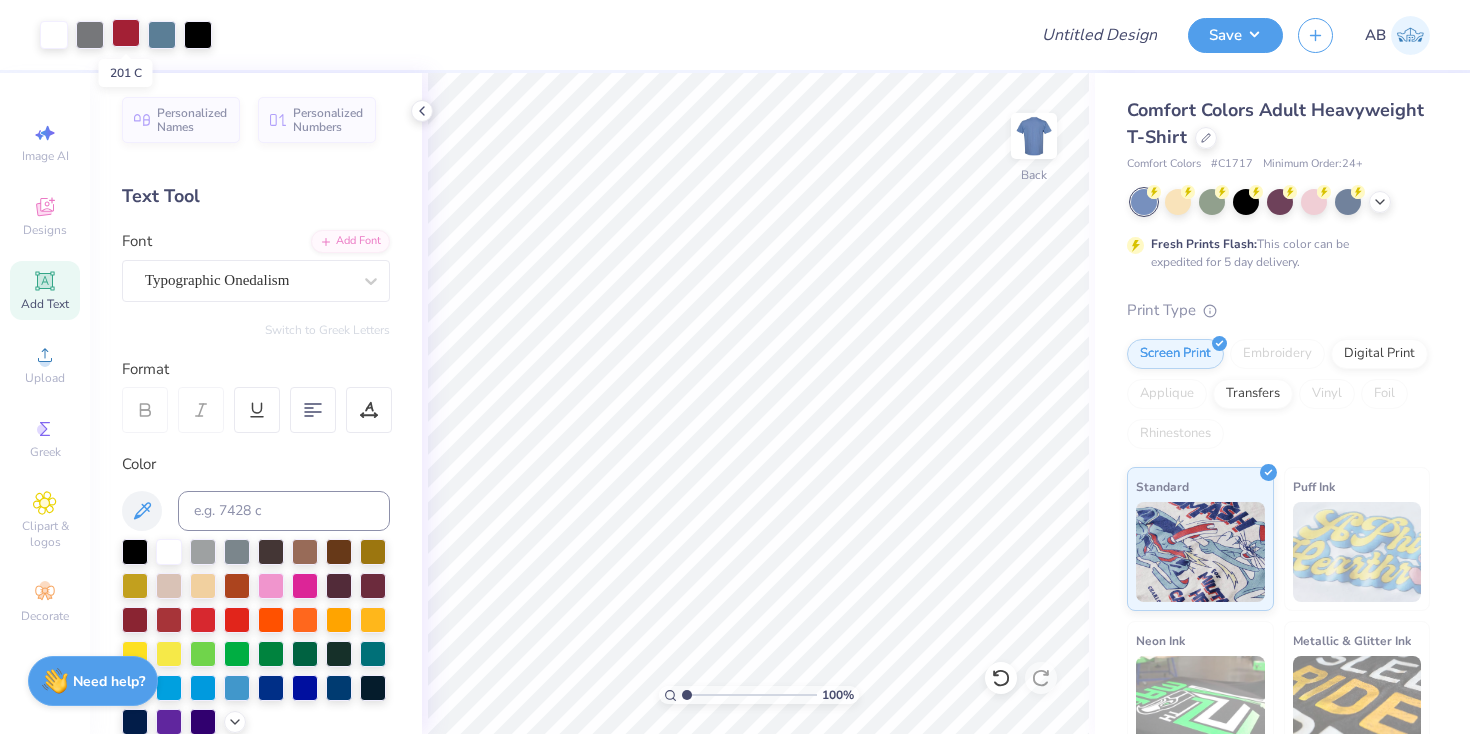 click at bounding box center (126, 33) 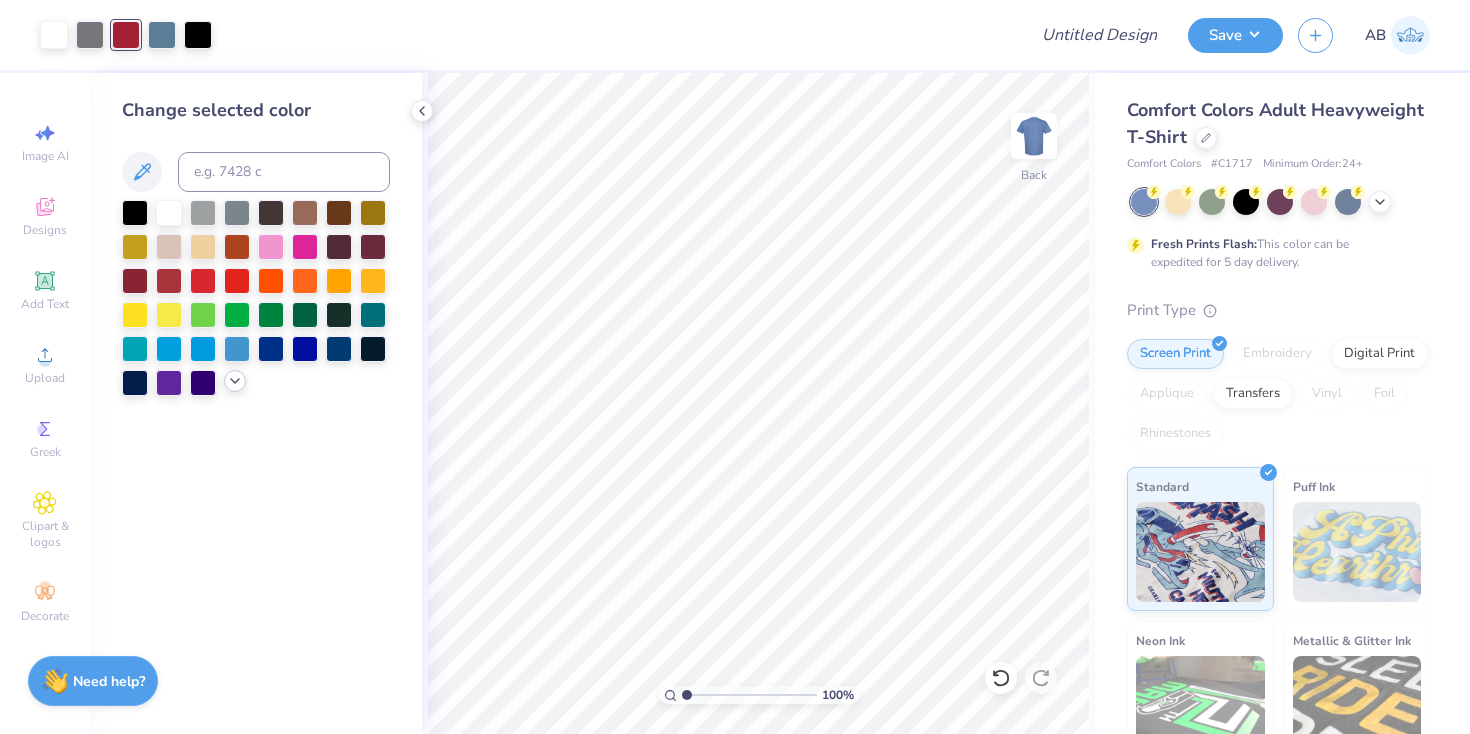 click at bounding box center [235, 381] 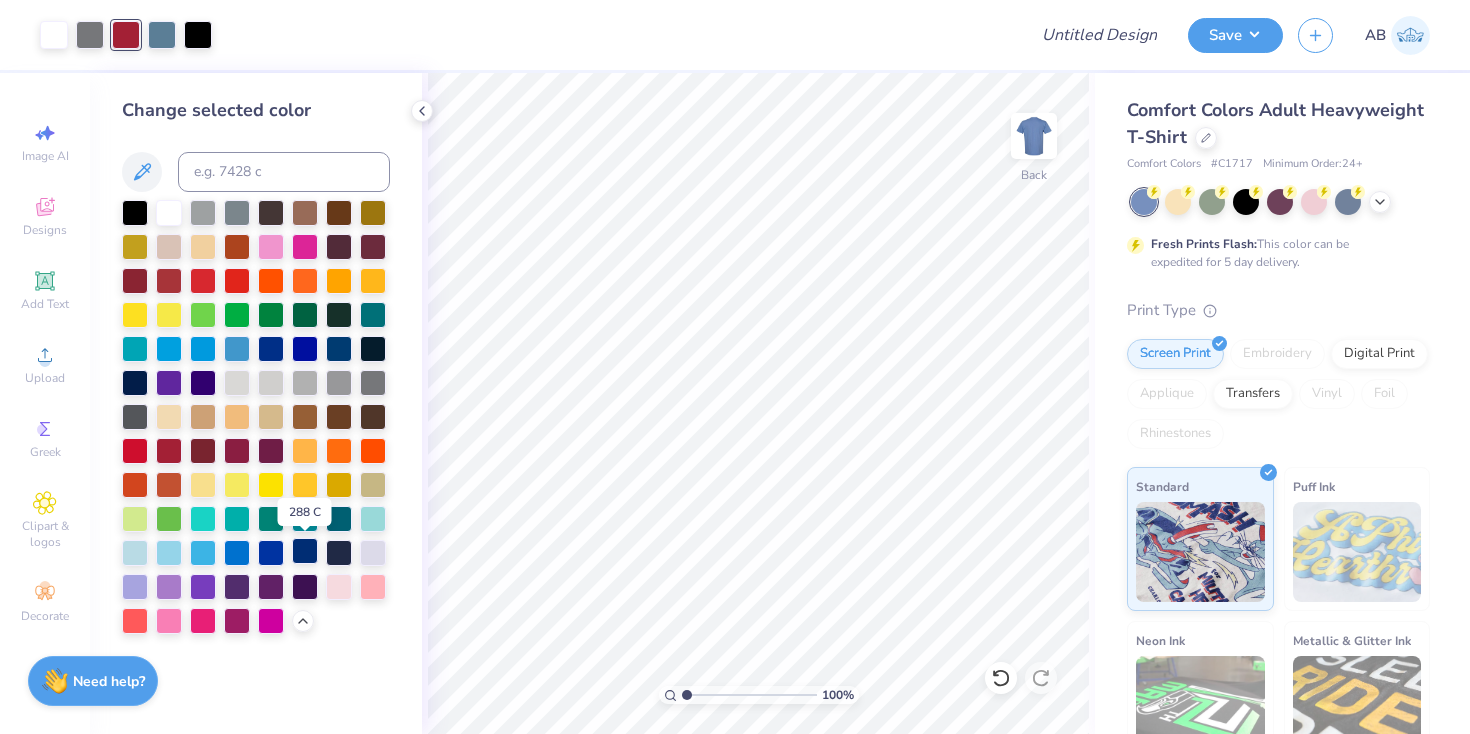 click at bounding box center (305, 551) 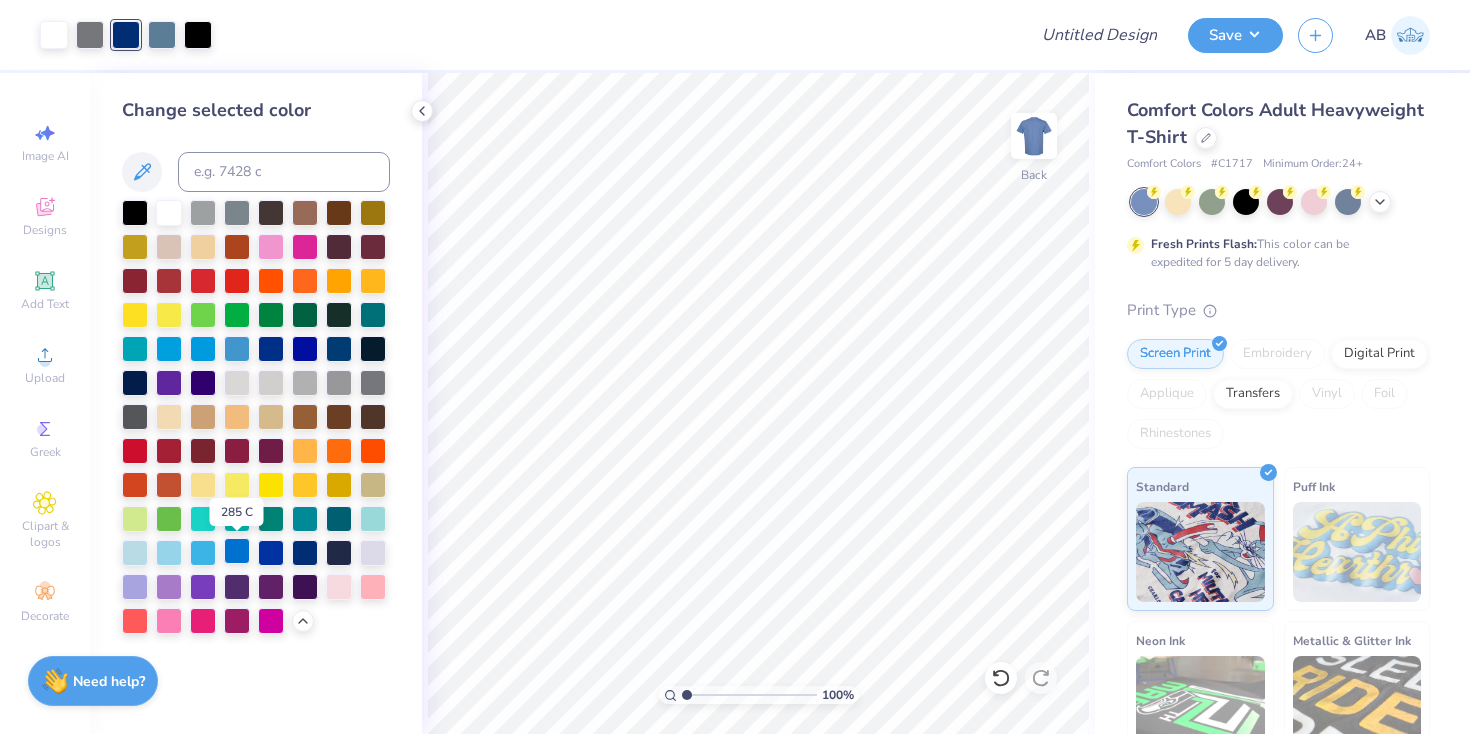 click at bounding box center [237, 551] 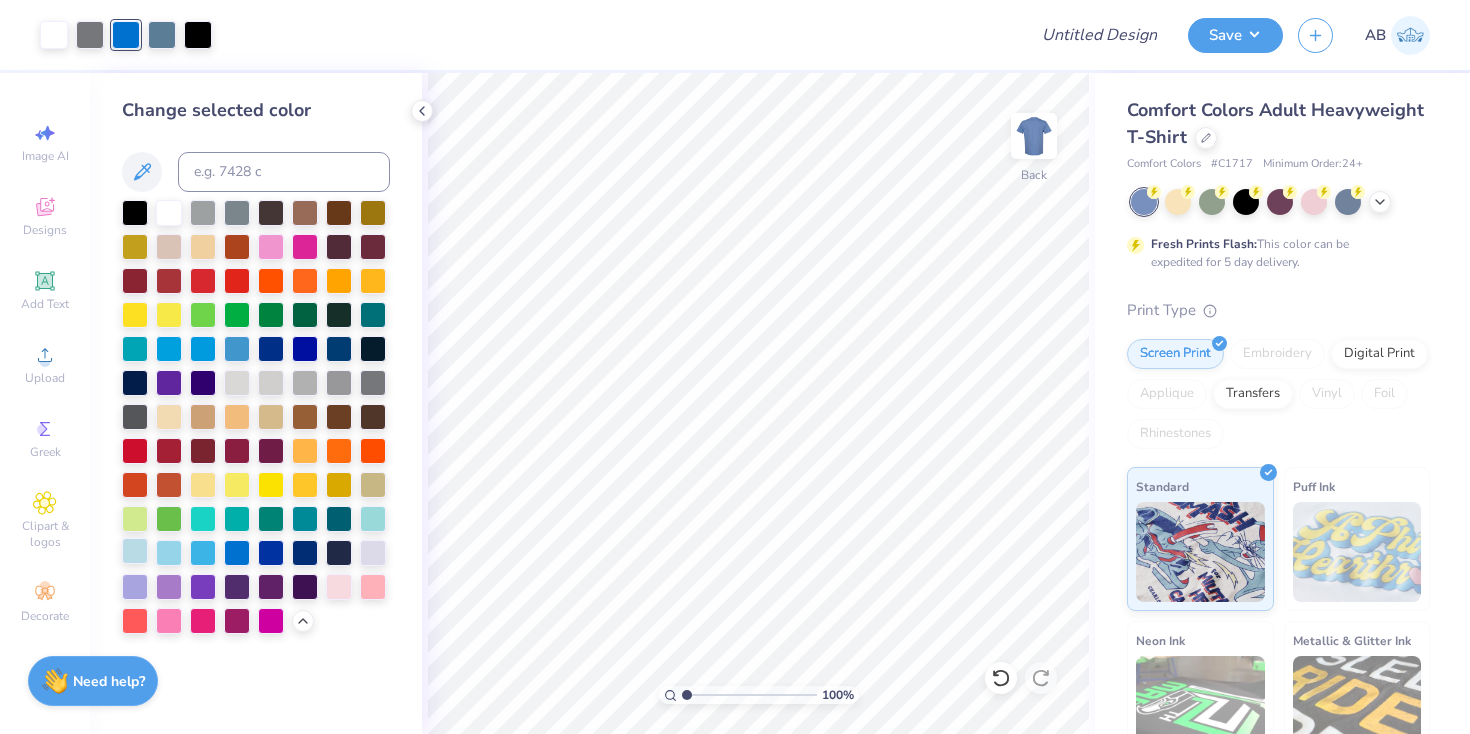 click at bounding box center (135, 551) 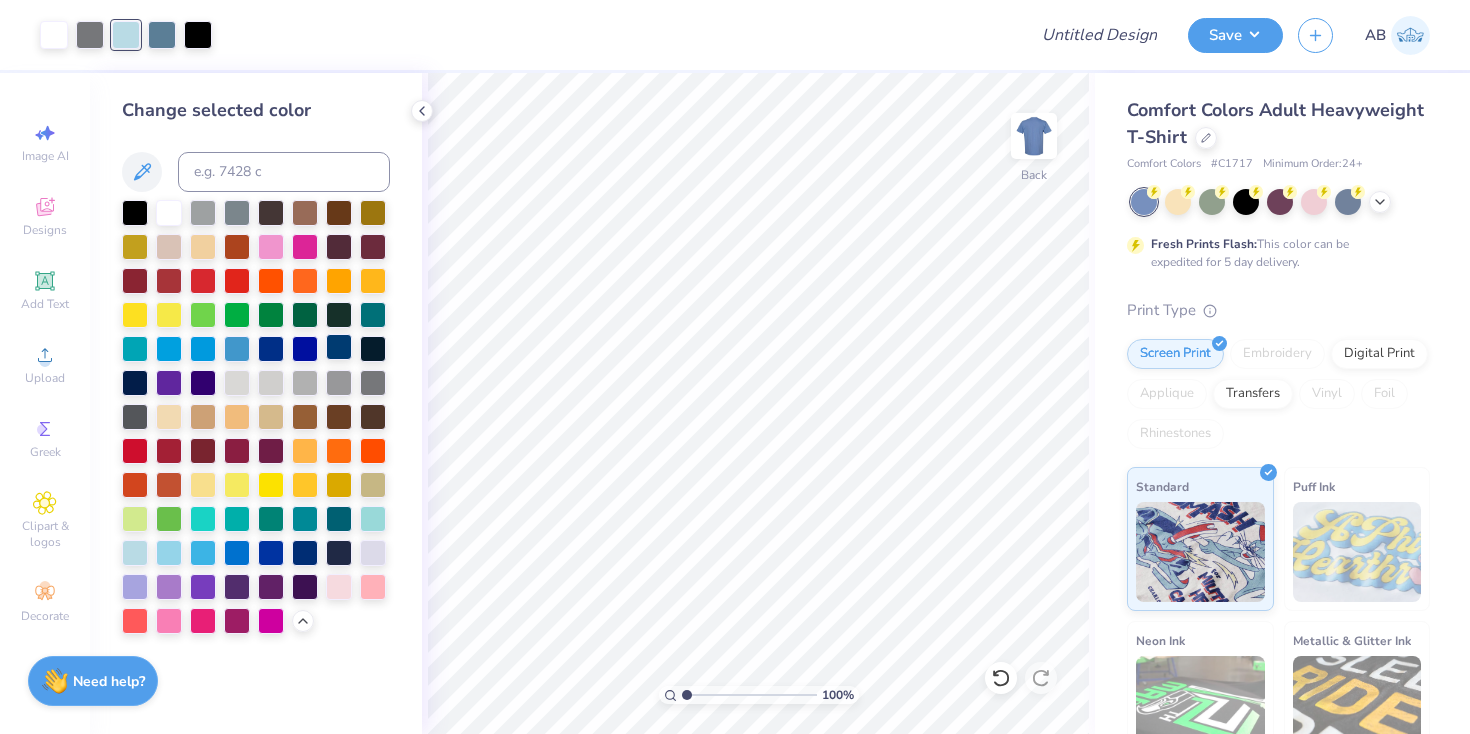 click at bounding box center (339, 347) 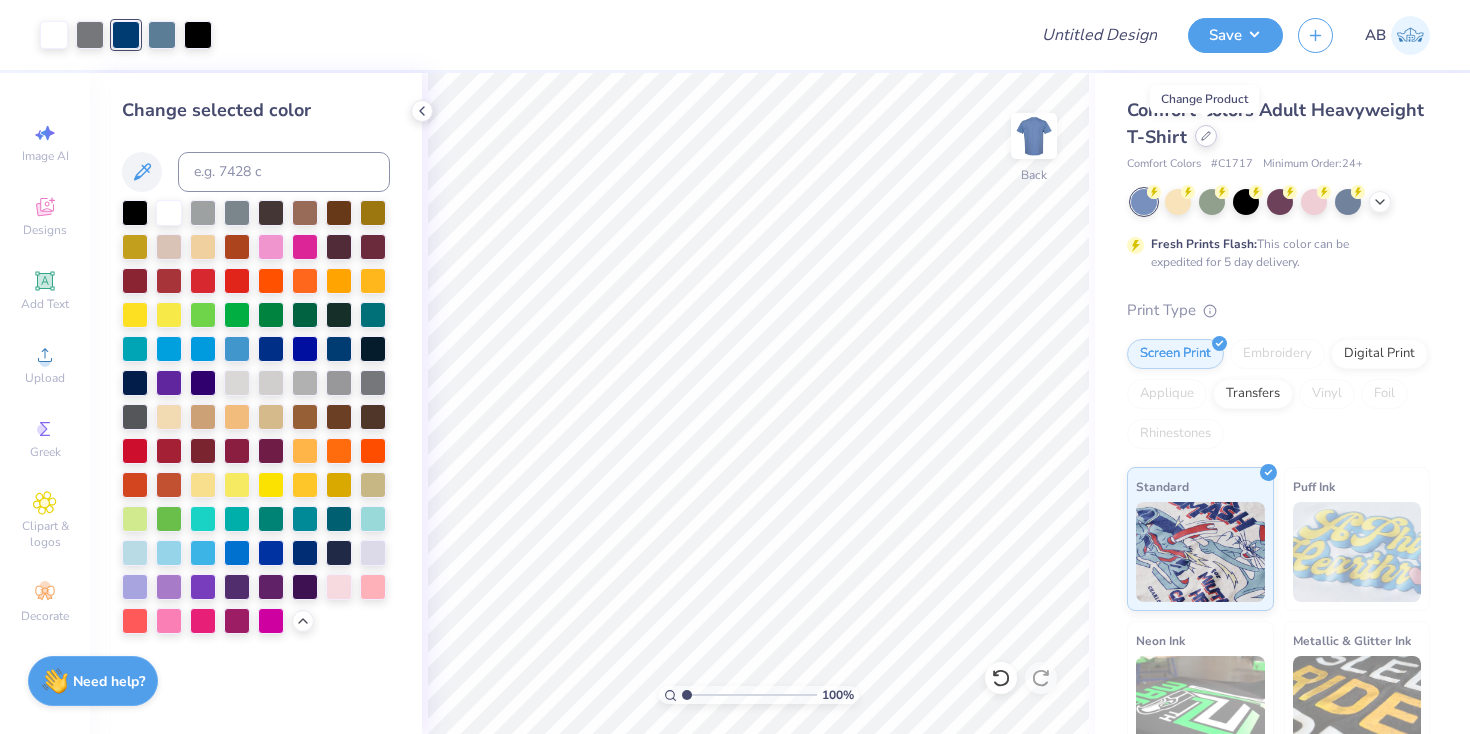 click 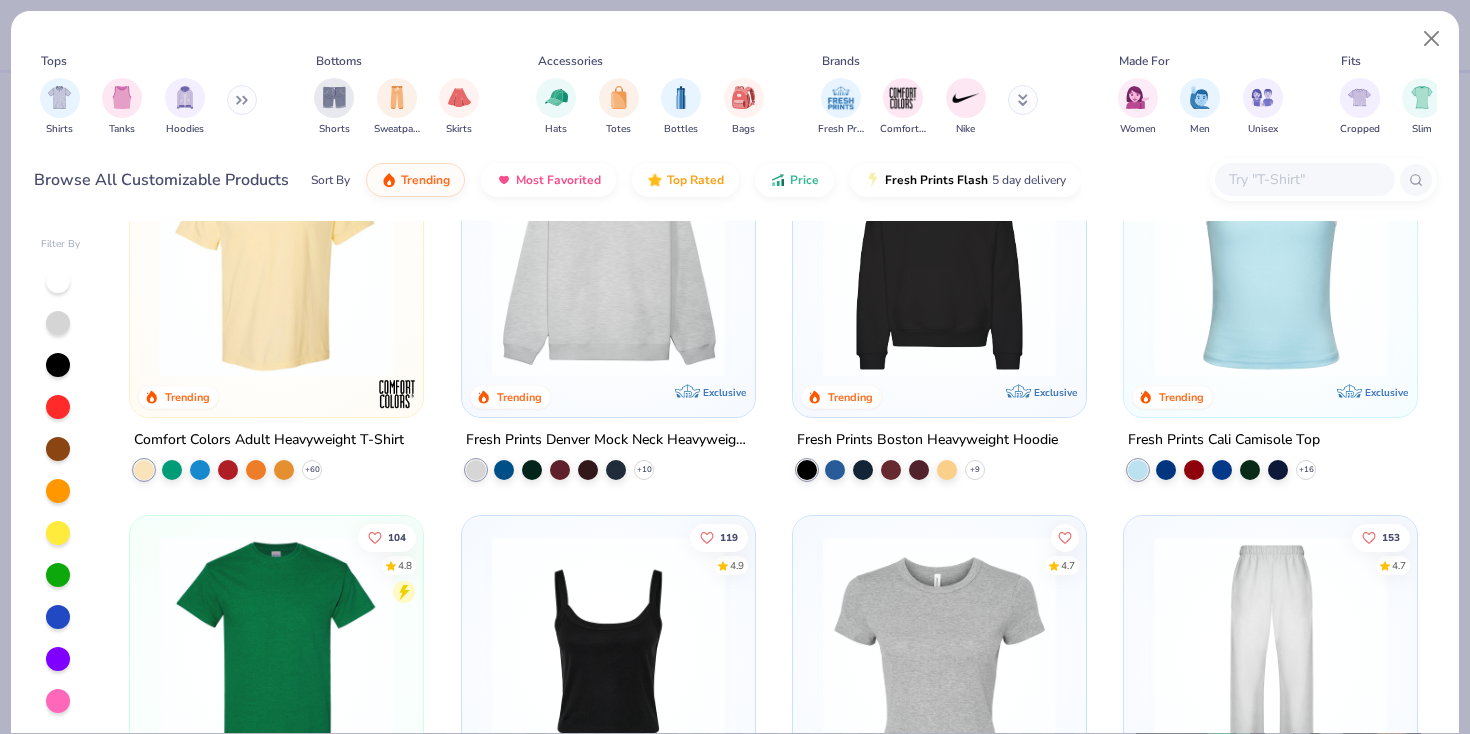 scroll, scrollTop: 112, scrollLeft: 0, axis: vertical 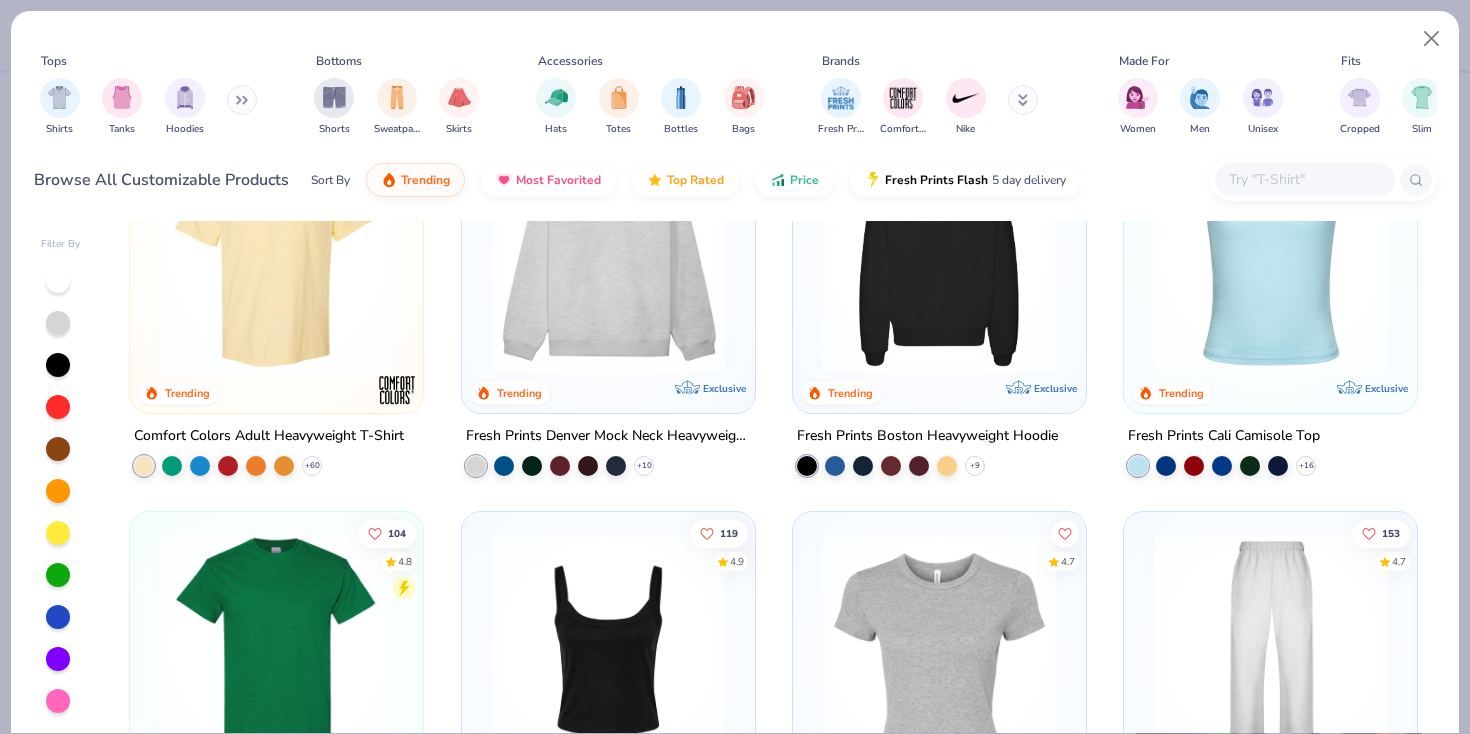 click at bounding box center (940, 256) 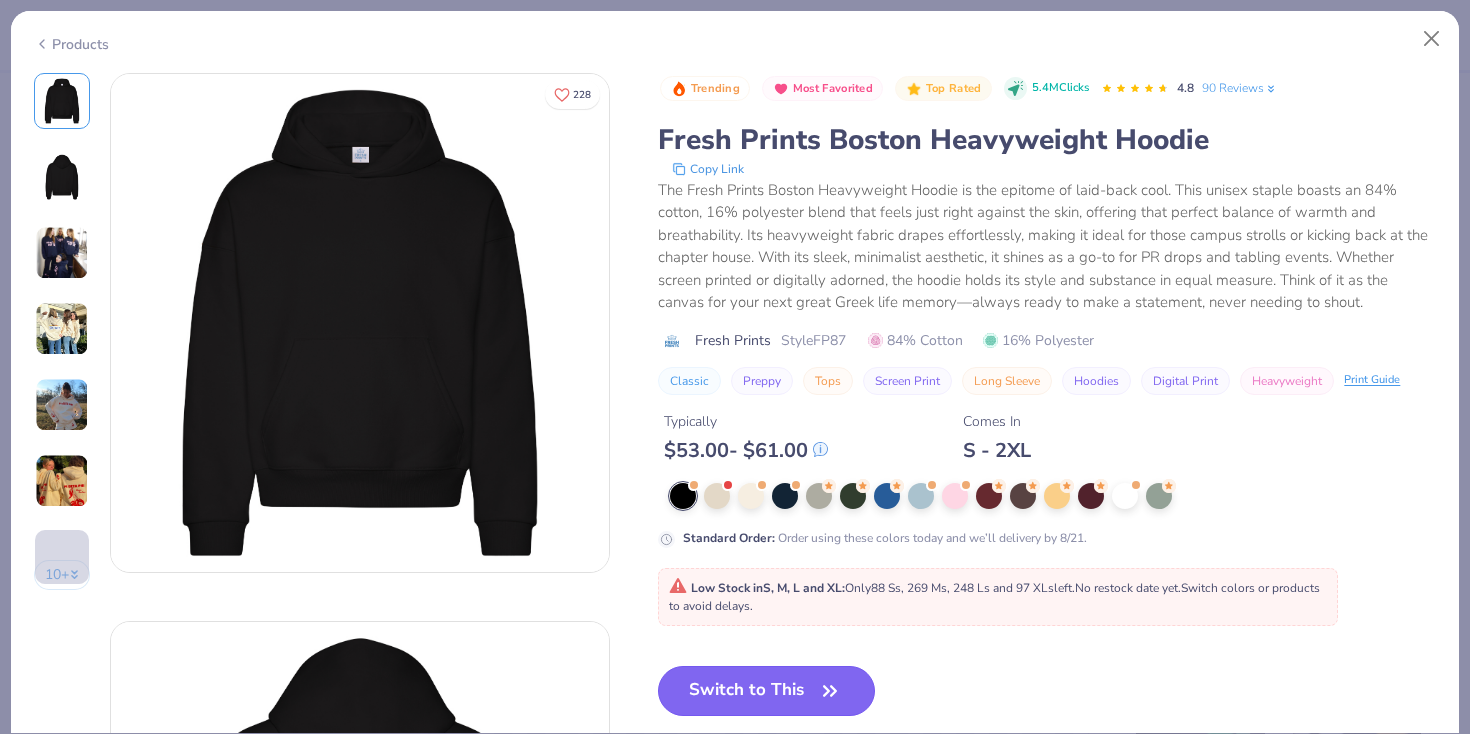 click on "Switch to This" at bounding box center (766, 691) 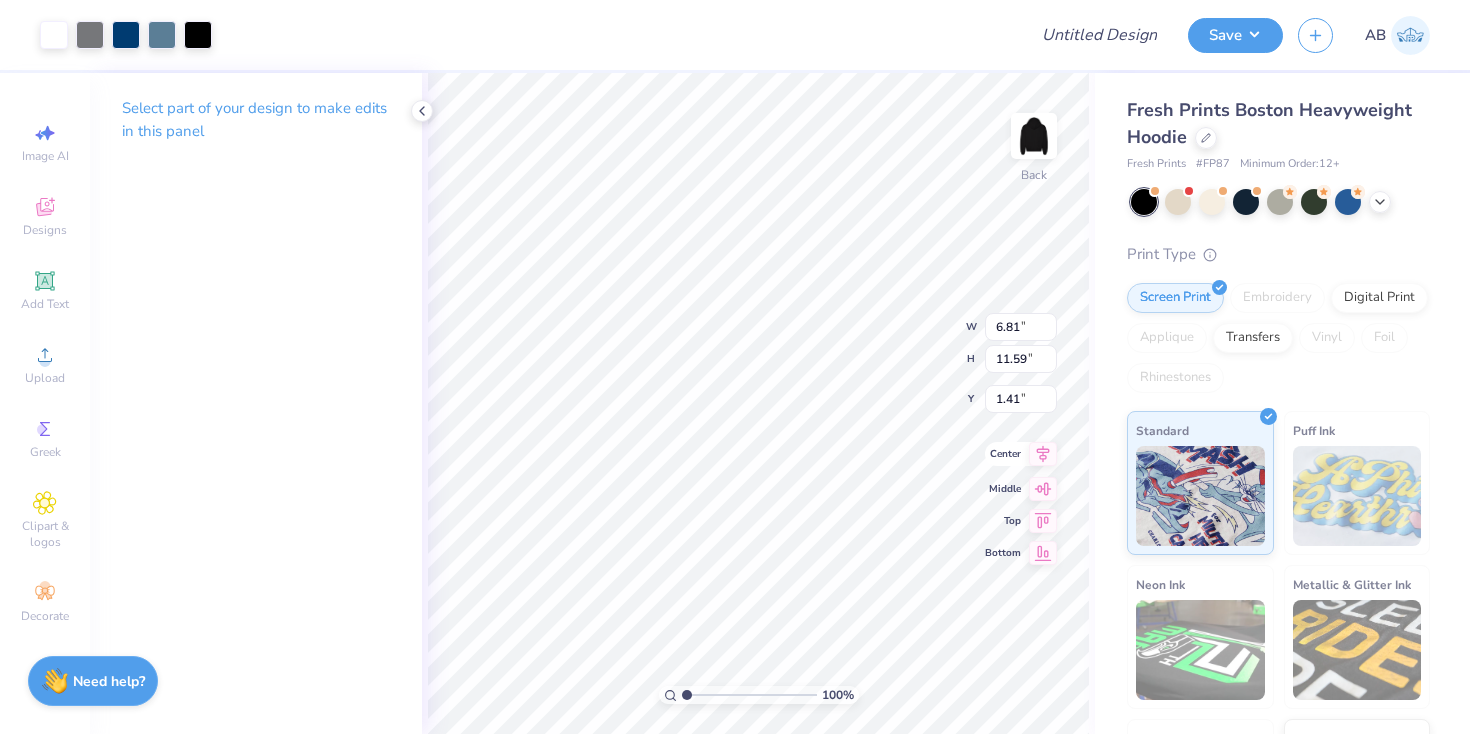 click 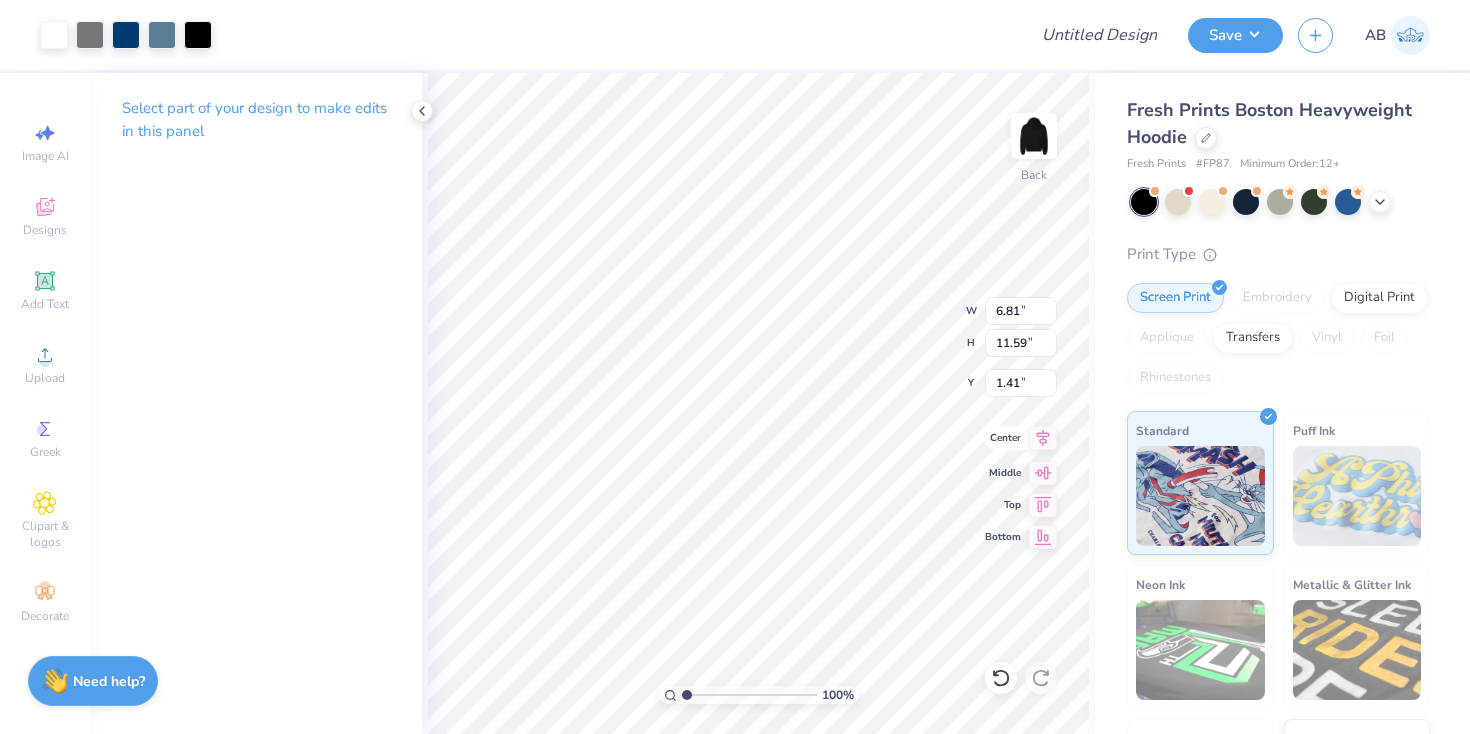 type on "4.76" 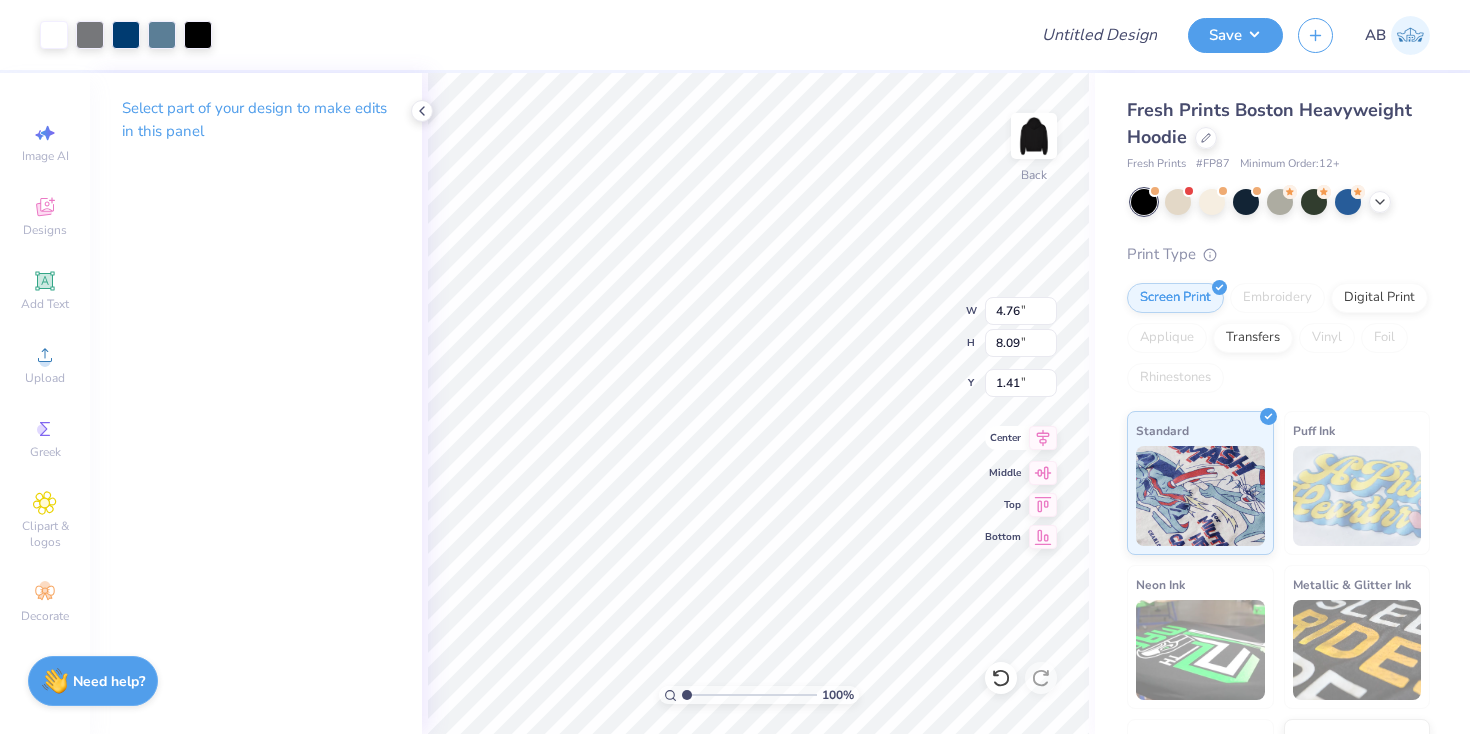 type on "3.00" 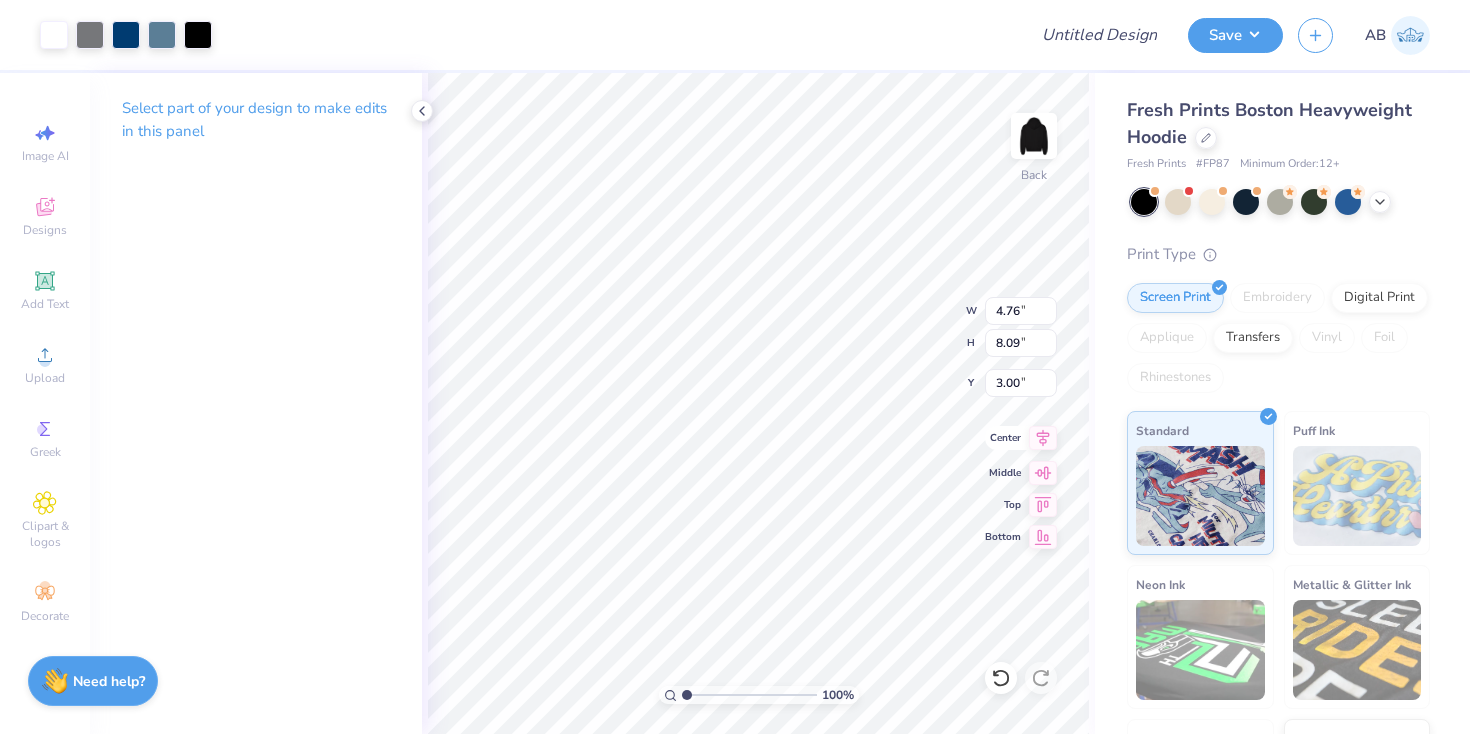 type on "5.76" 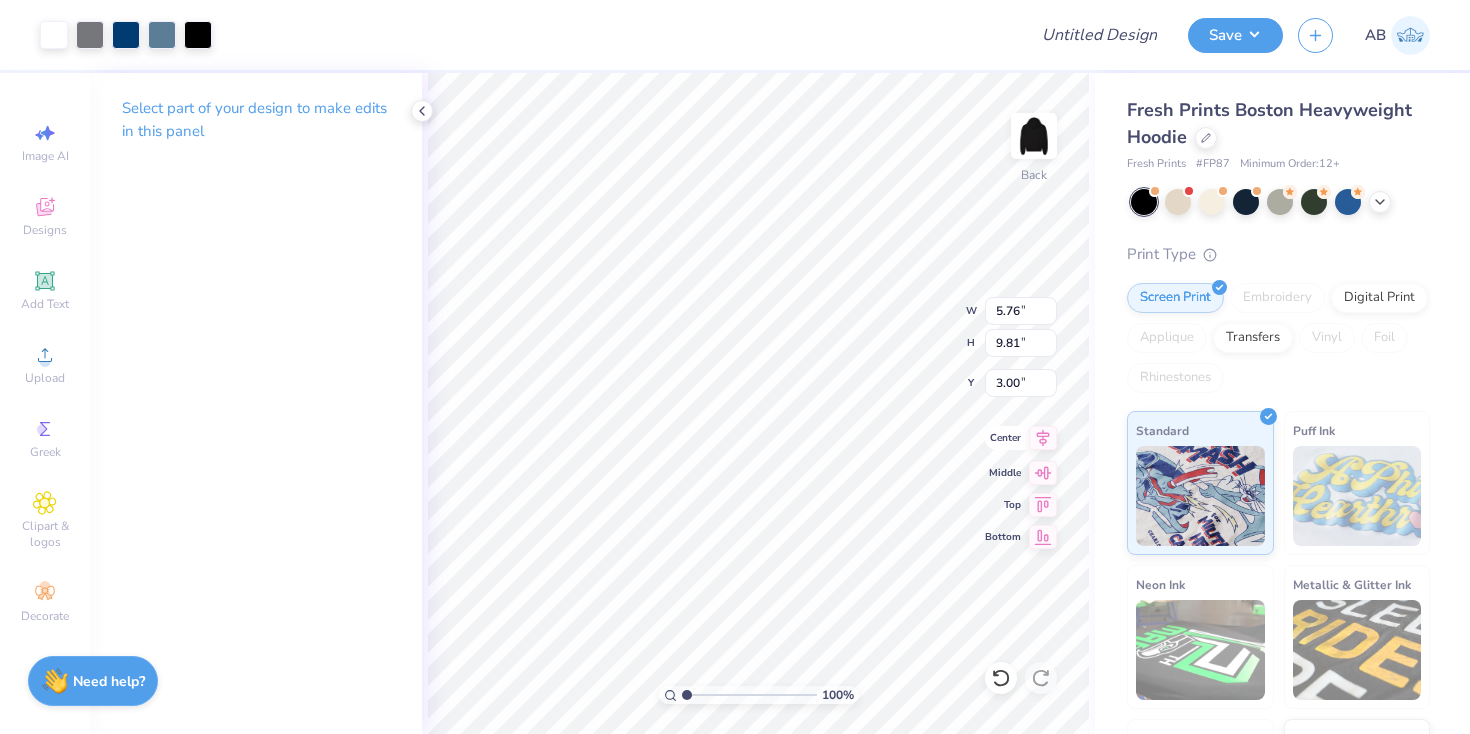 click 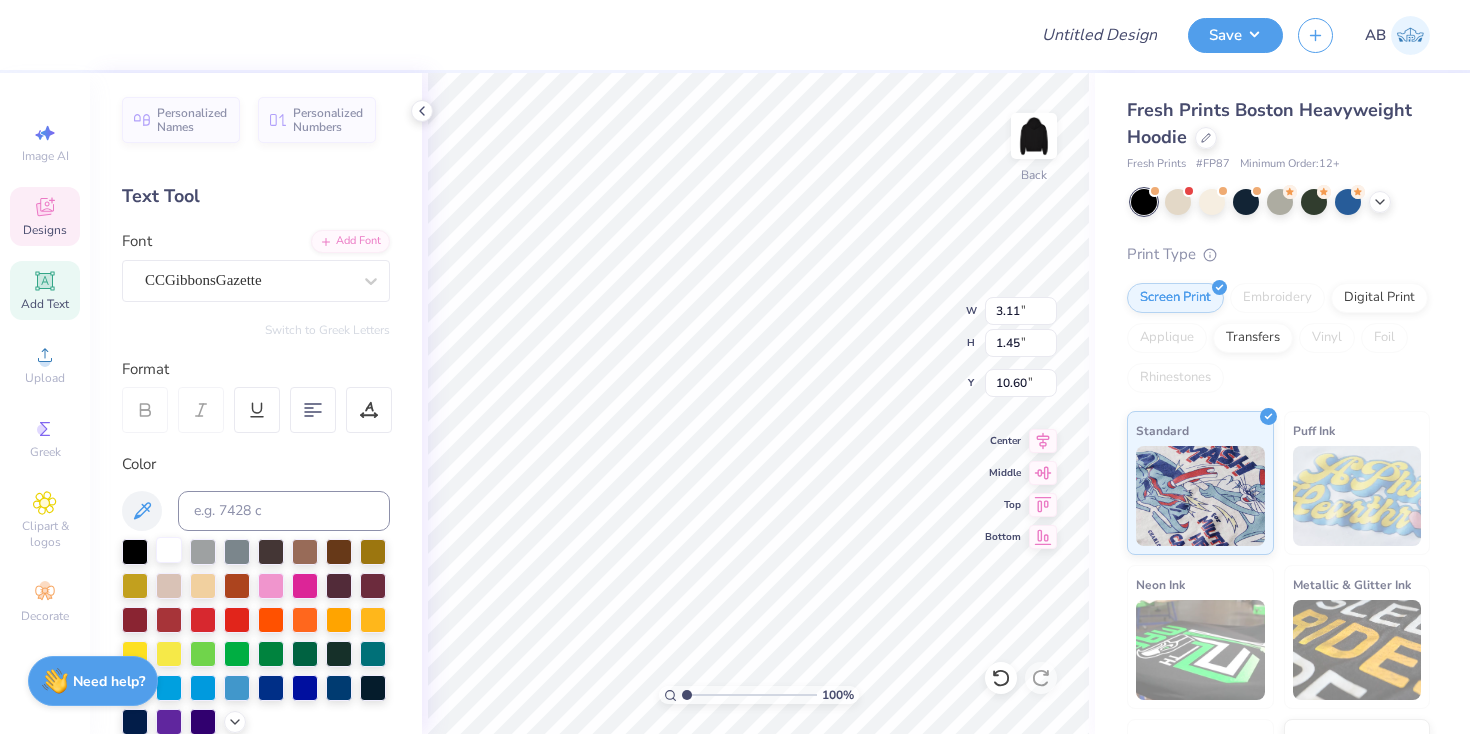 click at bounding box center [169, 550] 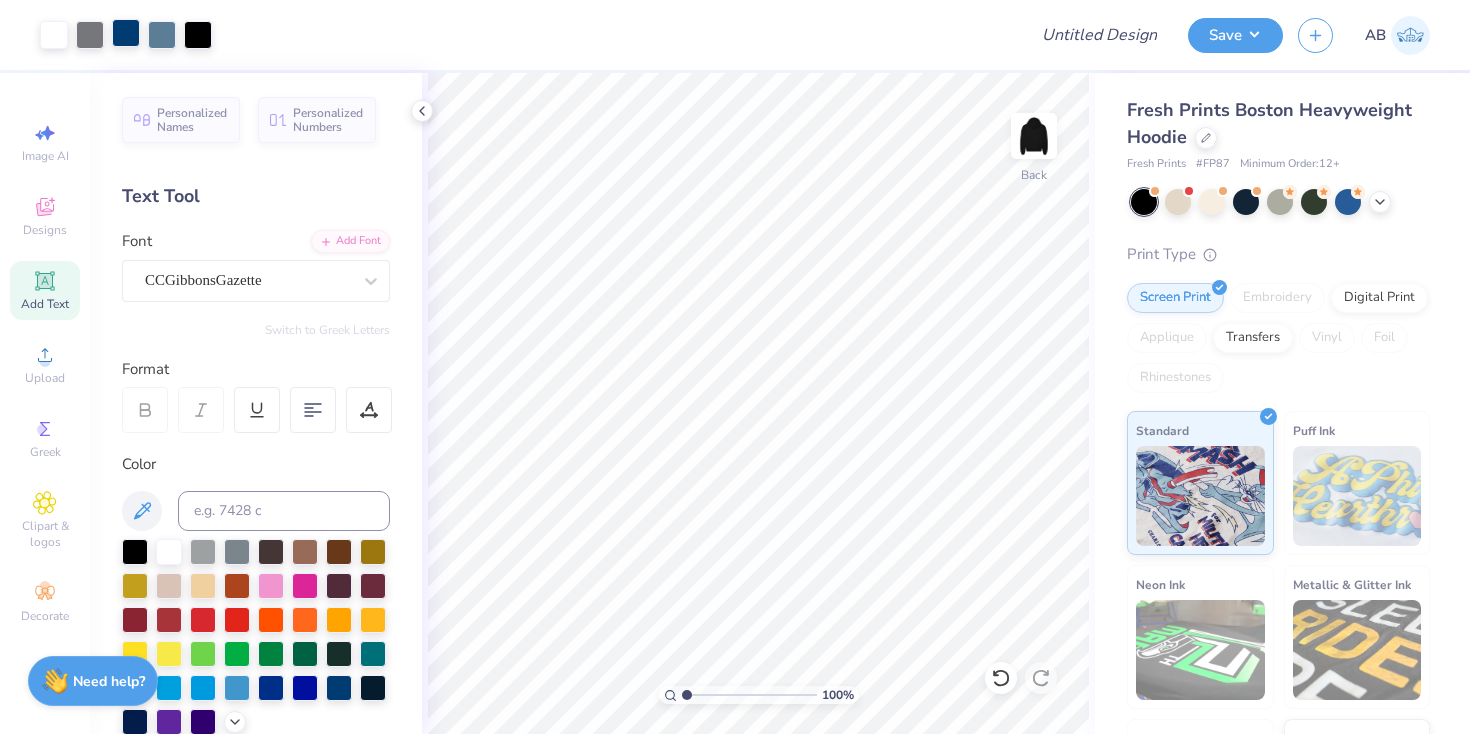 click at bounding box center (126, 33) 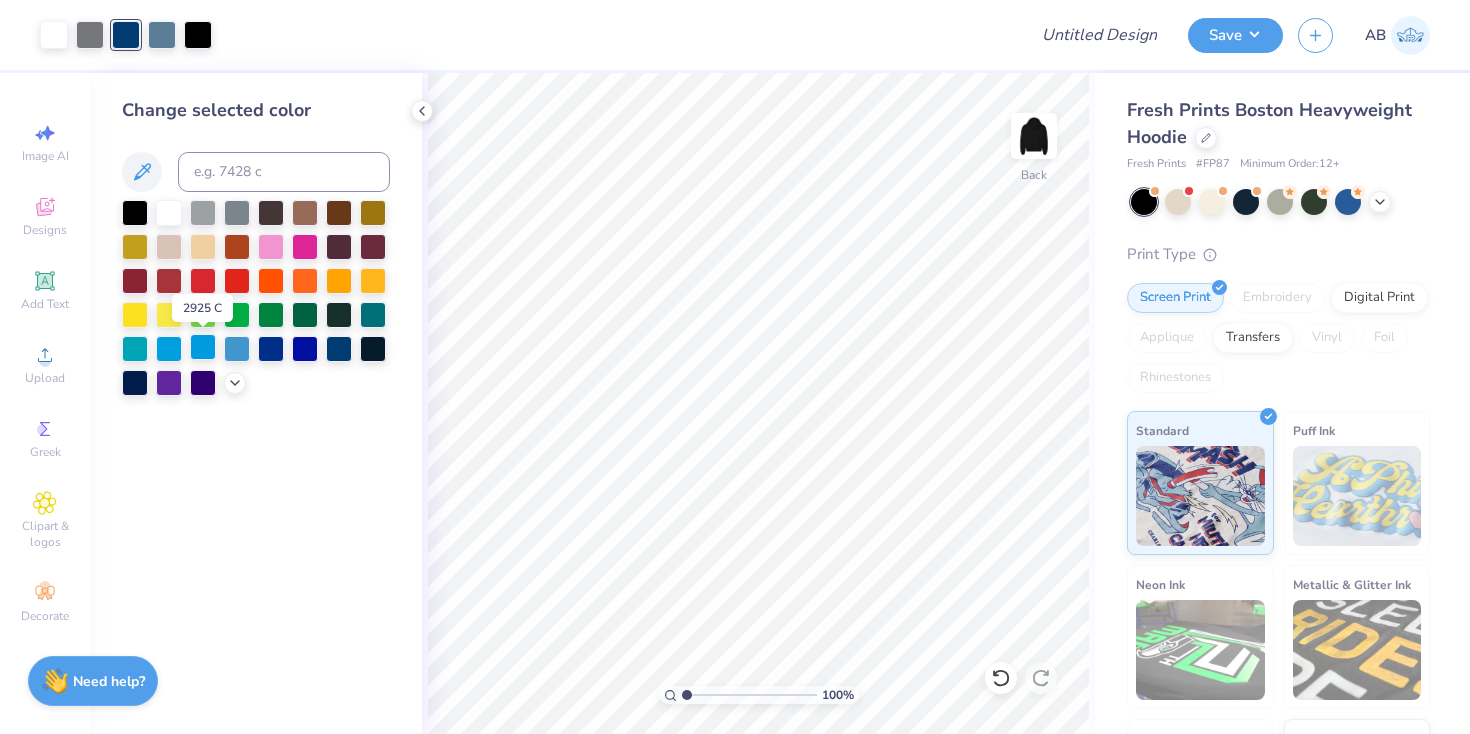 click at bounding box center [203, 347] 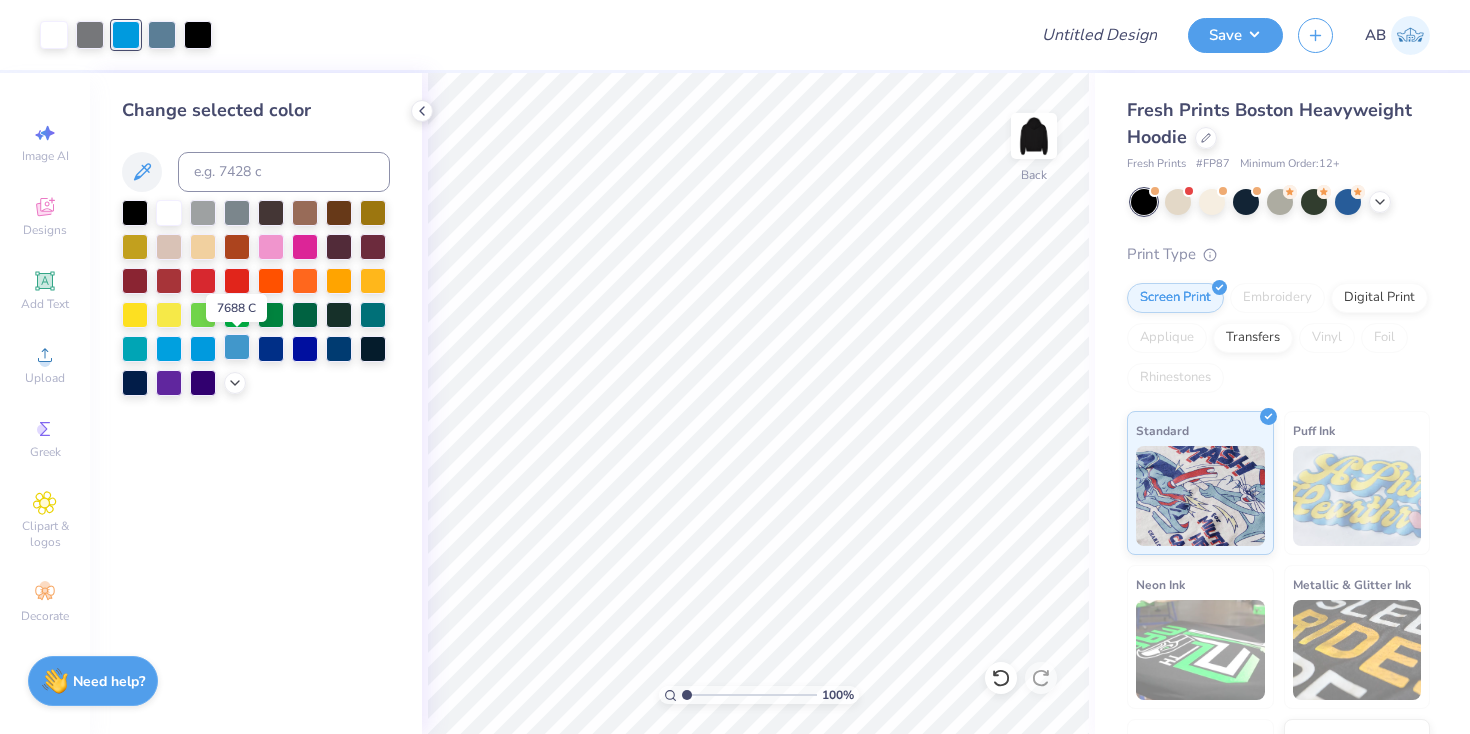 click at bounding box center [237, 347] 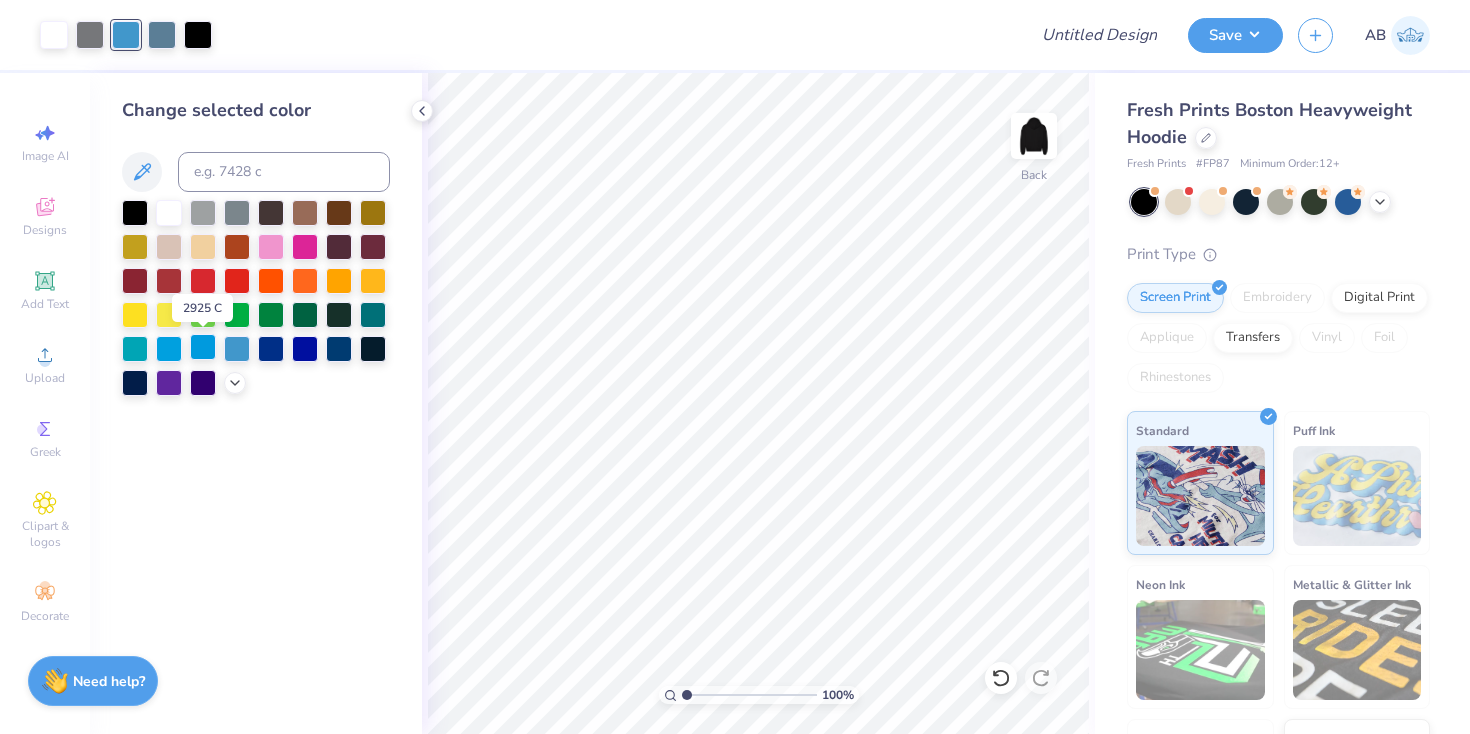 click at bounding box center (203, 347) 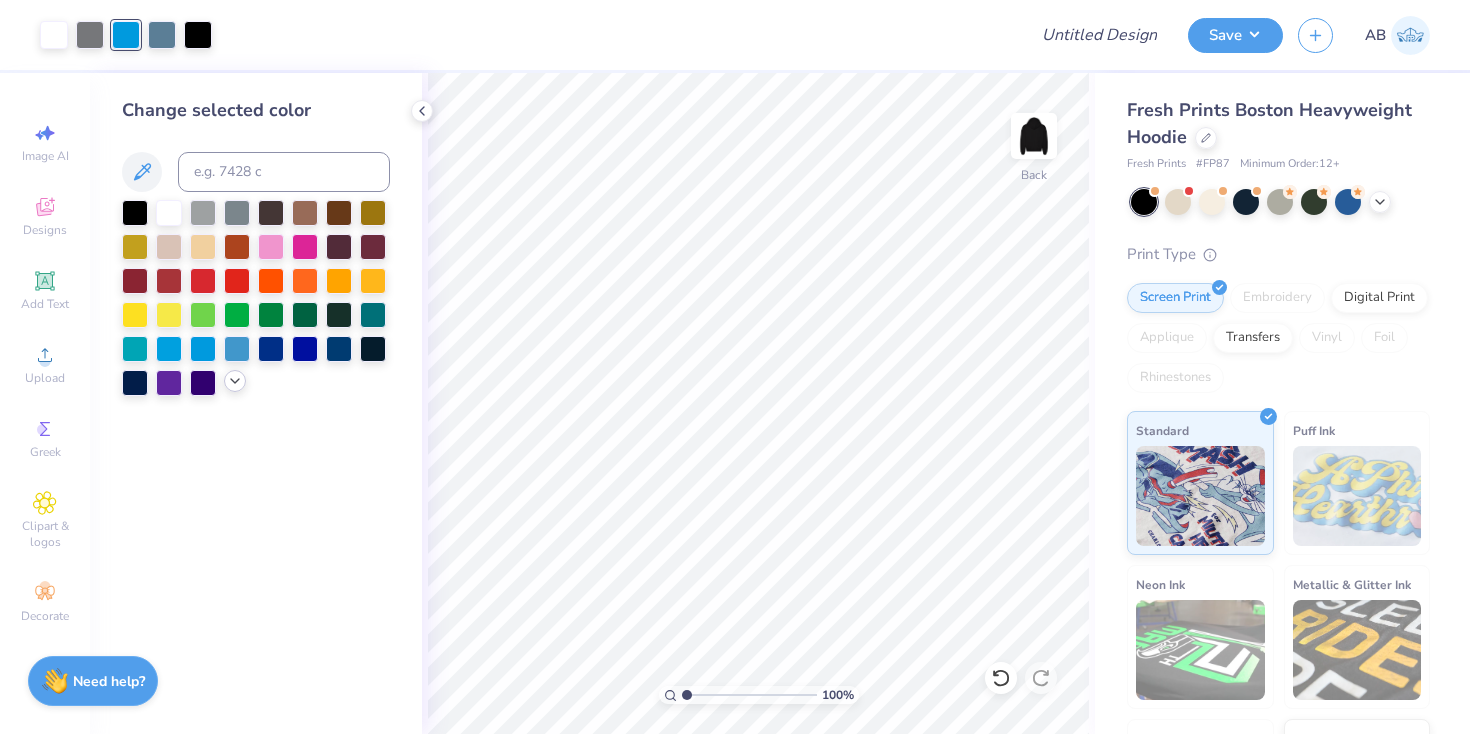 click 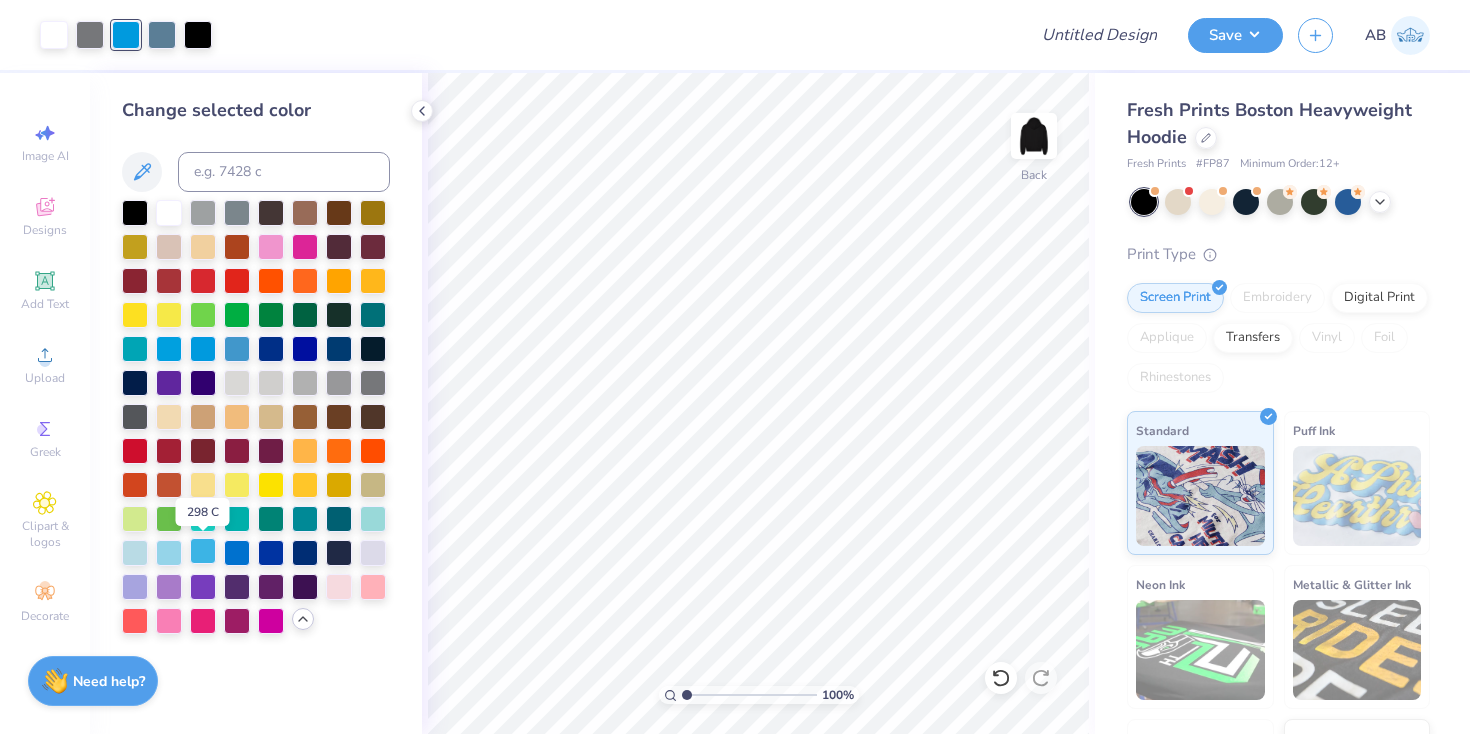 click at bounding box center [203, 551] 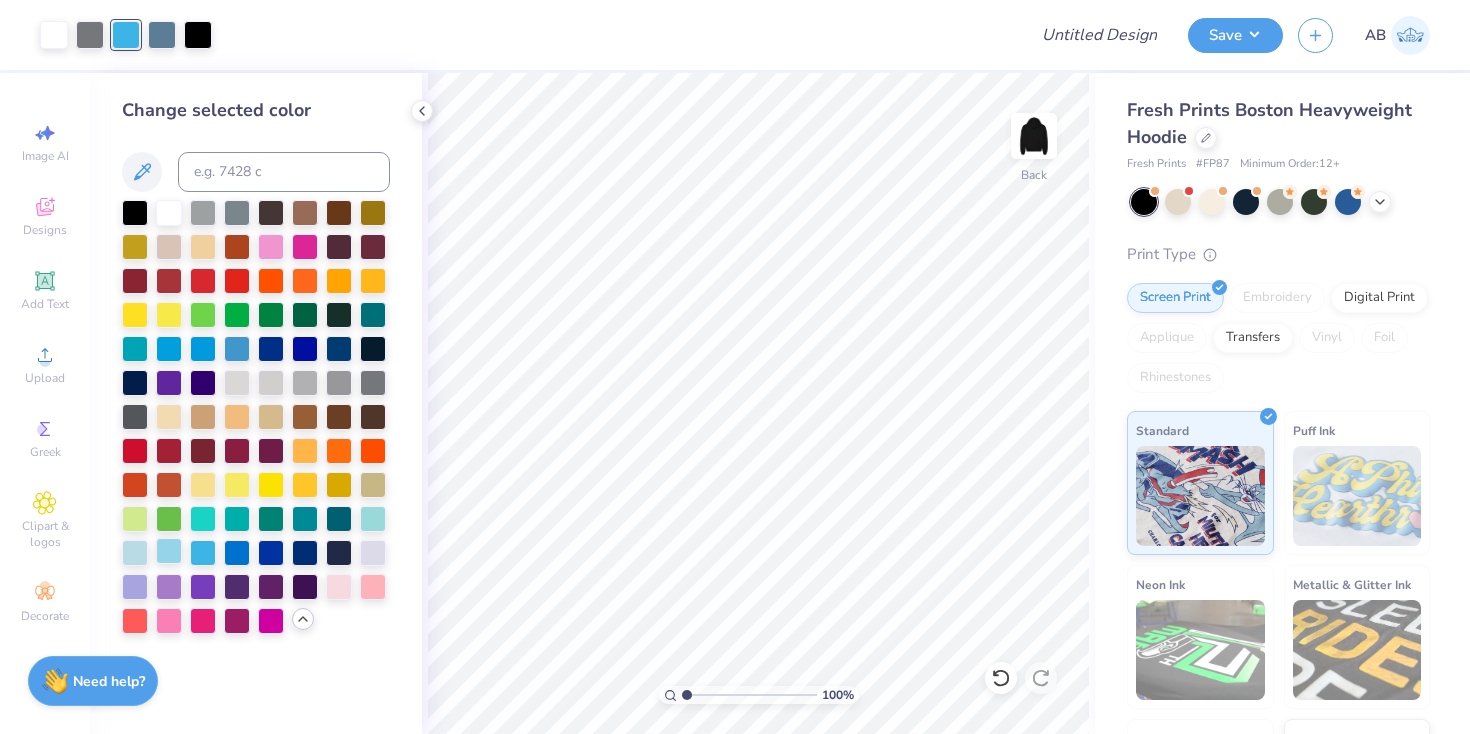 click at bounding box center (169, 551) 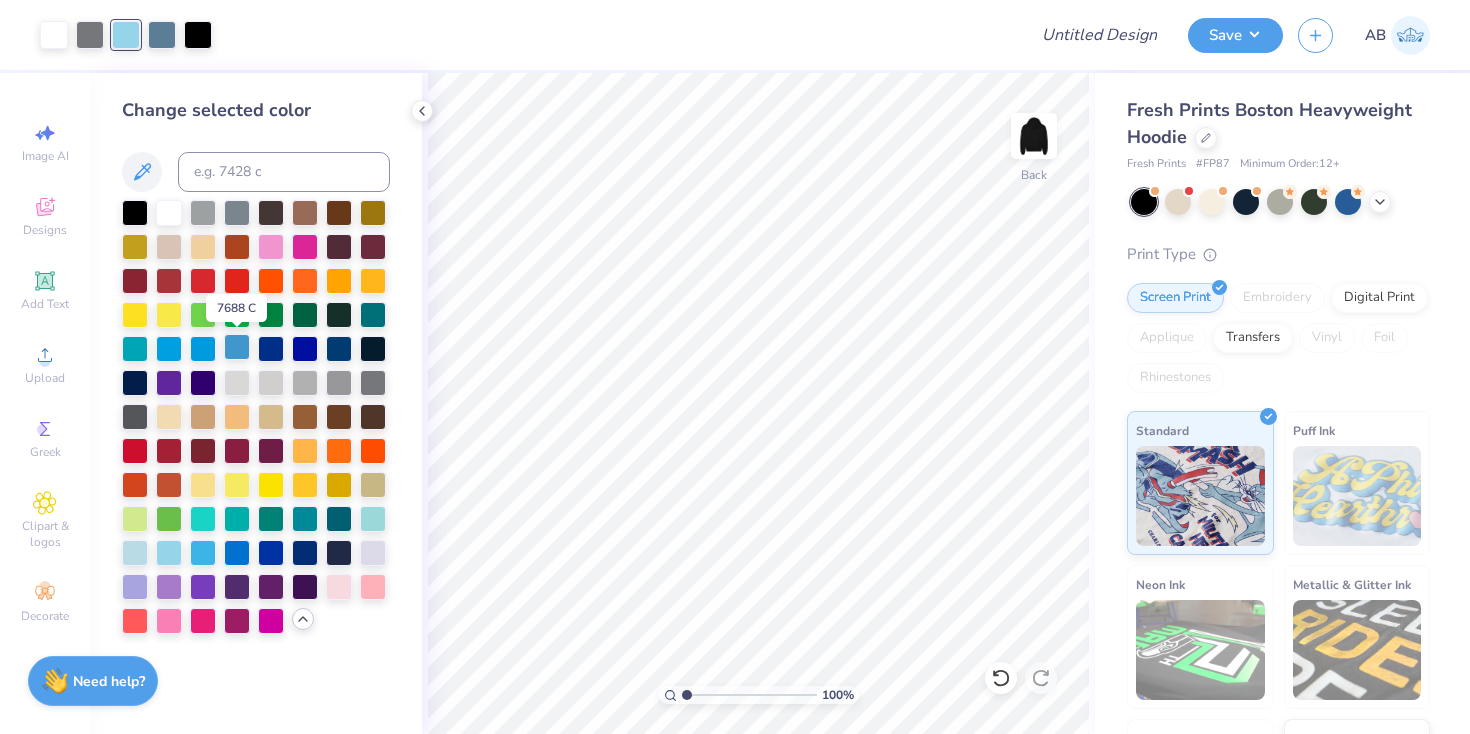 click at bounding box center (237, 347) 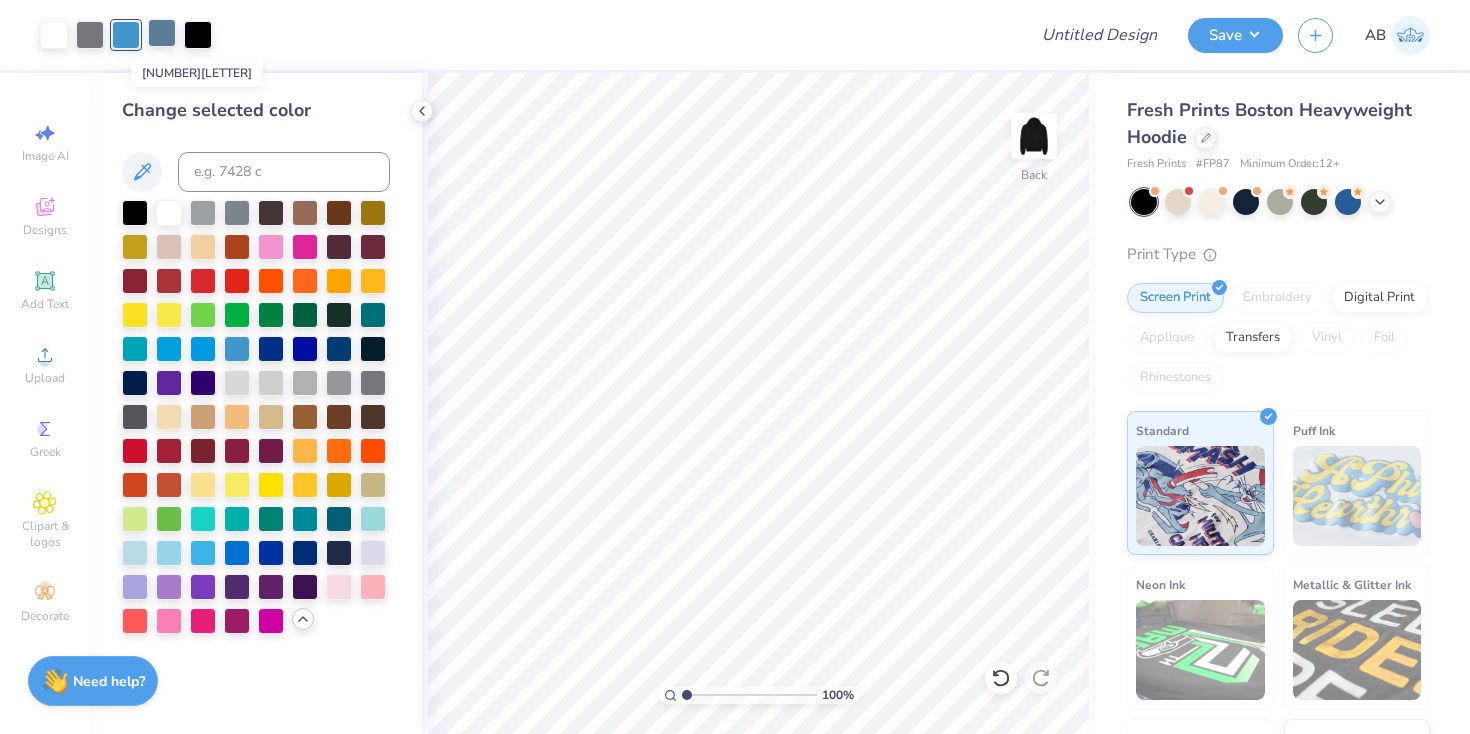 click at bounding box center (162, 33) 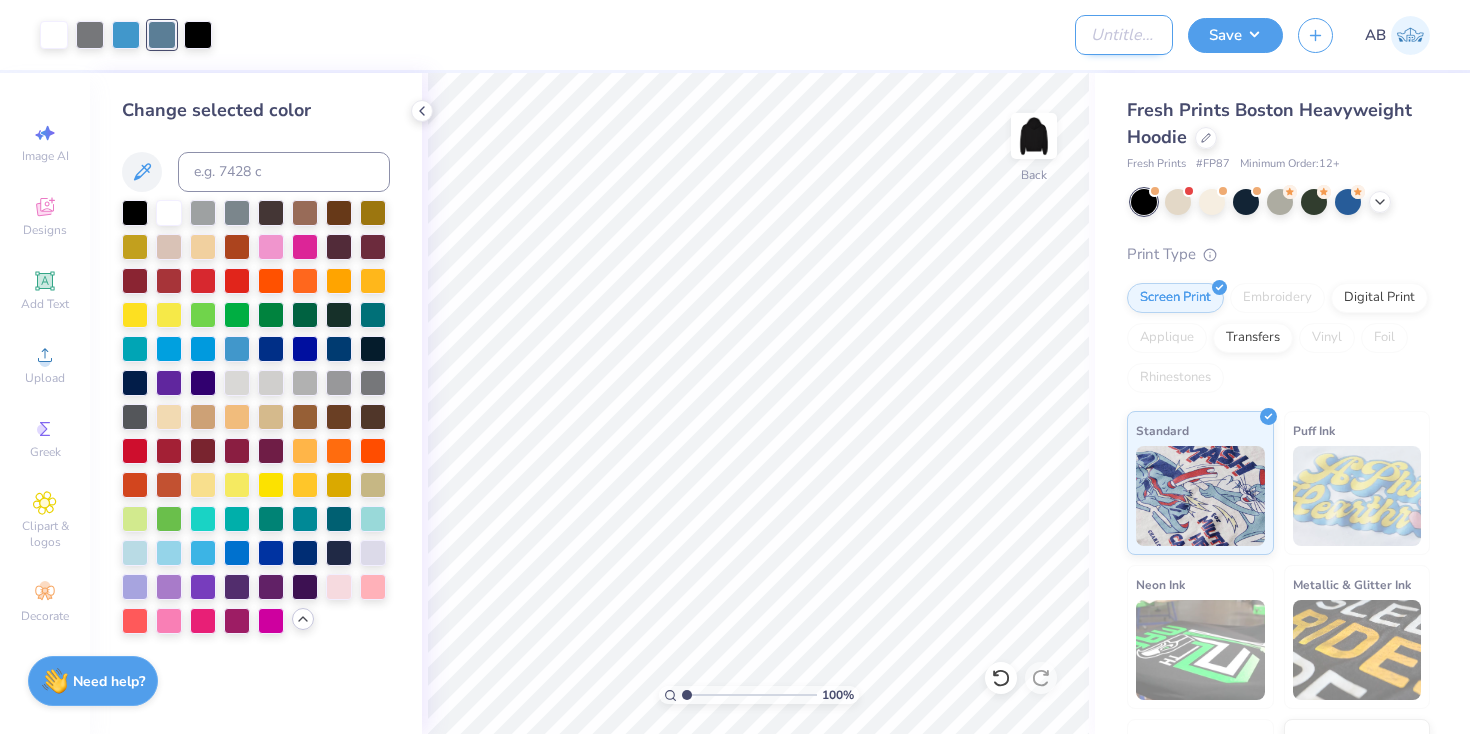 click on "Design Title" at bounding box center [1124, 35] 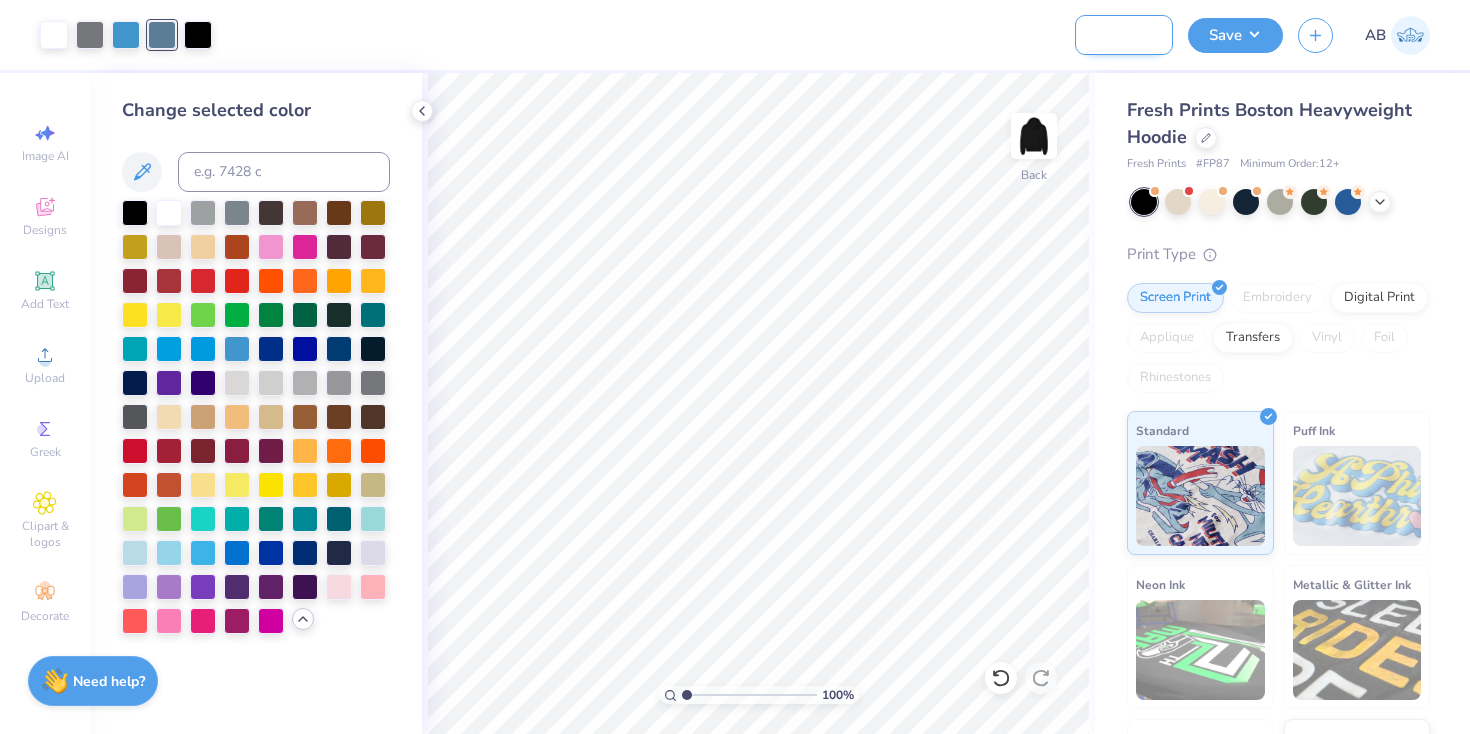 scroll, scrollTop: 0, scrollLeft: 89, axis: horizontal 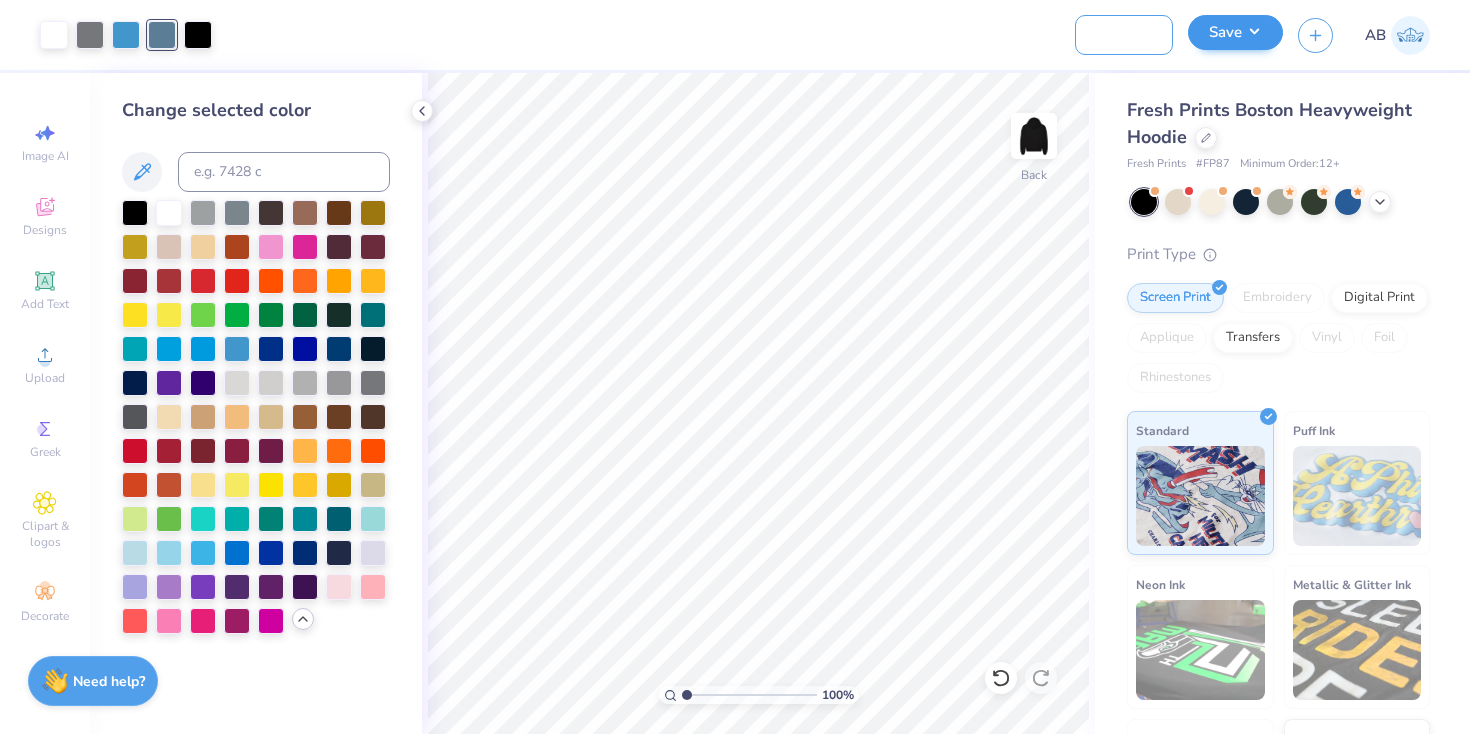 type on "SAE Blu Party Merch" 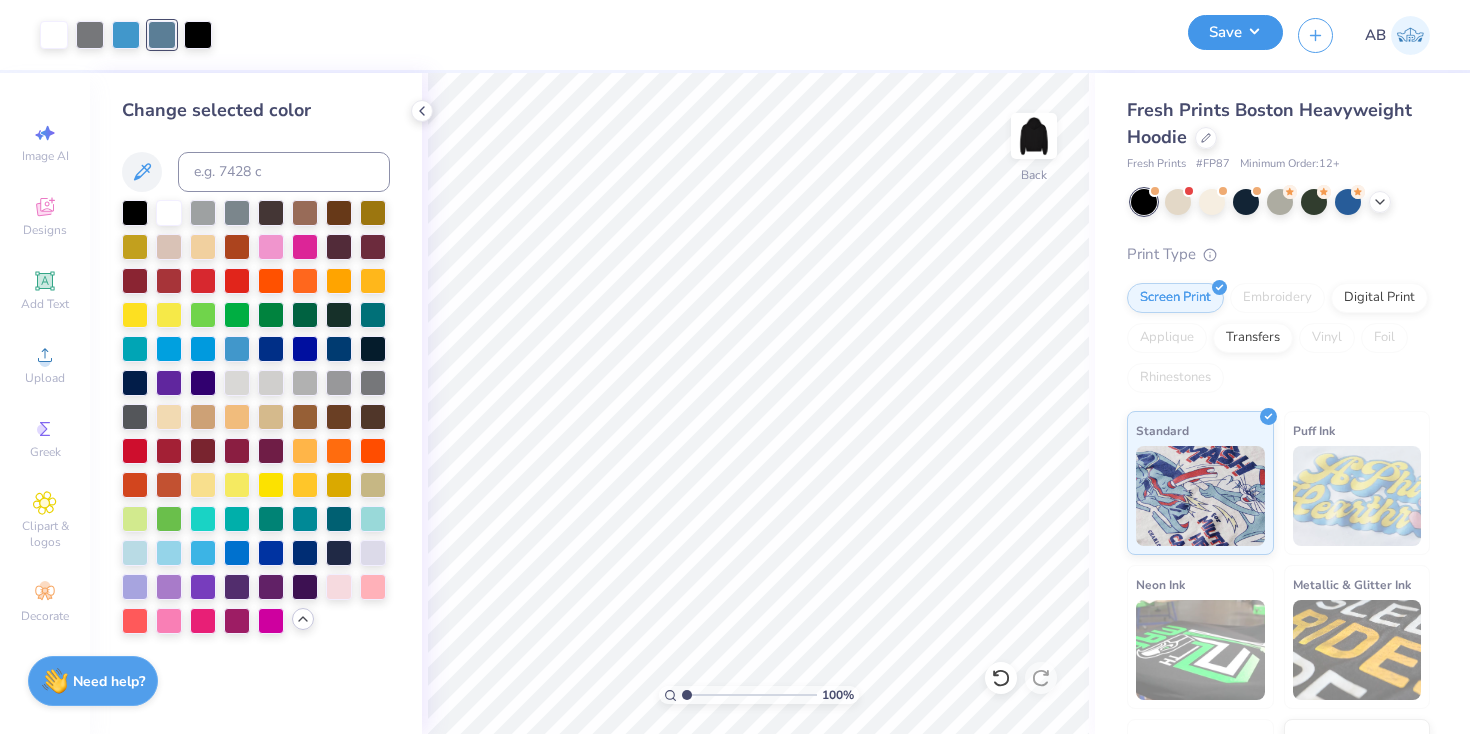 click on "Save" at bounding box center [1235, 32] 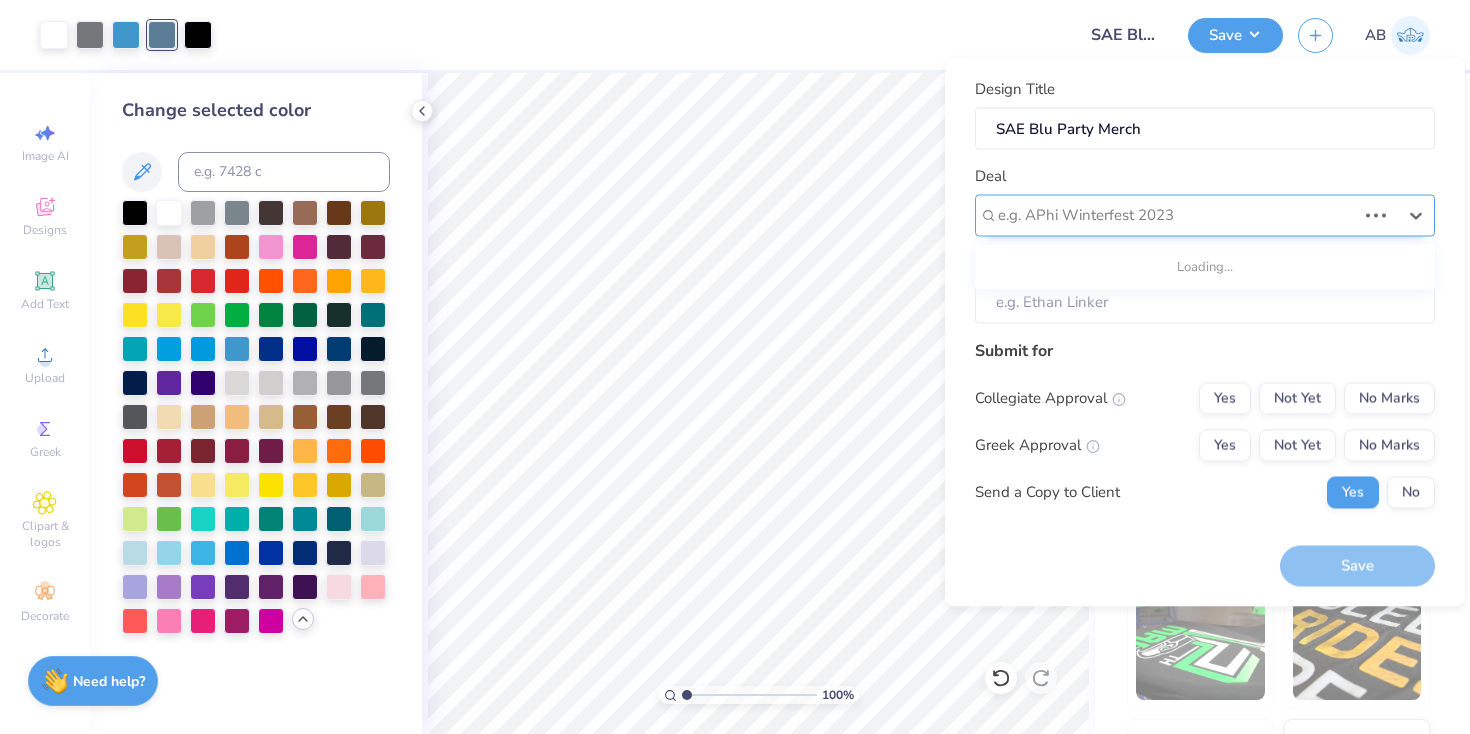 click at bounding box center [1177, 215] 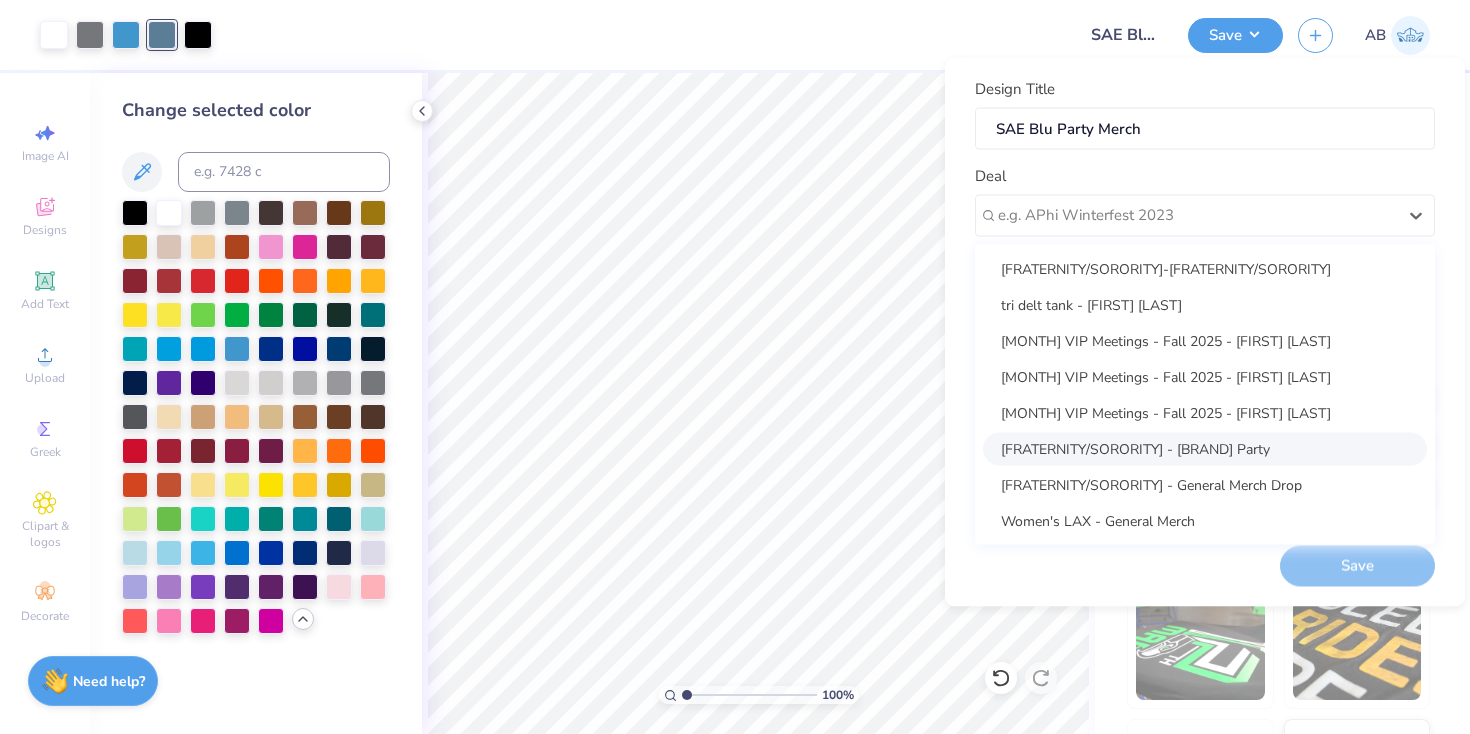 click on "[FRATERNITY/SORORITY] - [BRAND] Party" at bounding box center (1205, 448) 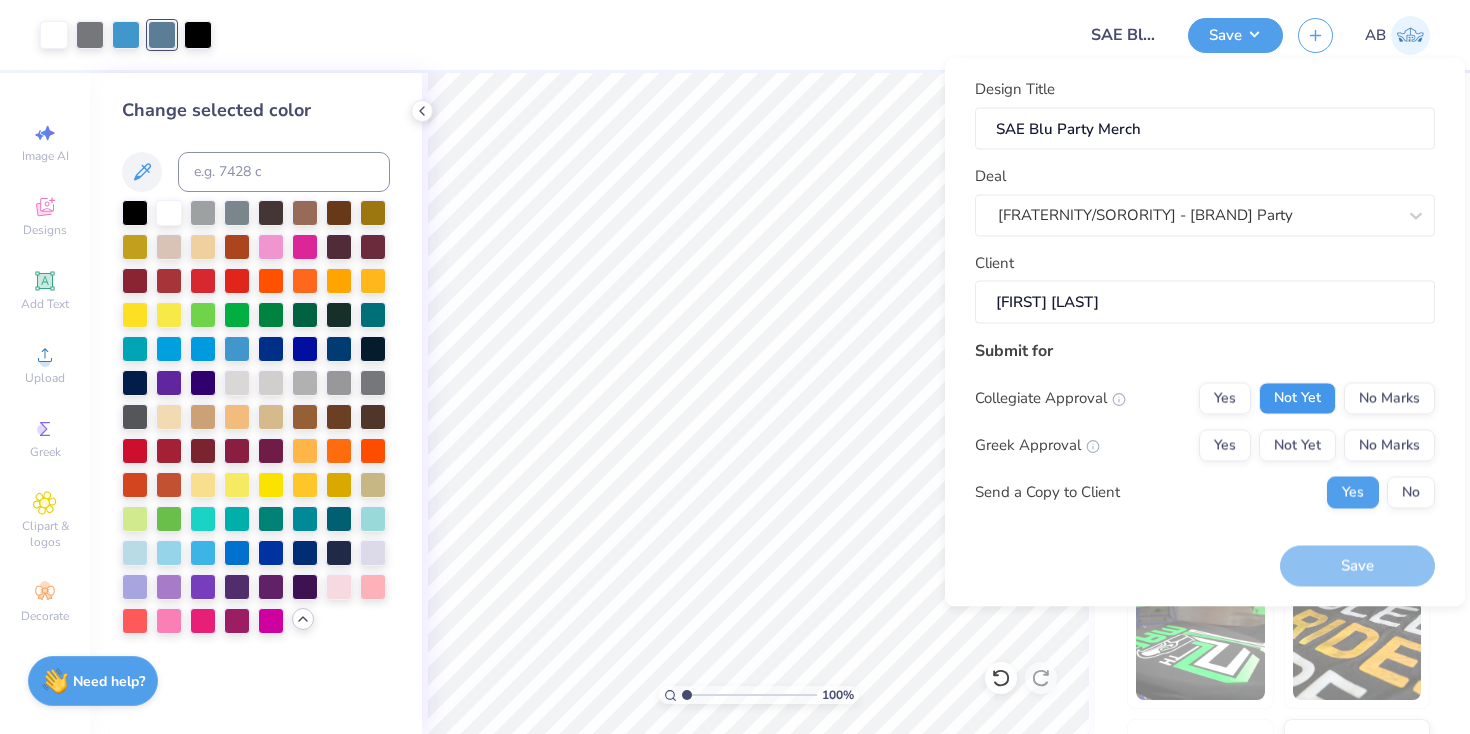click on "Not Yet" at bounding box center (1297, 398) 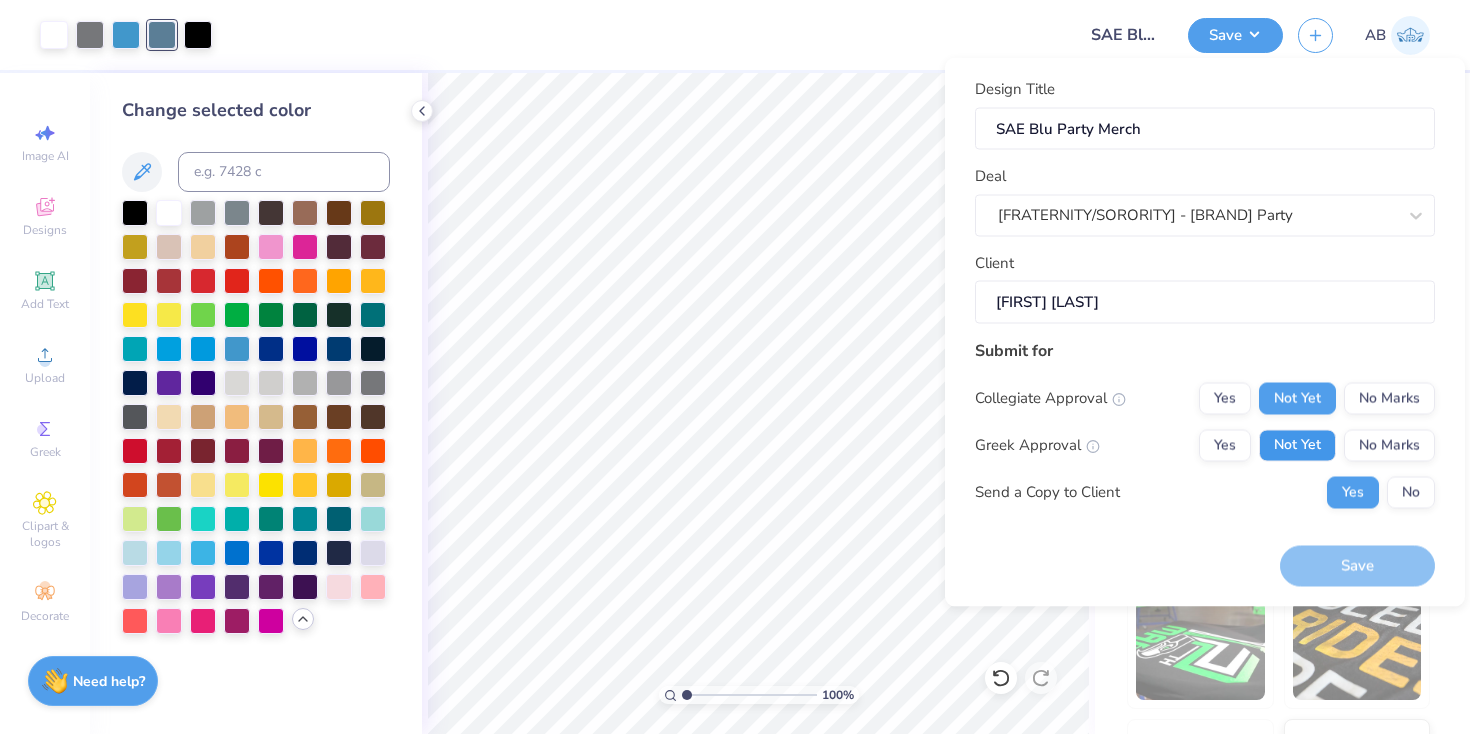 click on "Not Yet" at bounding box center (1297, 445) 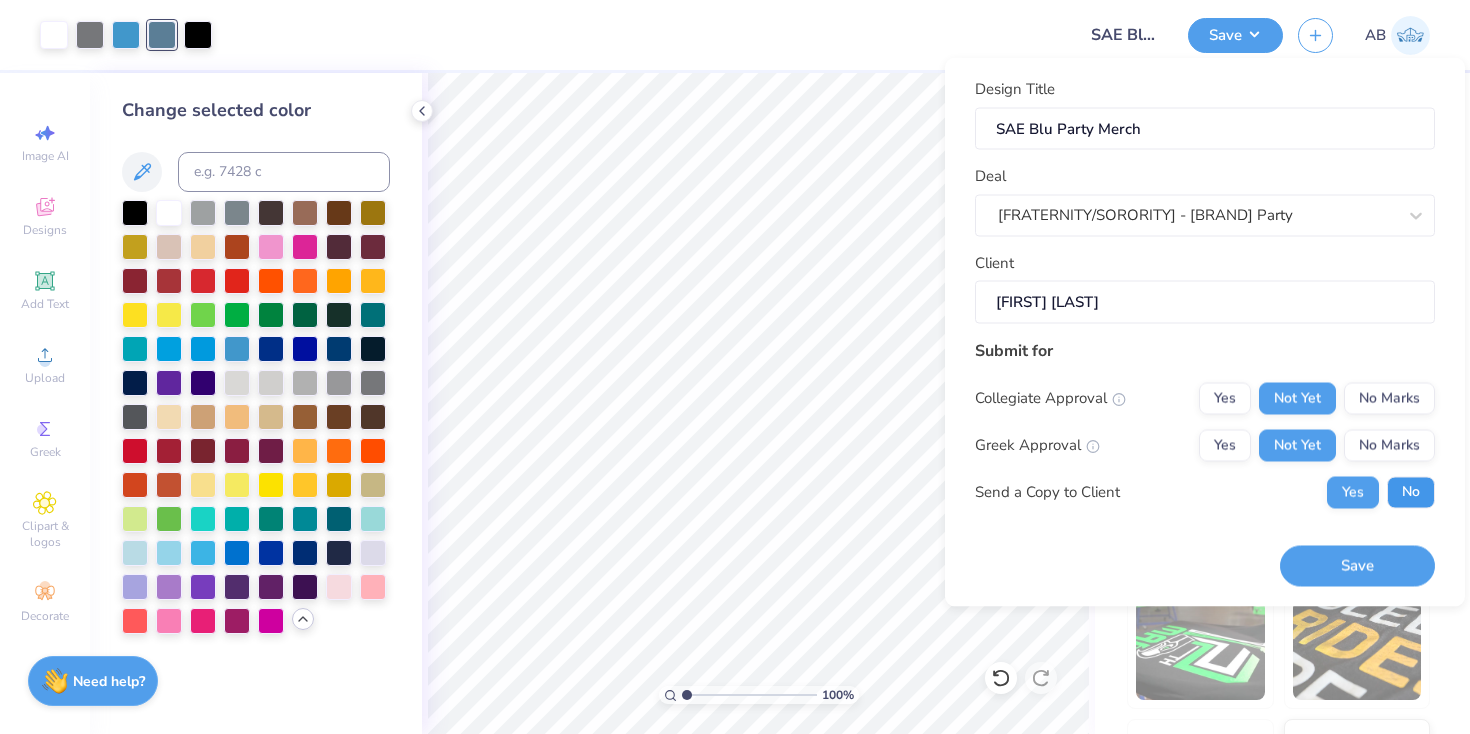 click on "No" at bounding box center [1411, 492] 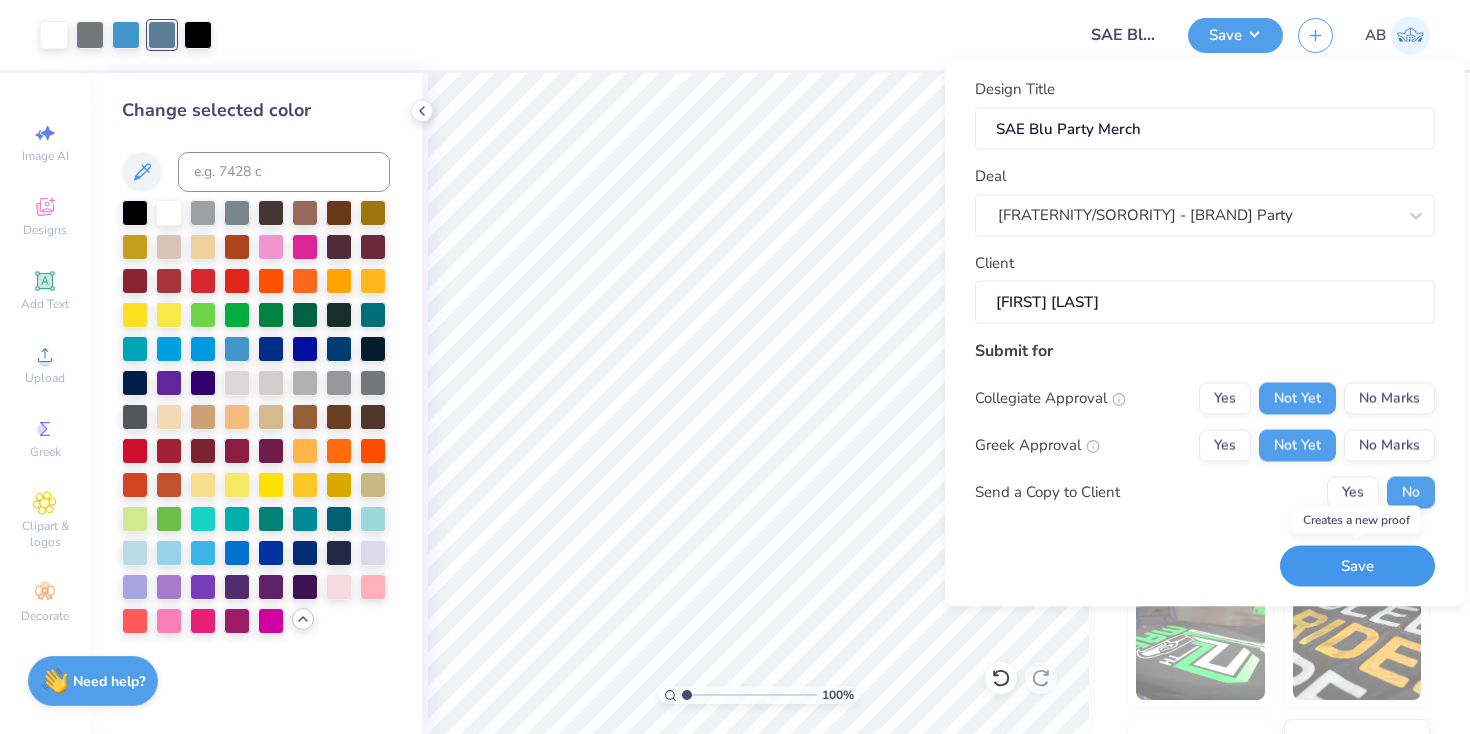 click on "Save" at bounding box center [1357, 566] 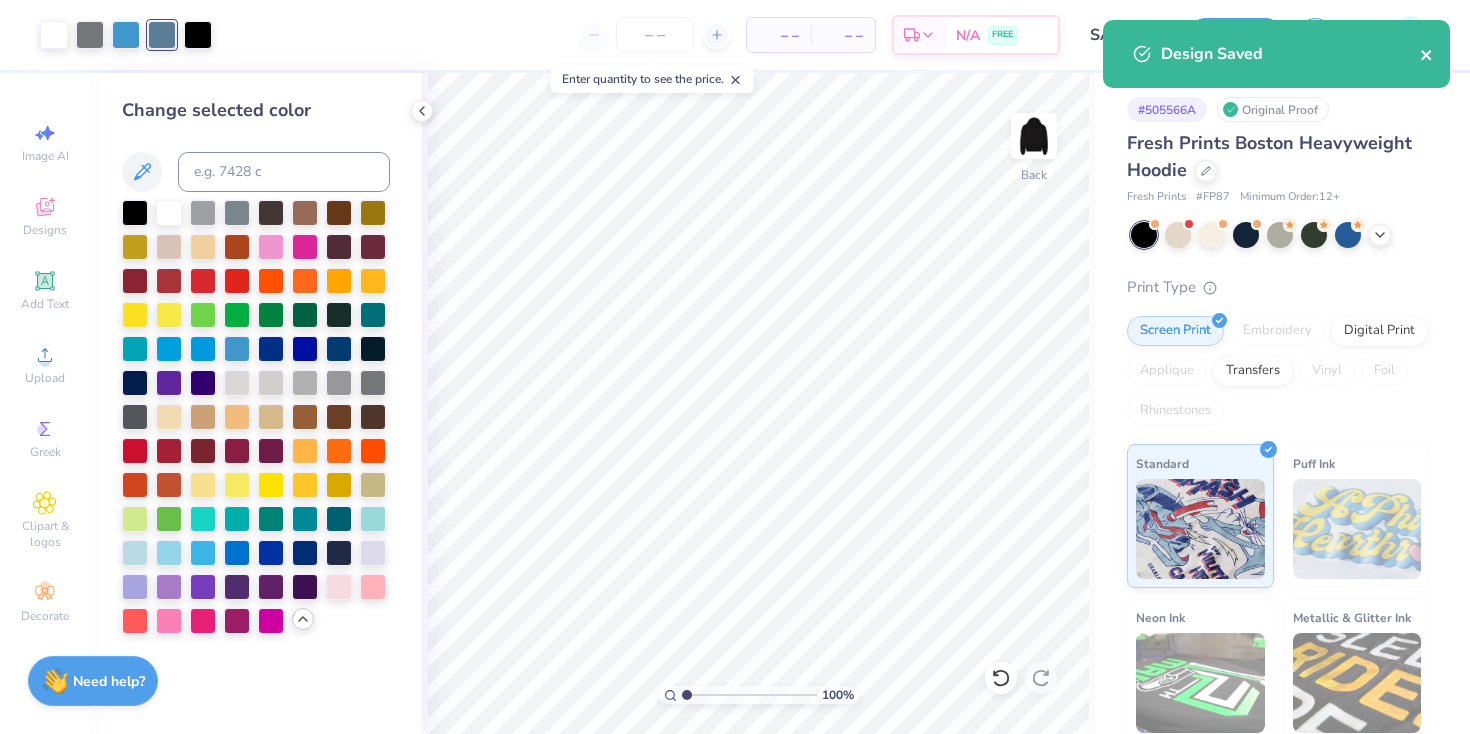 click 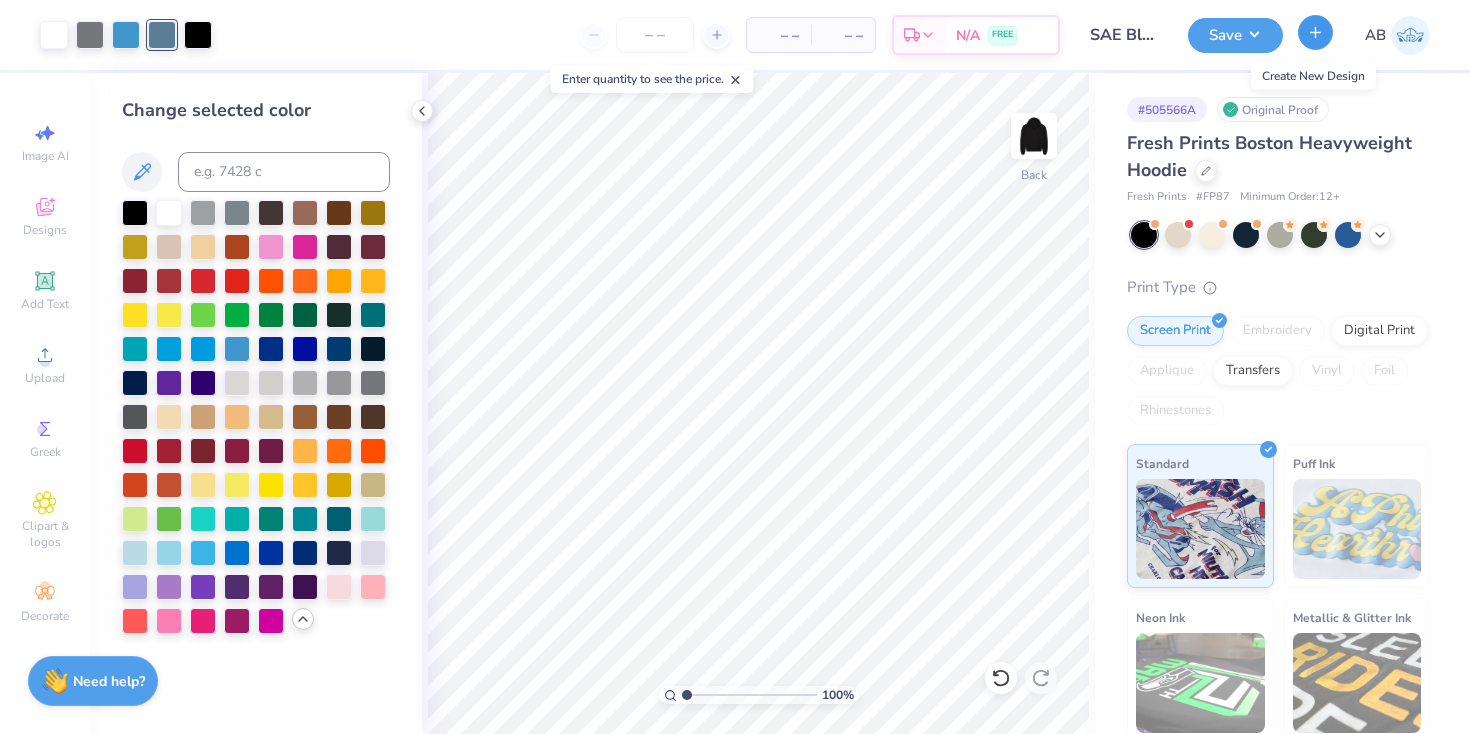 click 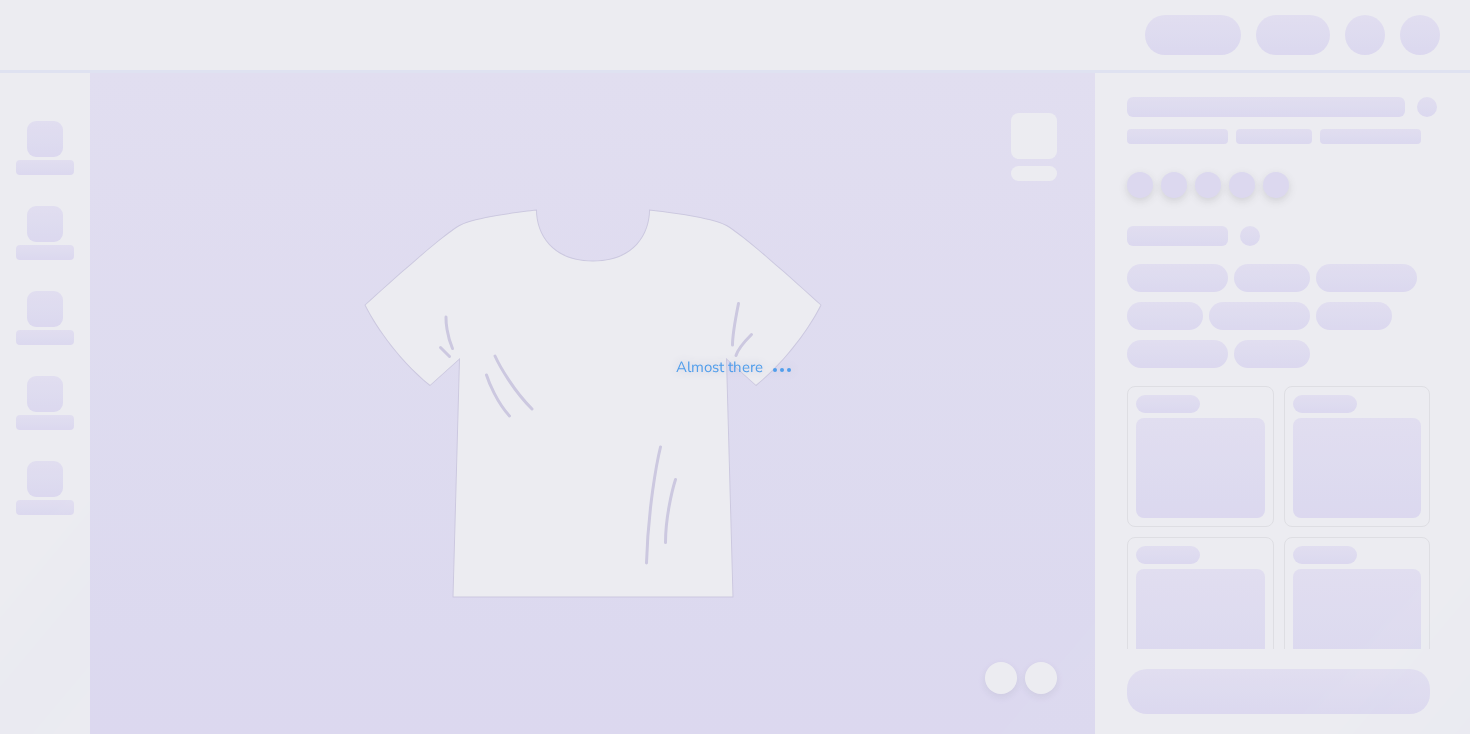 scroll, scrollTop: 0, scrollLeft: 0, axis: both 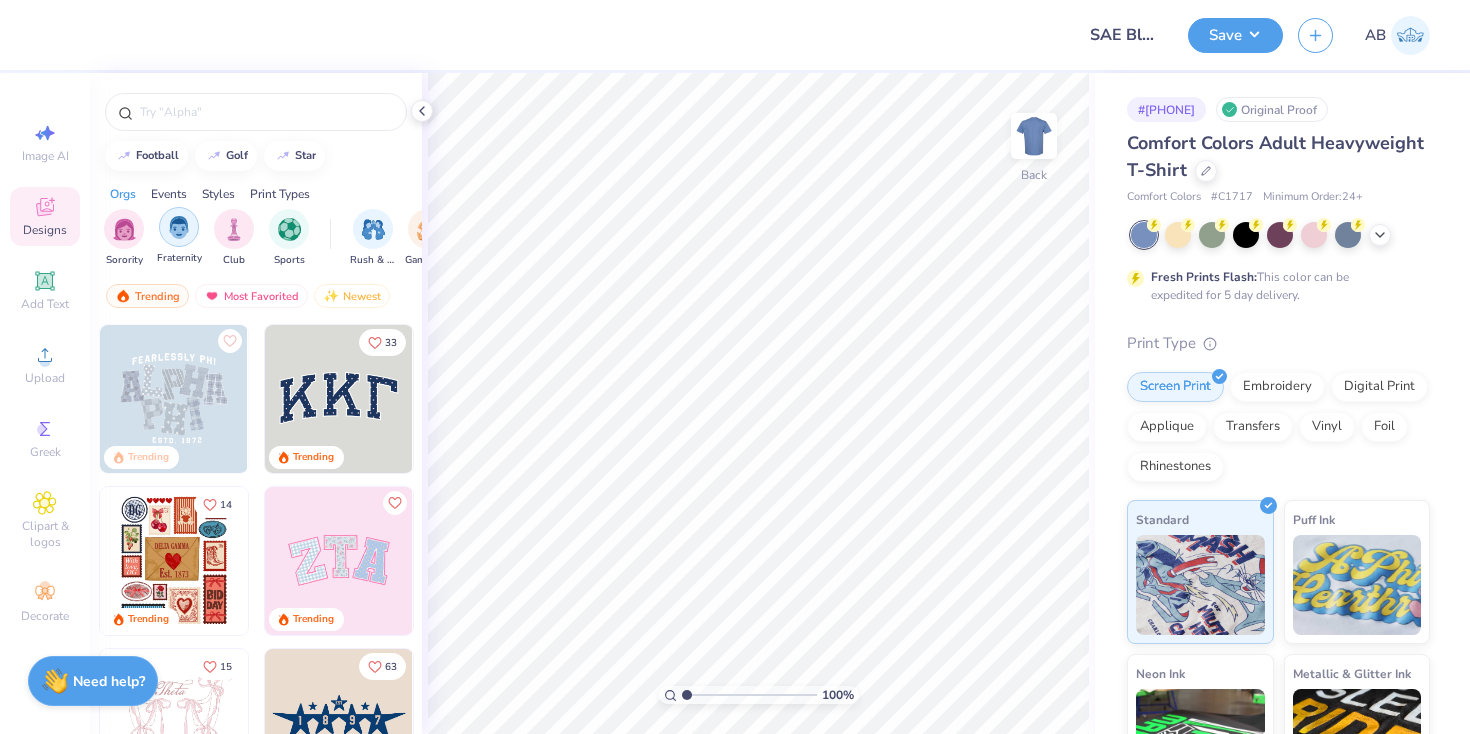 click at bounding box center [179, 227] 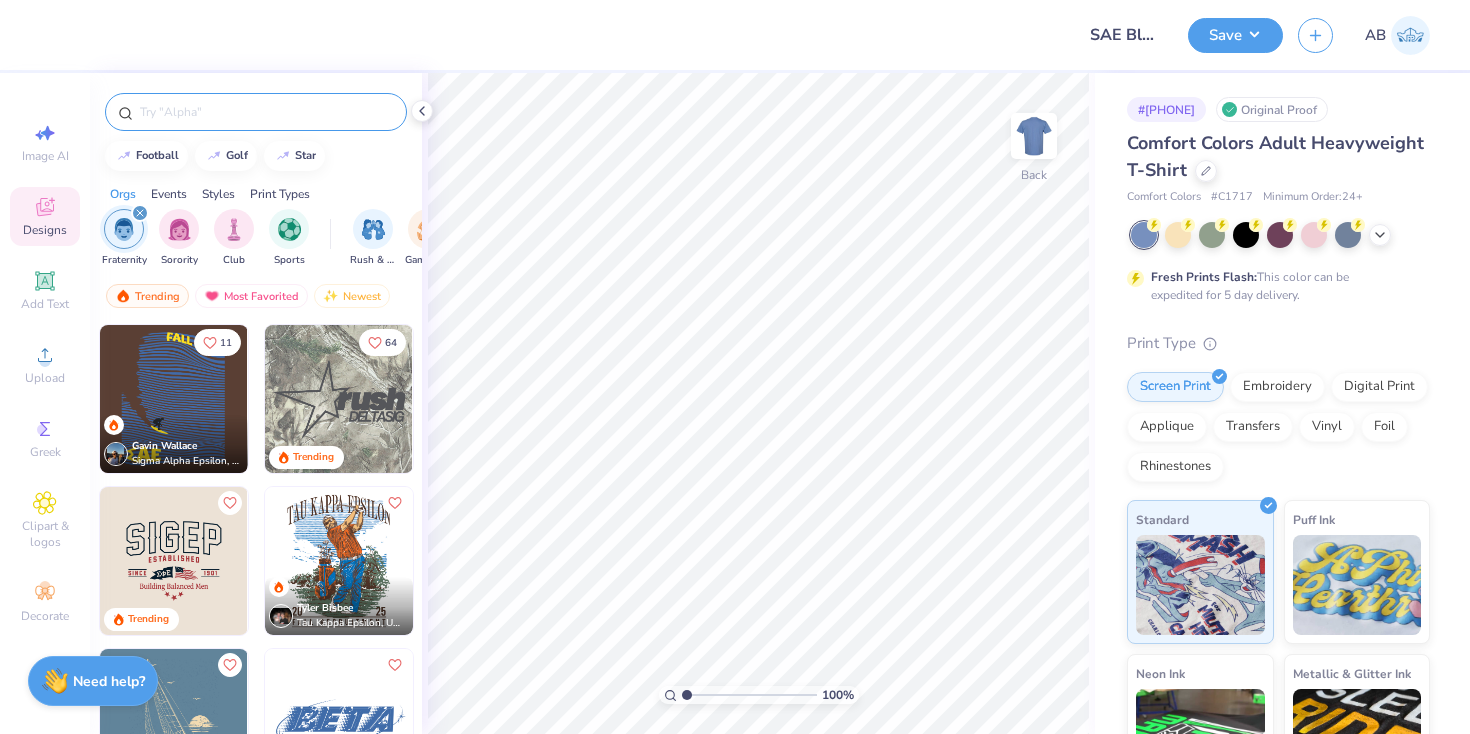 click at bounding box center [266, 112] 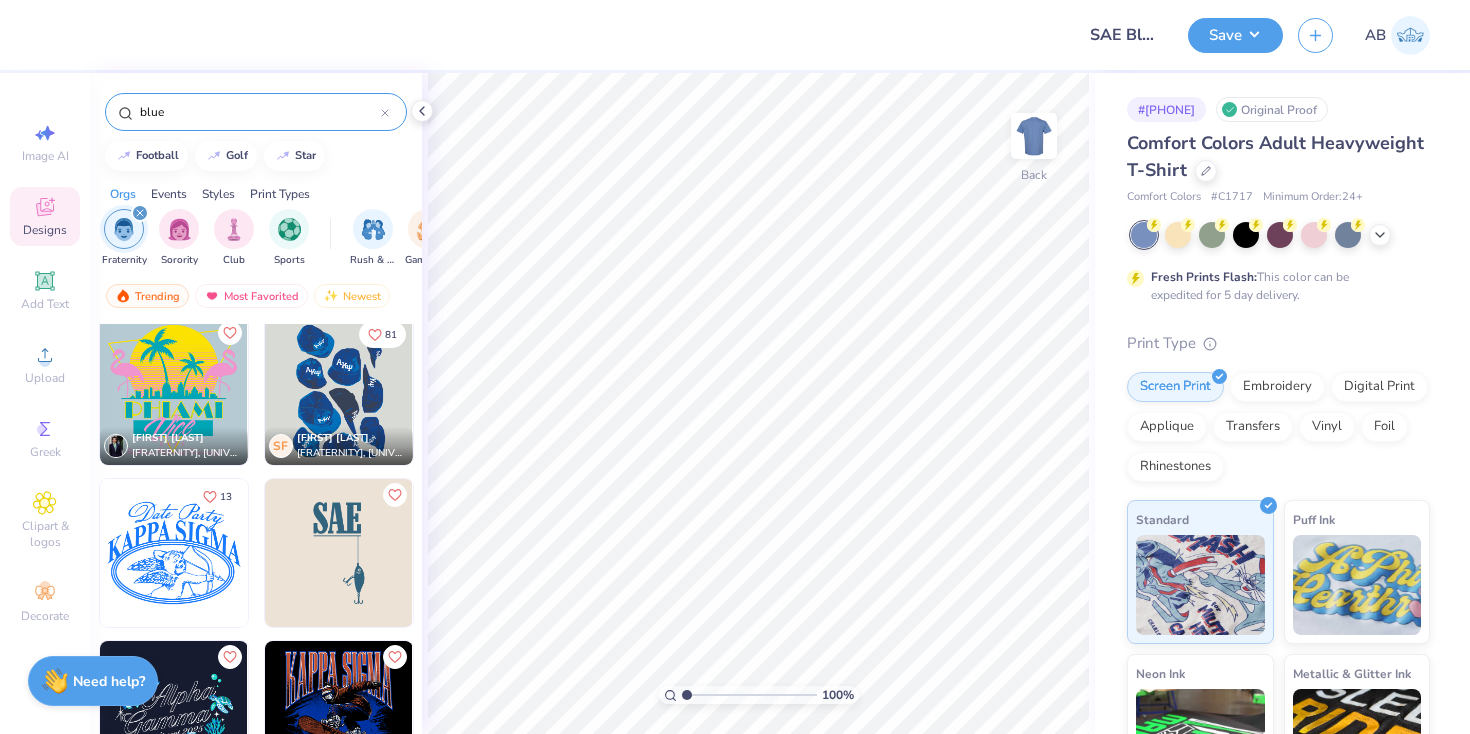 scroll, scrollTop: 1131, scrollLeft: 0, axis: vertical 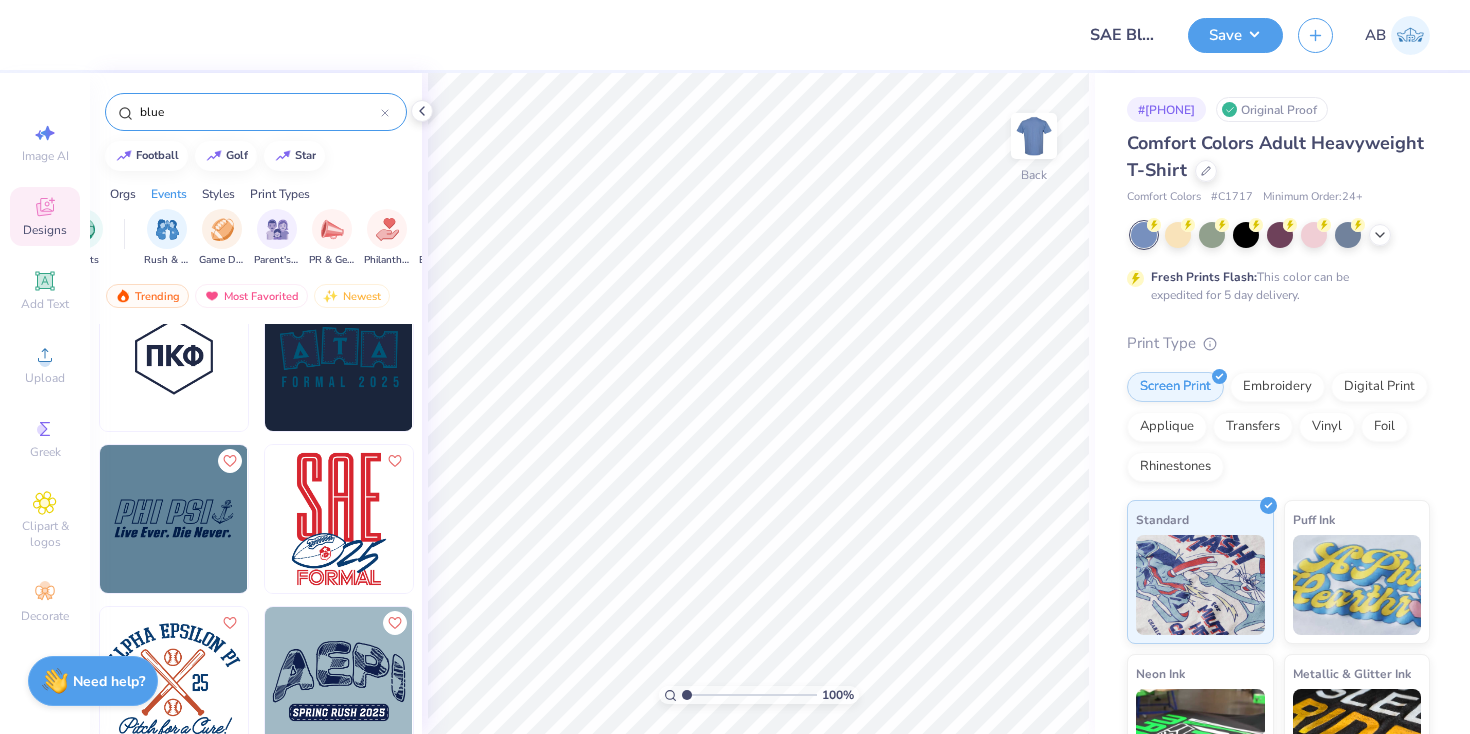 drag, startPoint x: 127, startPoint y: 109, endPoint x: 115, endPoint y: 109, distance: 12 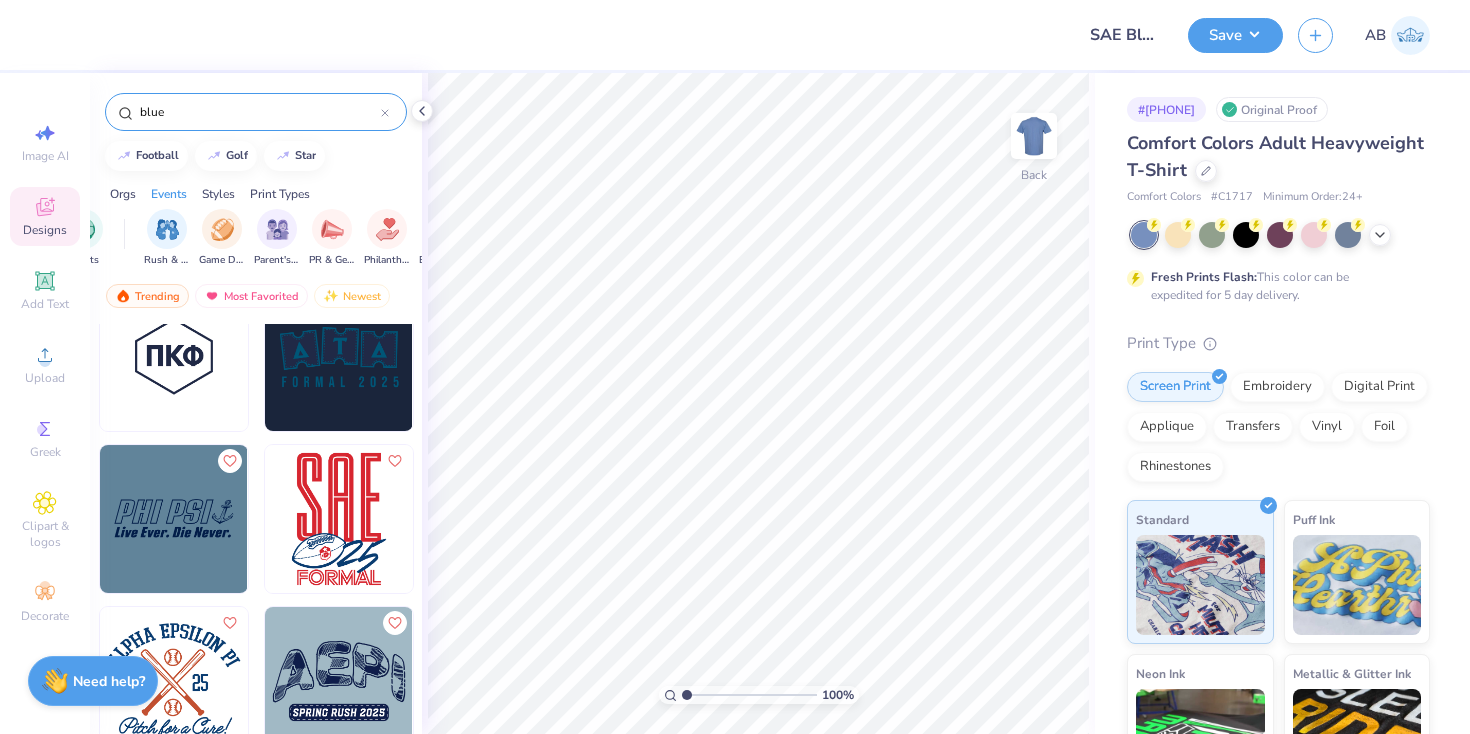 click on "blue" at bounding box center (256, 112) 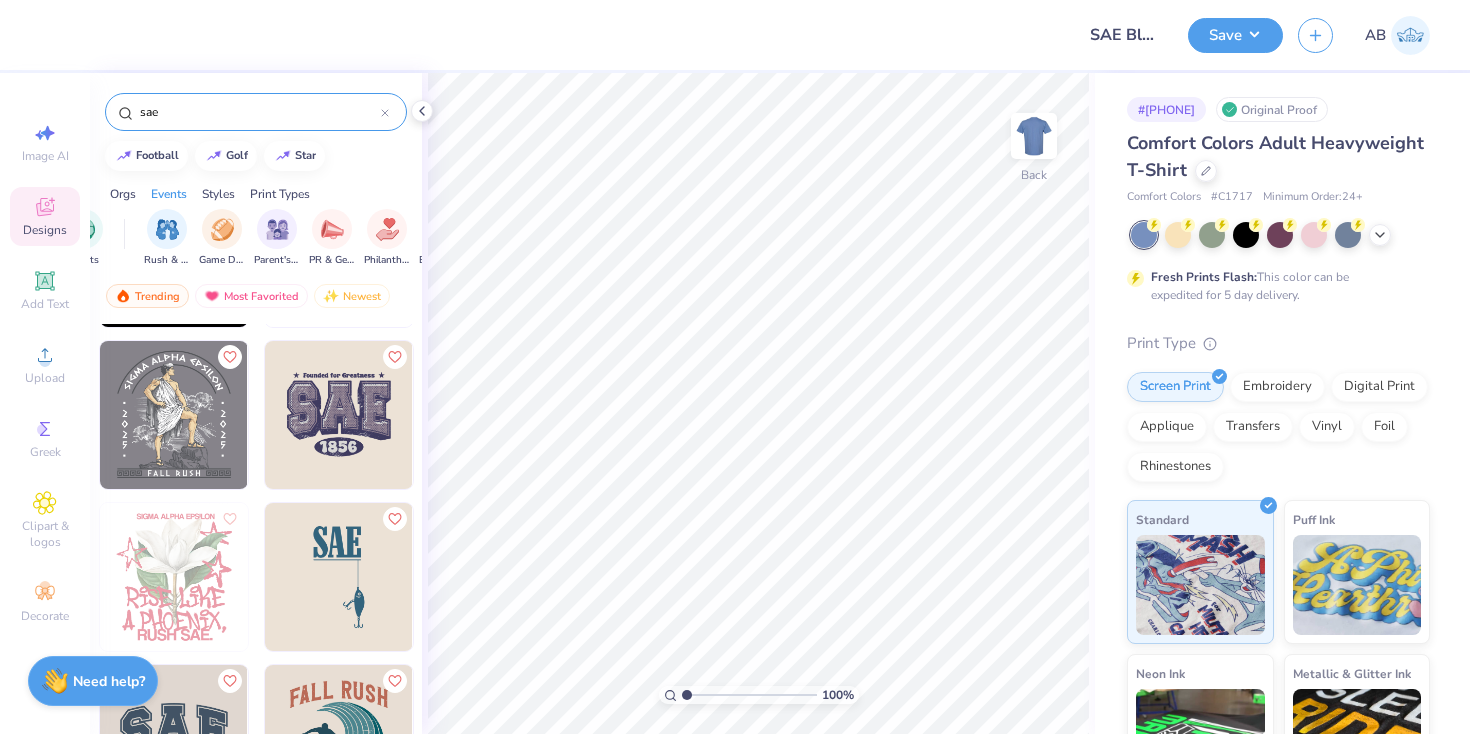scroll, scrollTop: 312, scrollLeft: 0, axis: vertical 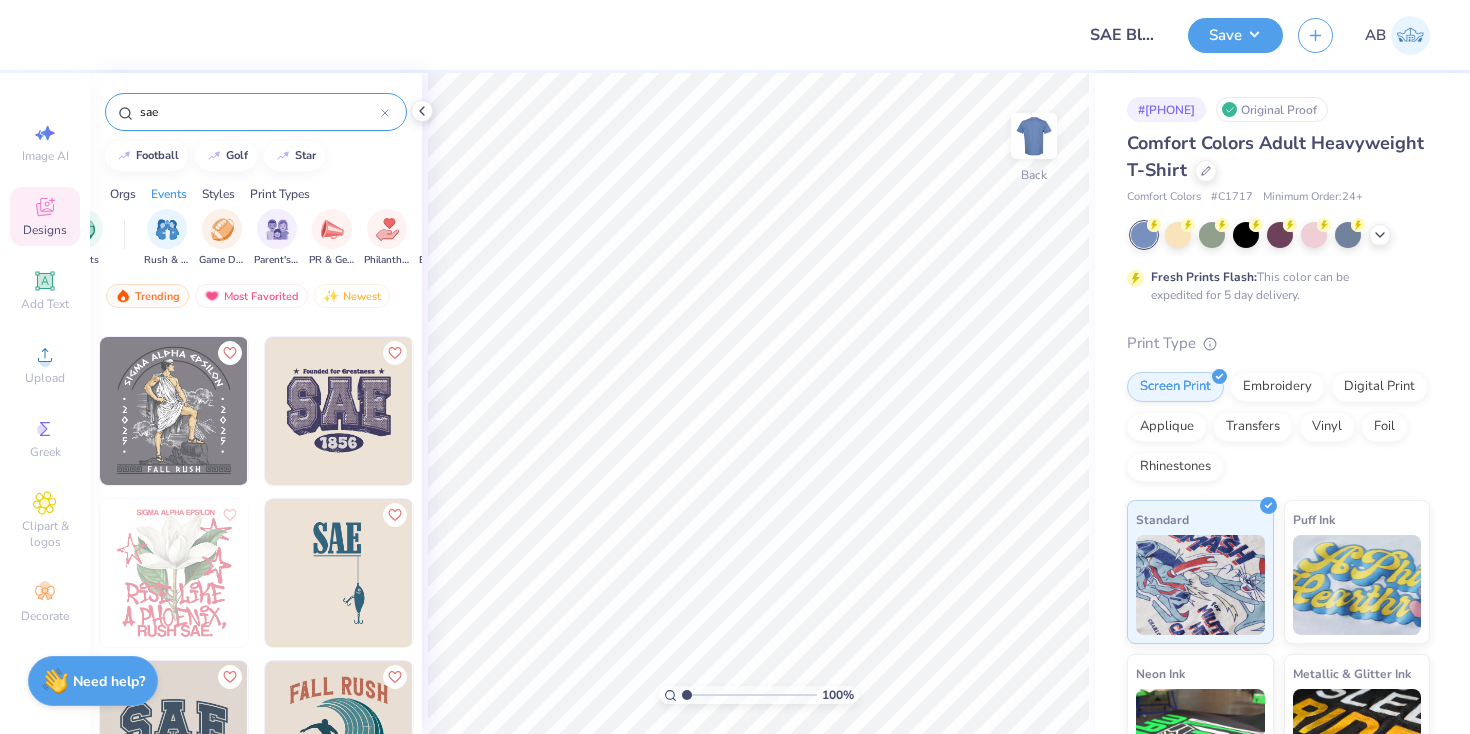 type on "sae" 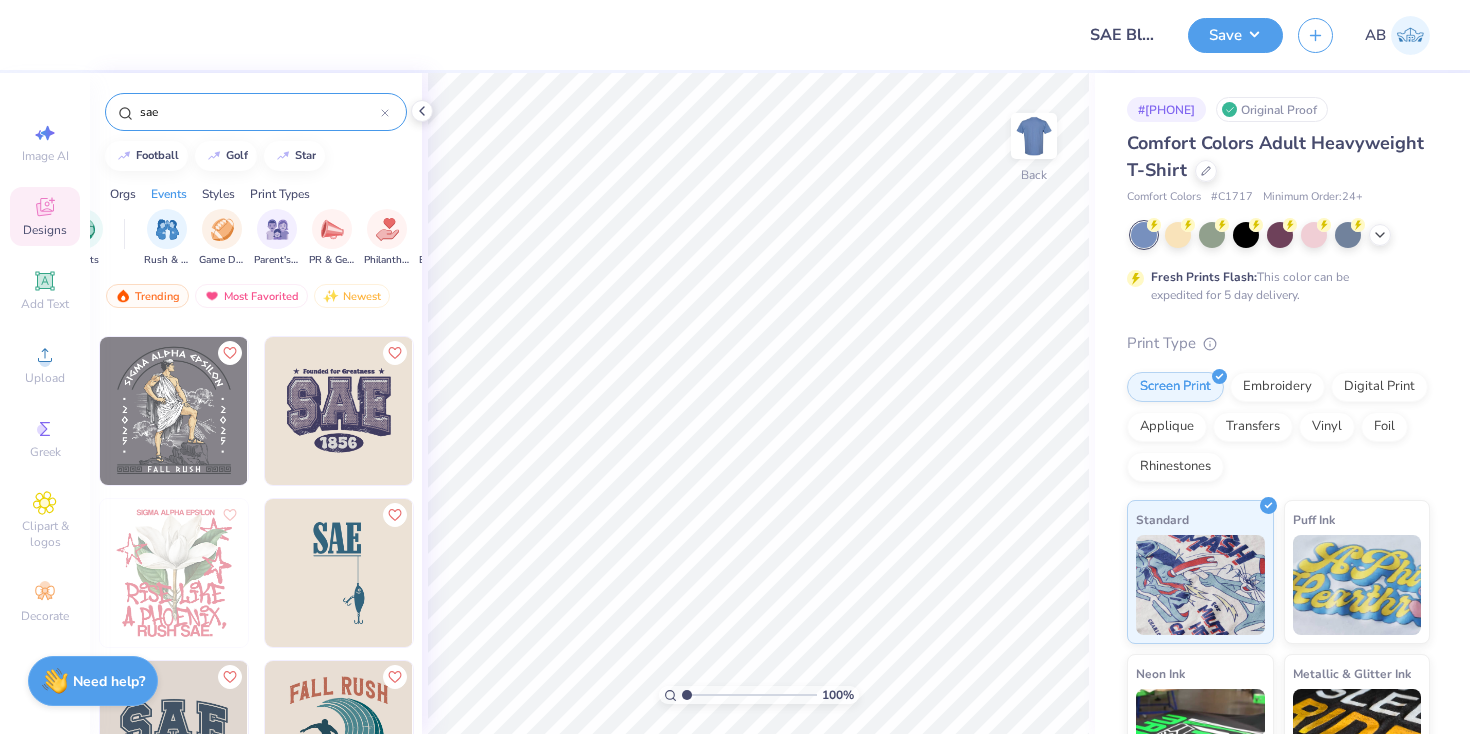 click at bounding box center (339, 573) 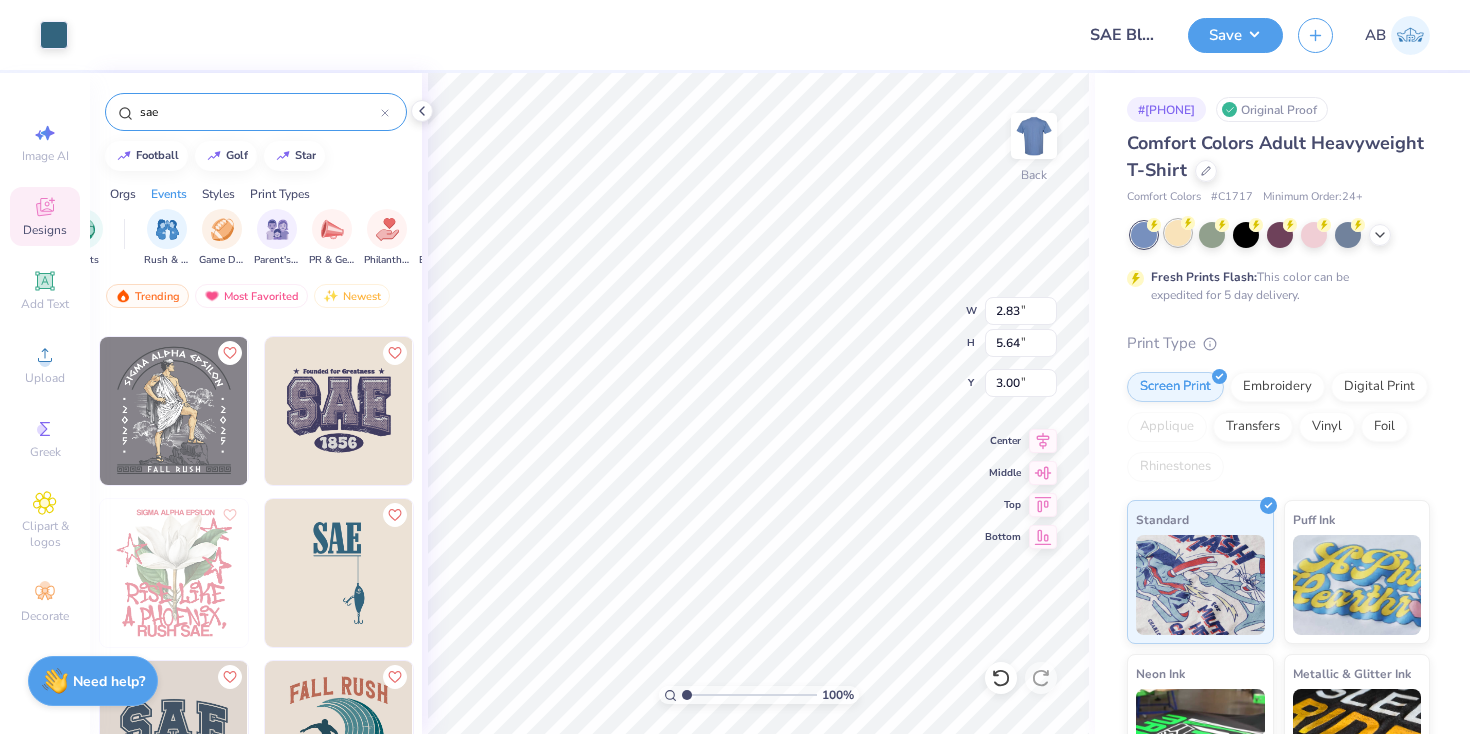 click at bounding box center (1178, 233) 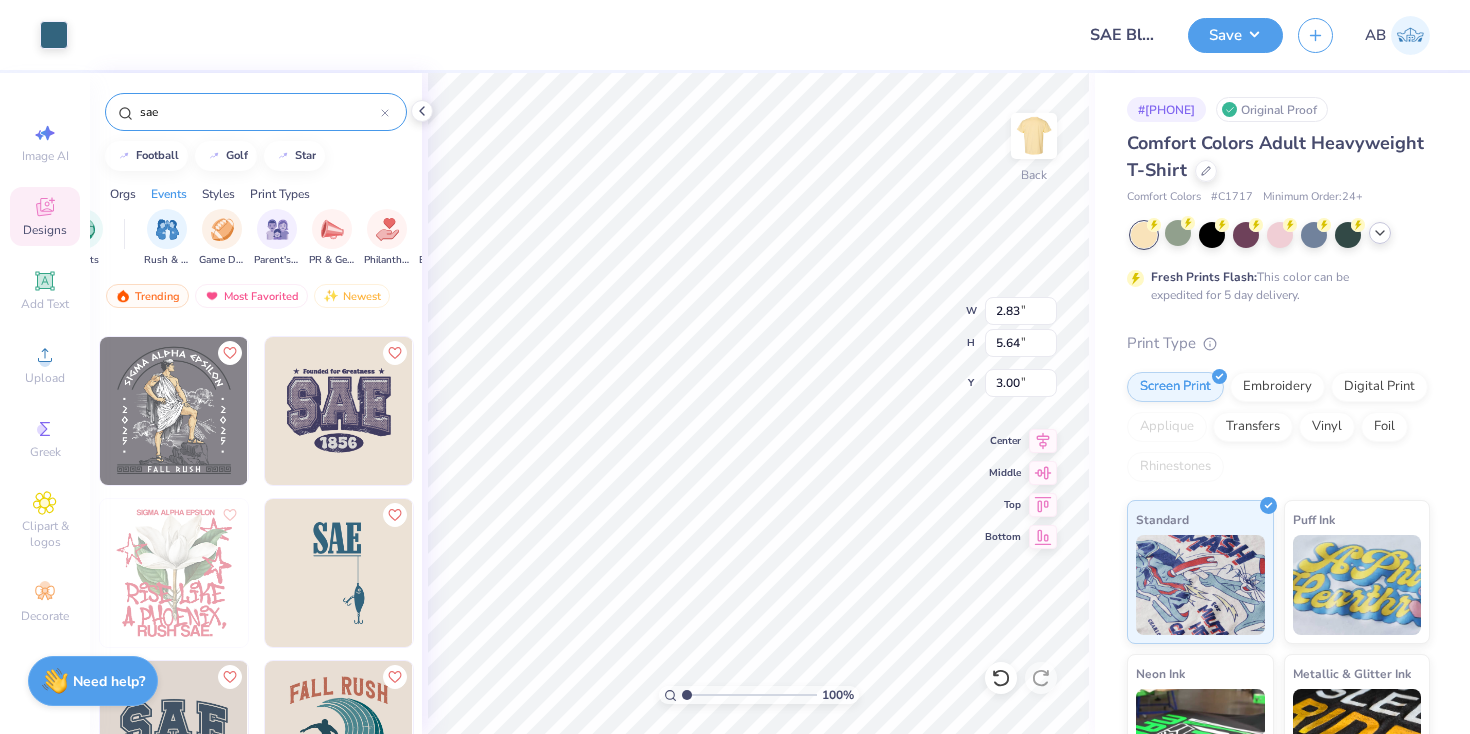 click 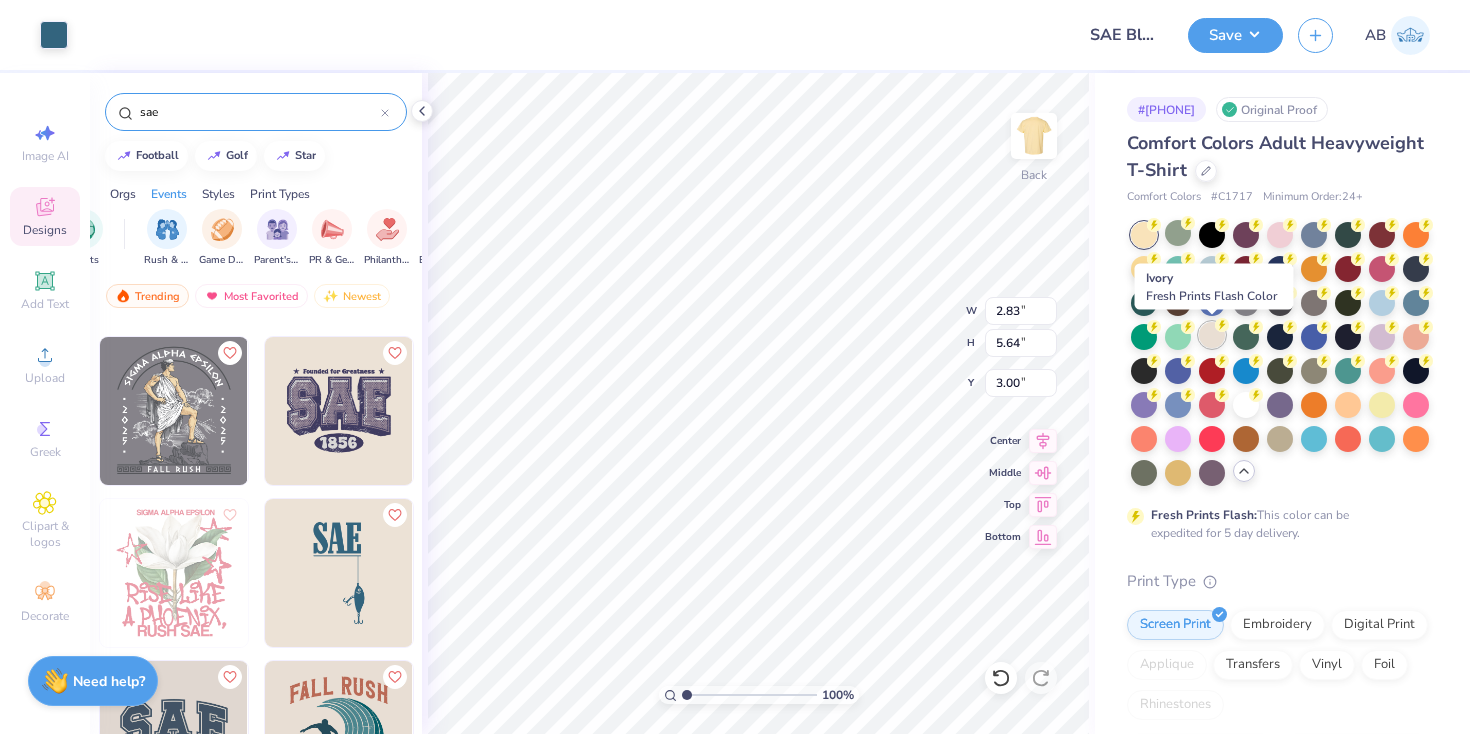 click at bounding box center [1212, 335] 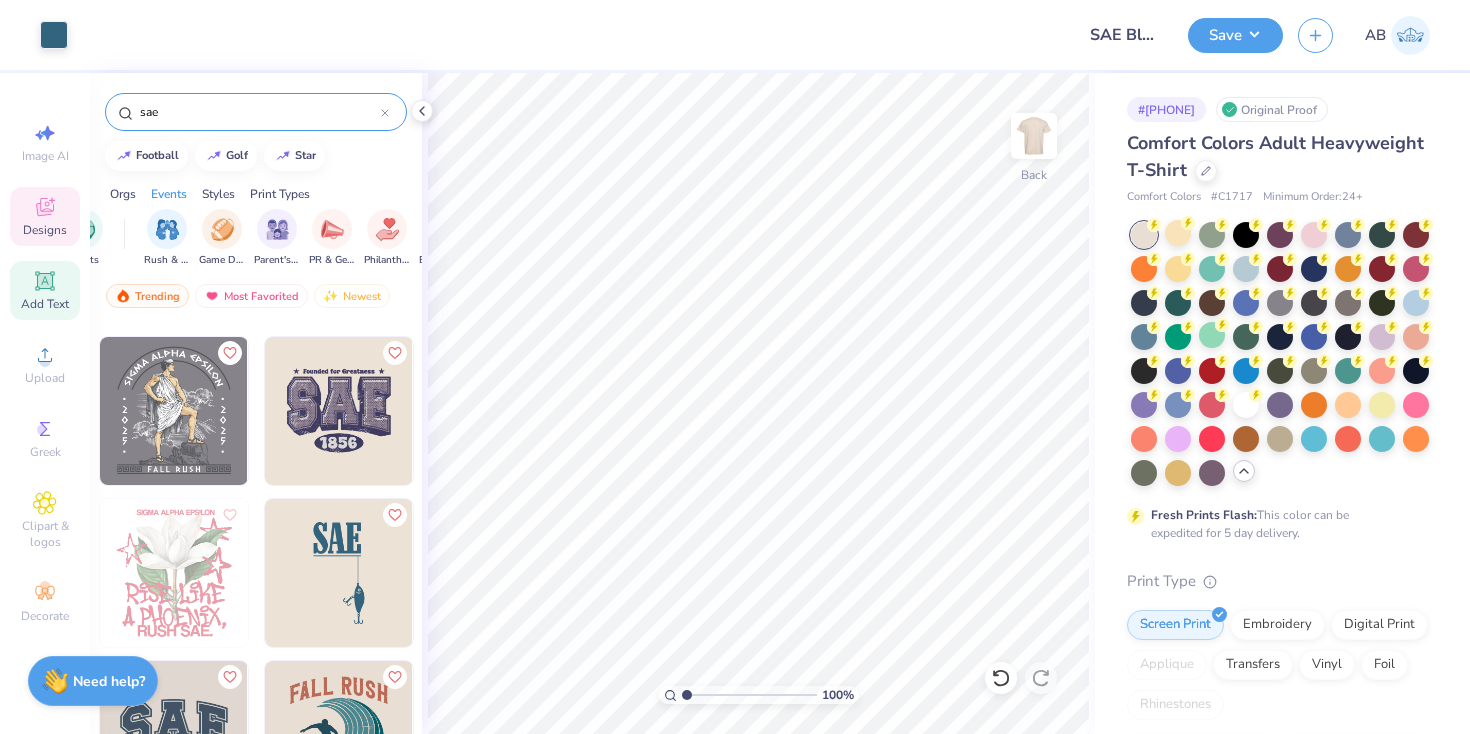 click on "Add Text" at bounding box center [45, 290] 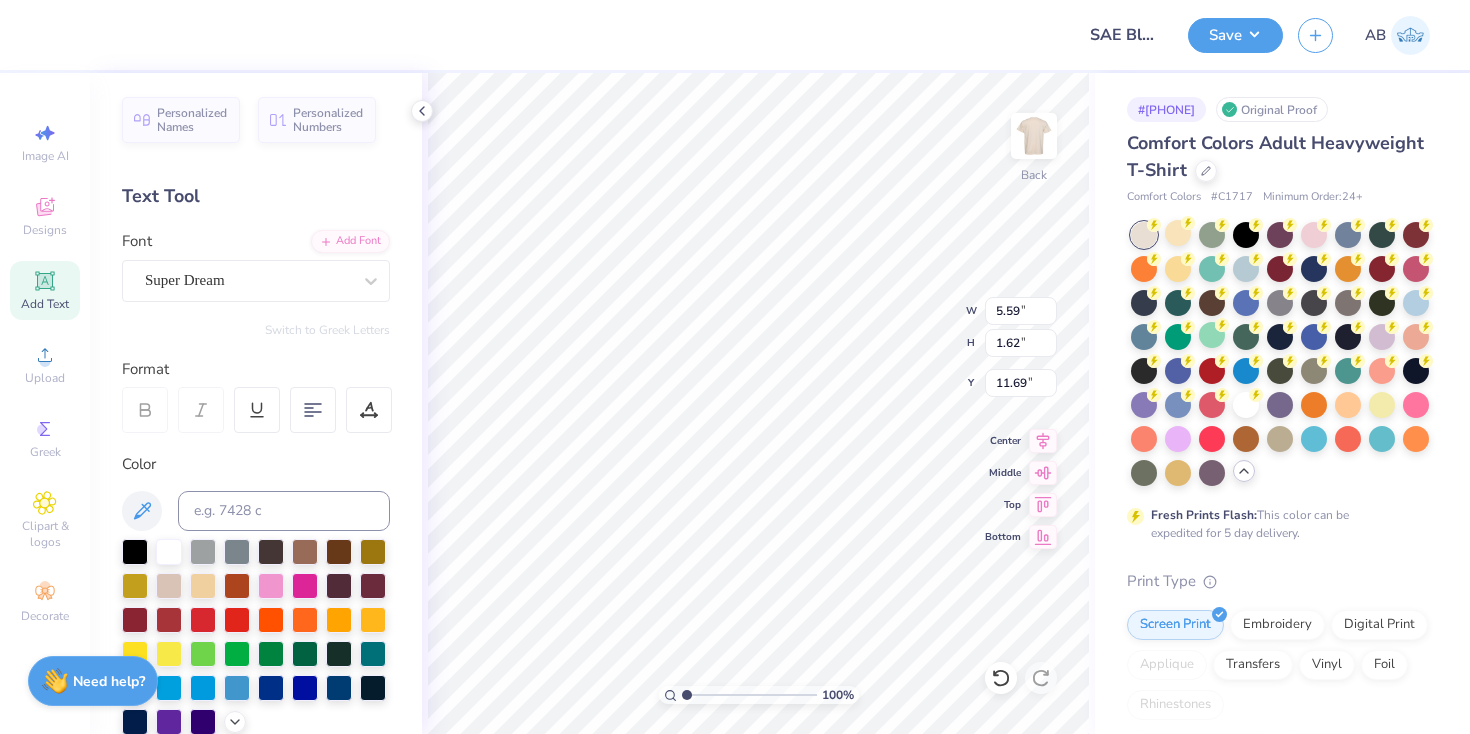 scroll, scrollTop: 0, scrollLeft: 0, axis: both 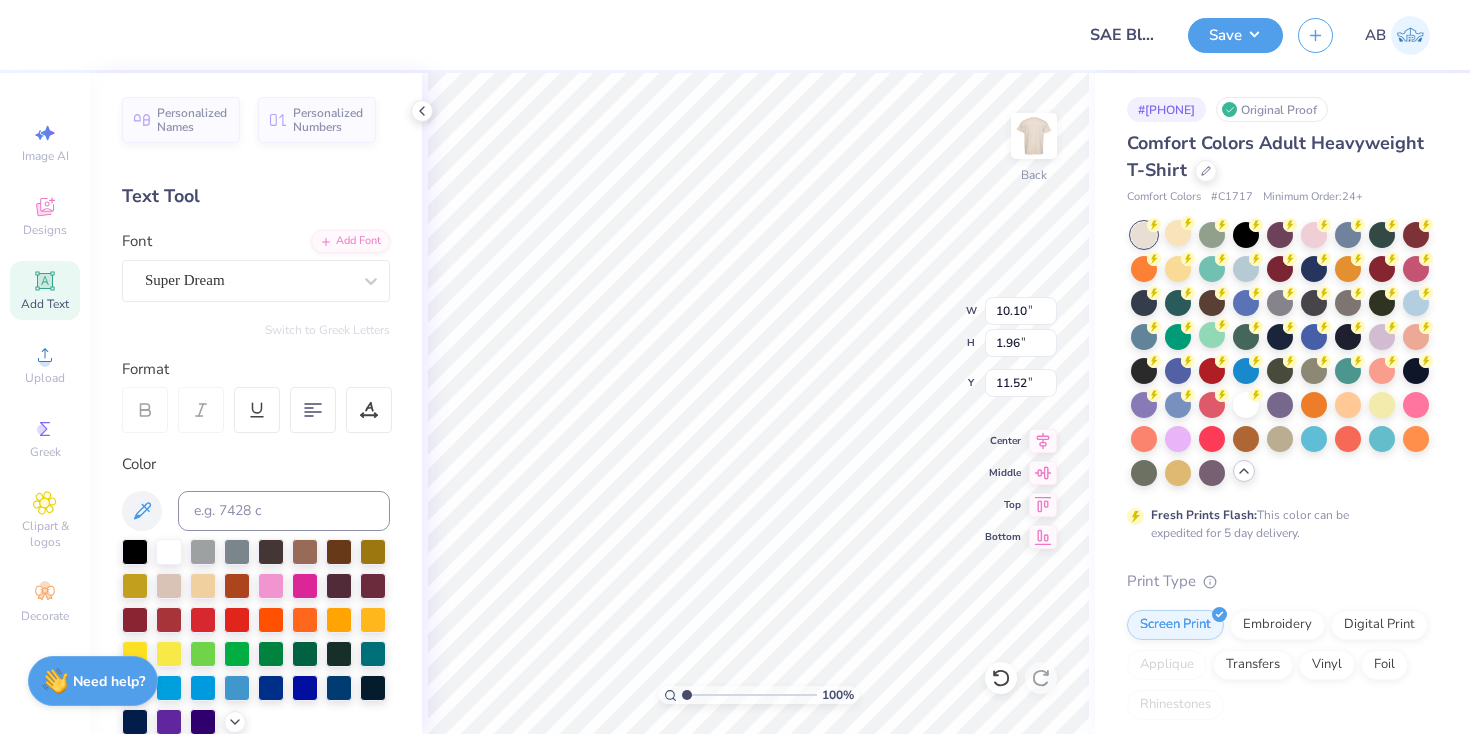 type on "2.45" 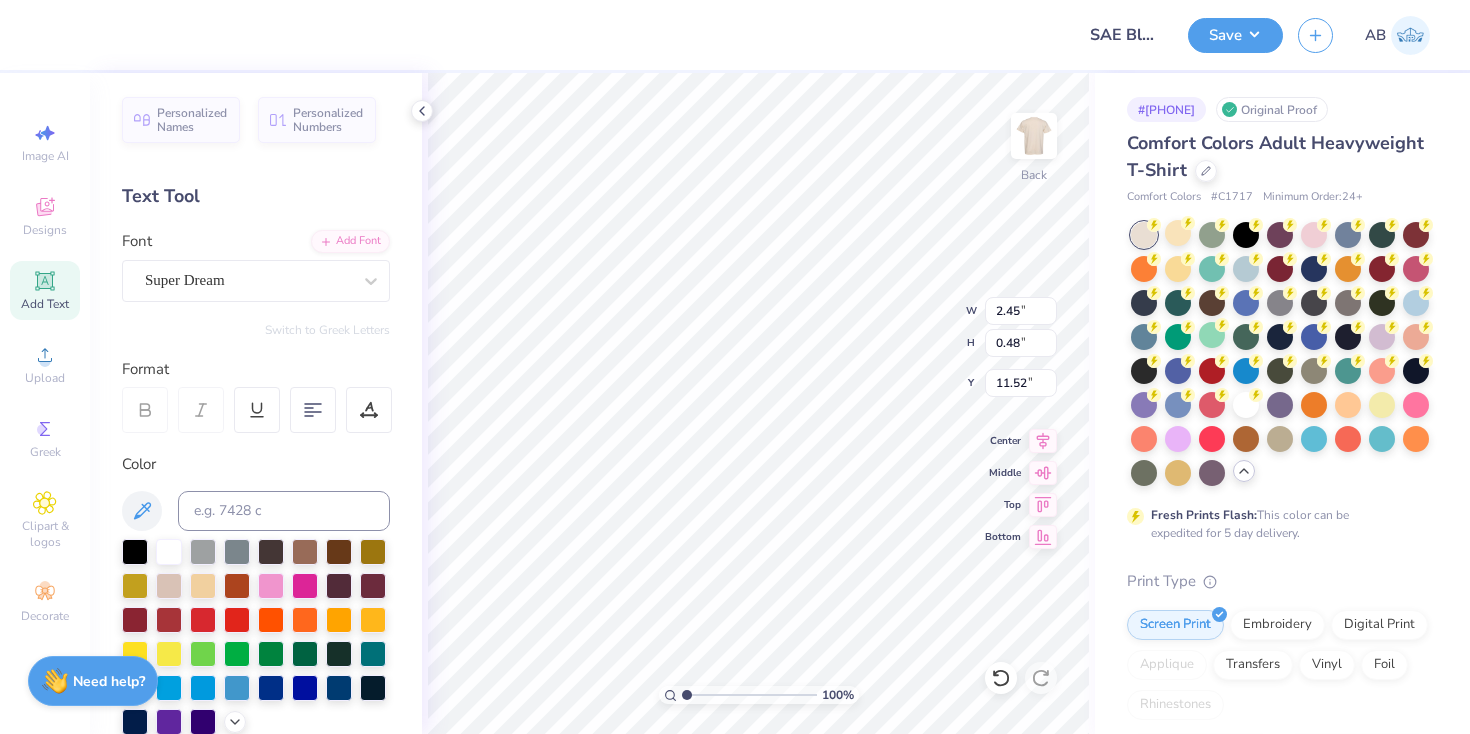 type on "5.03" 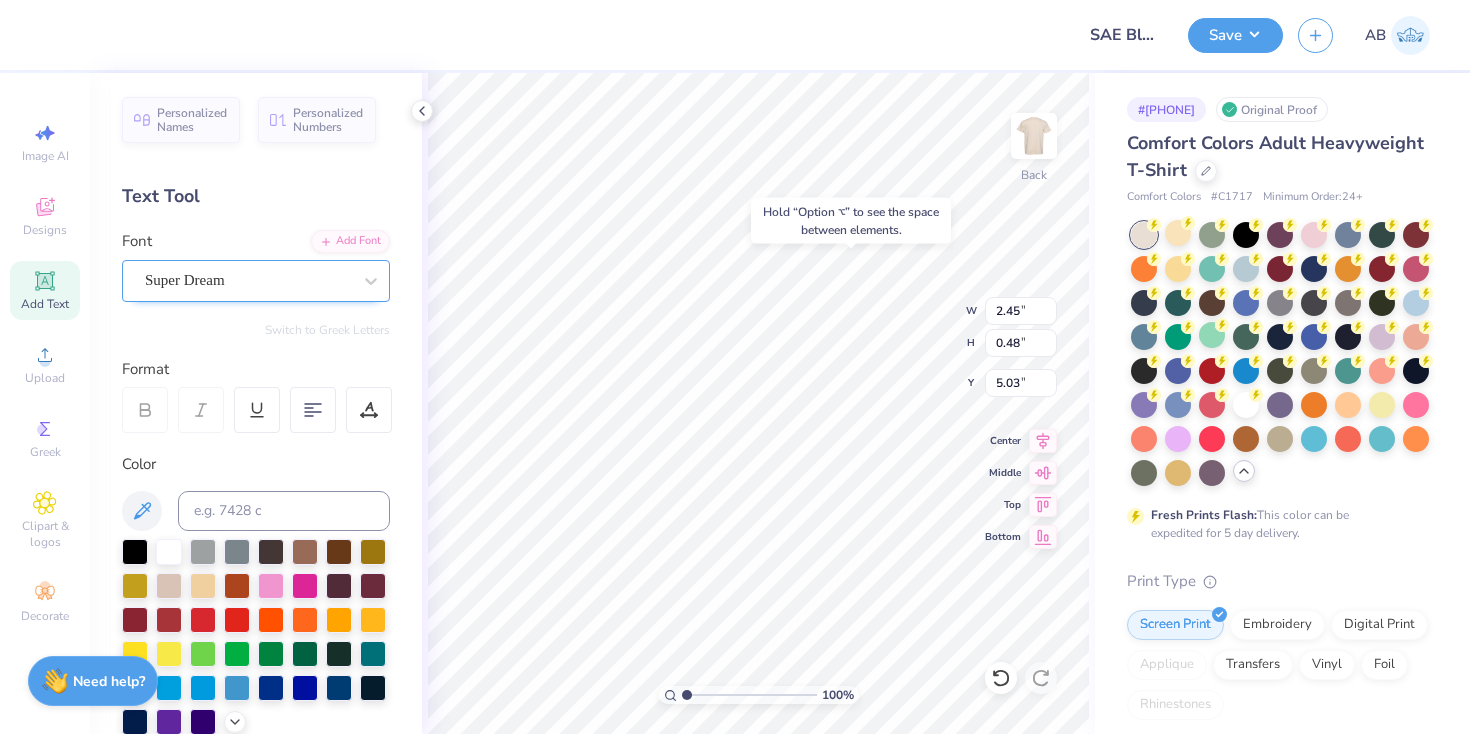 click at bounding box center (248, 280) 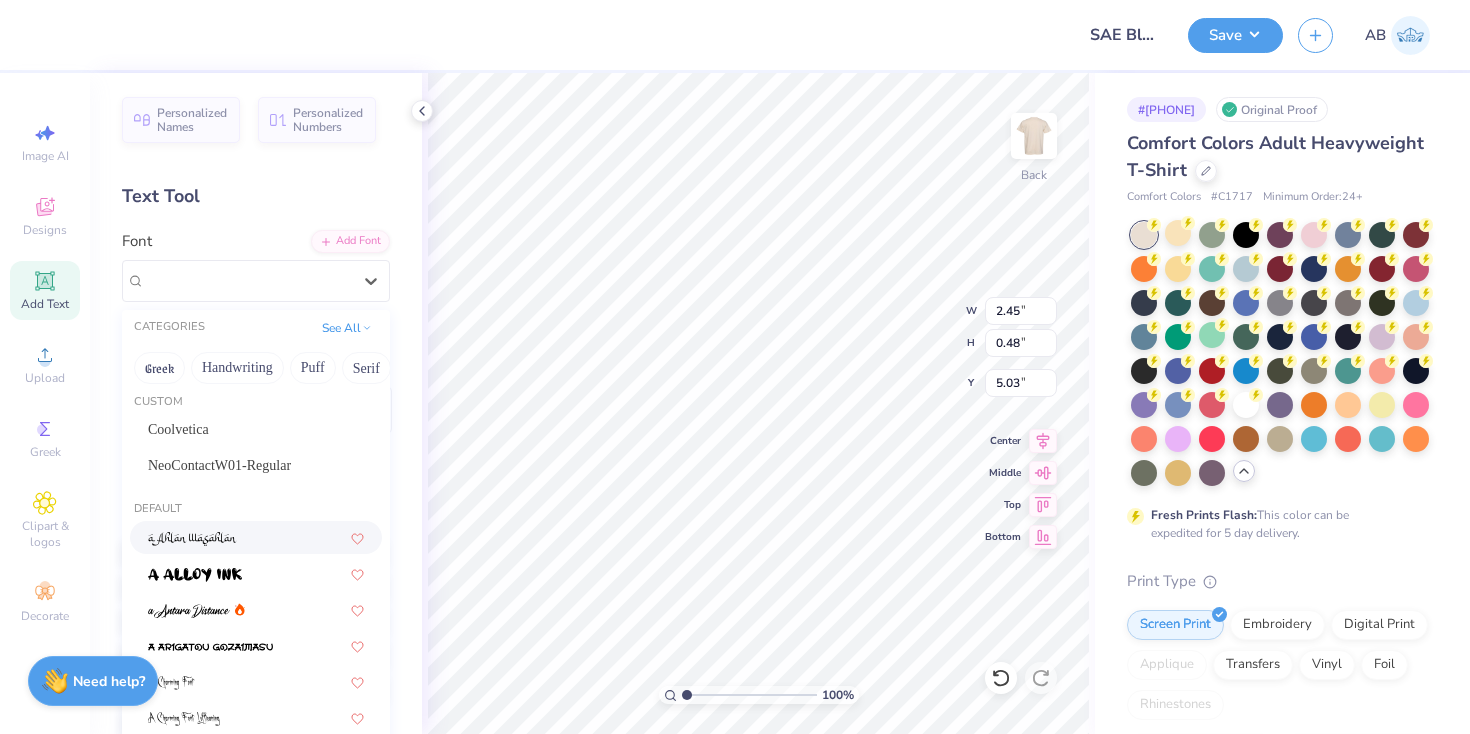 scroll, scrollTop: 0, scrollLeft: 0, axis: both 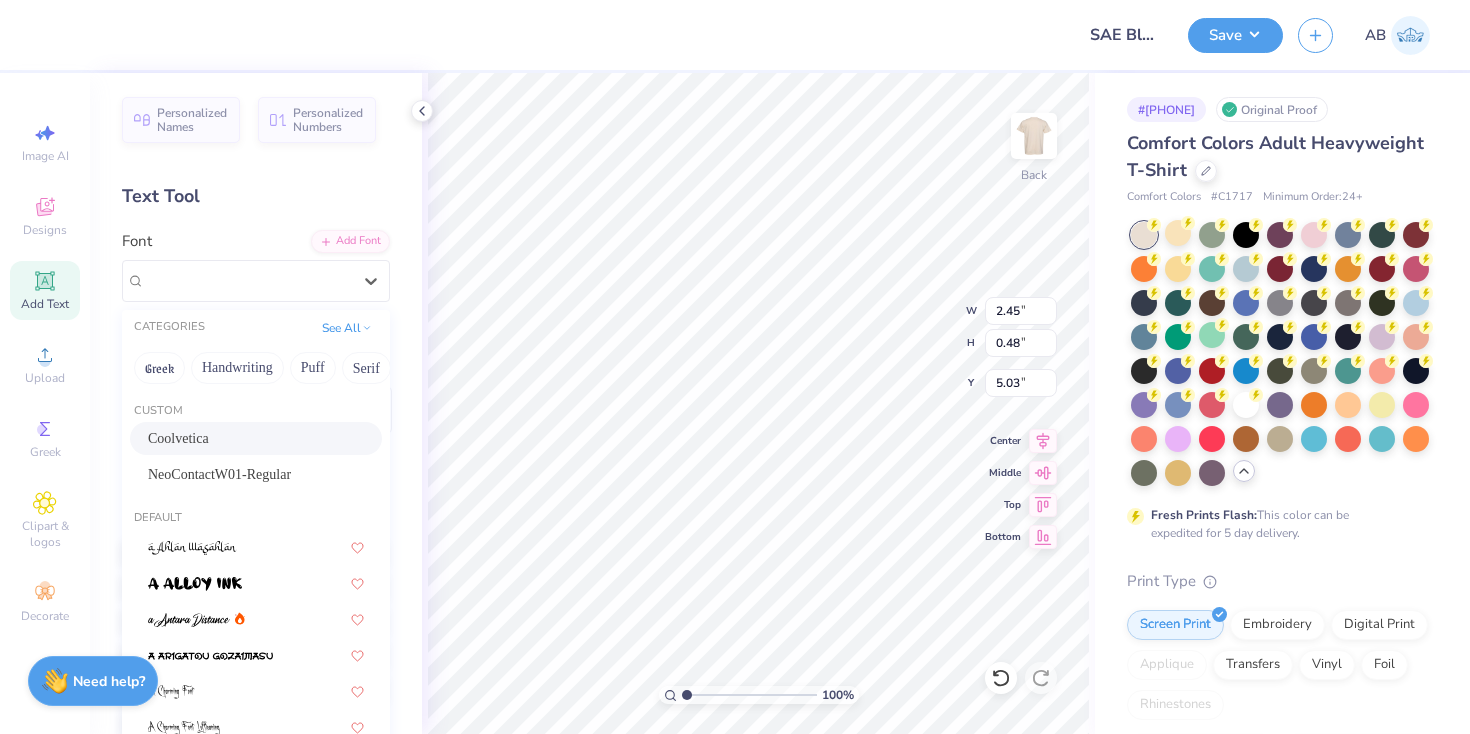 click on "Coolvetica" at bounding box center [256, 438] 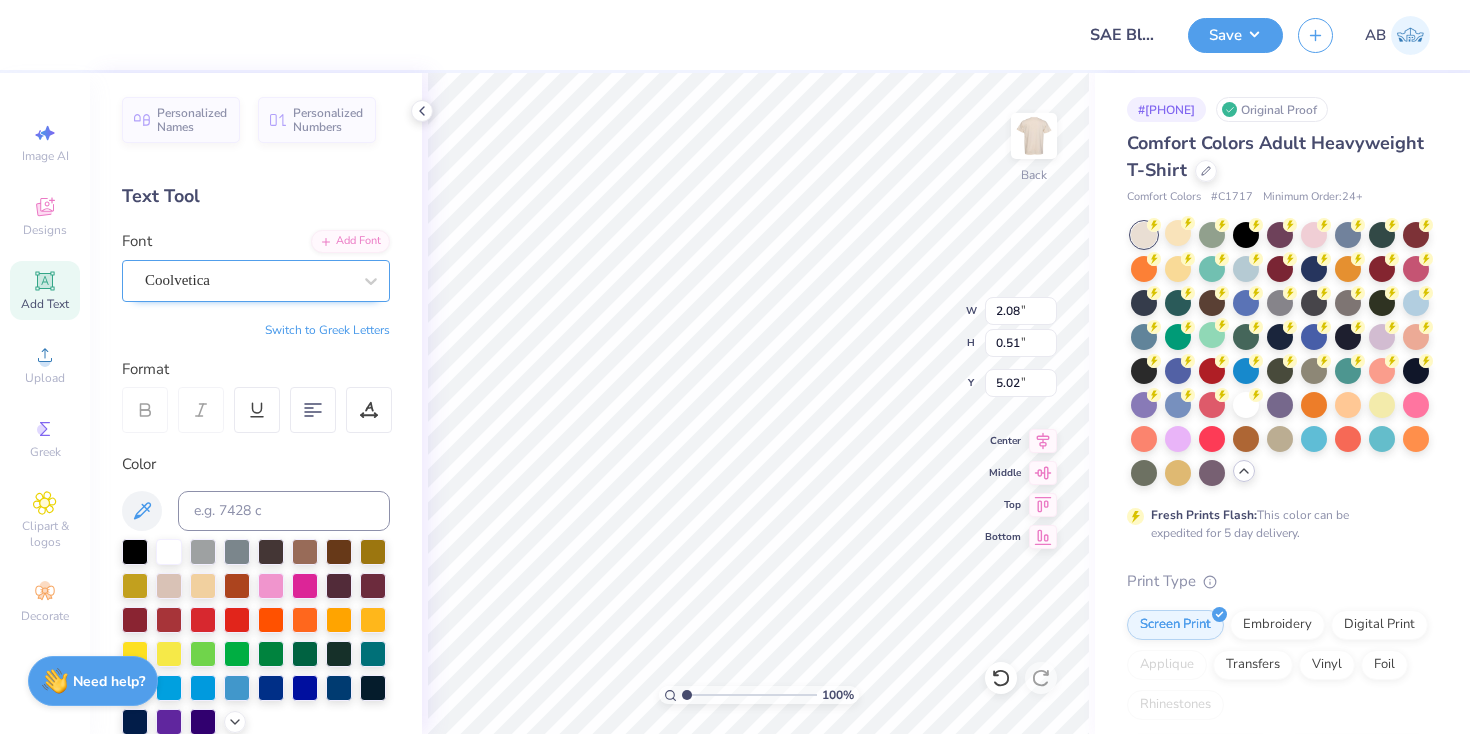 click on "Coolvetica" at bounding box center (256, 281) 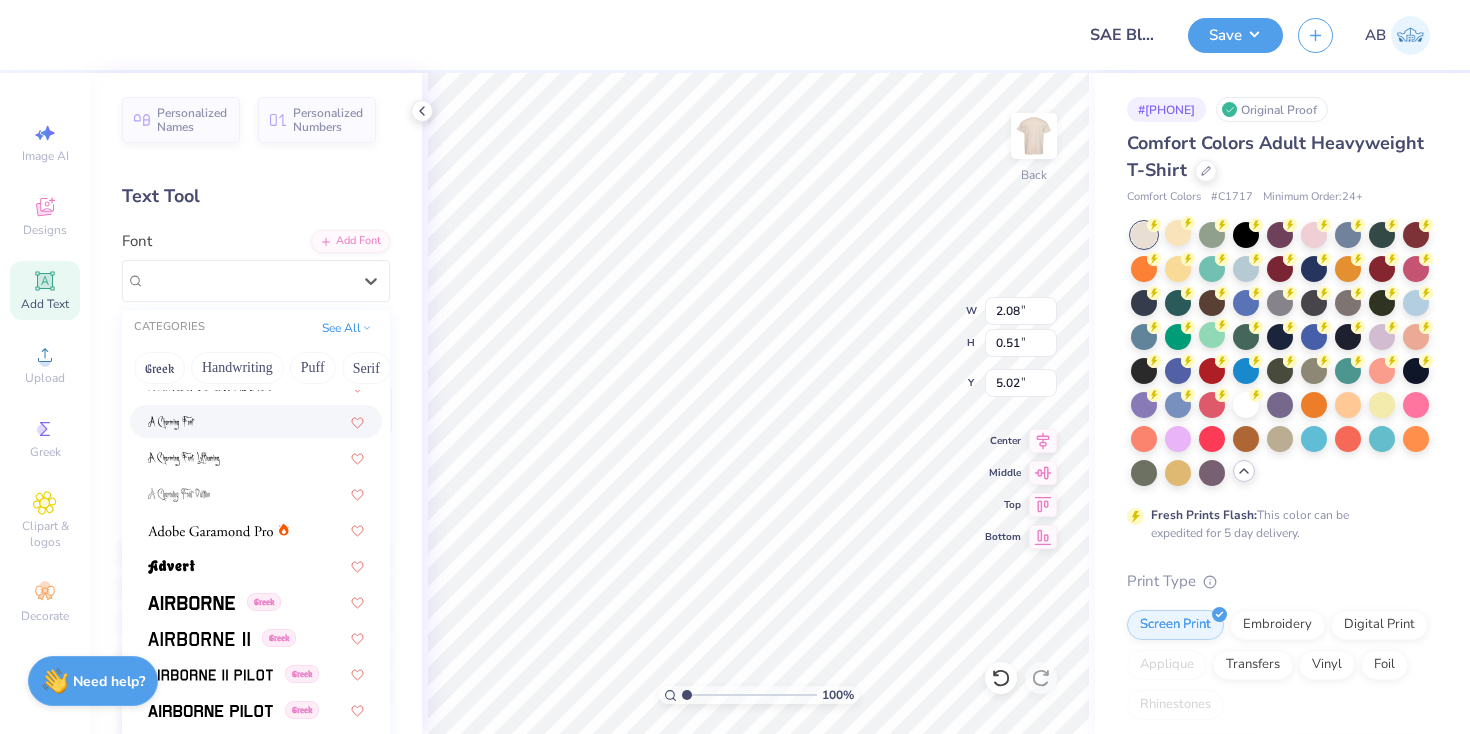 scroll, scrollTop: 273, scrollLeft: 0, axis: vertical 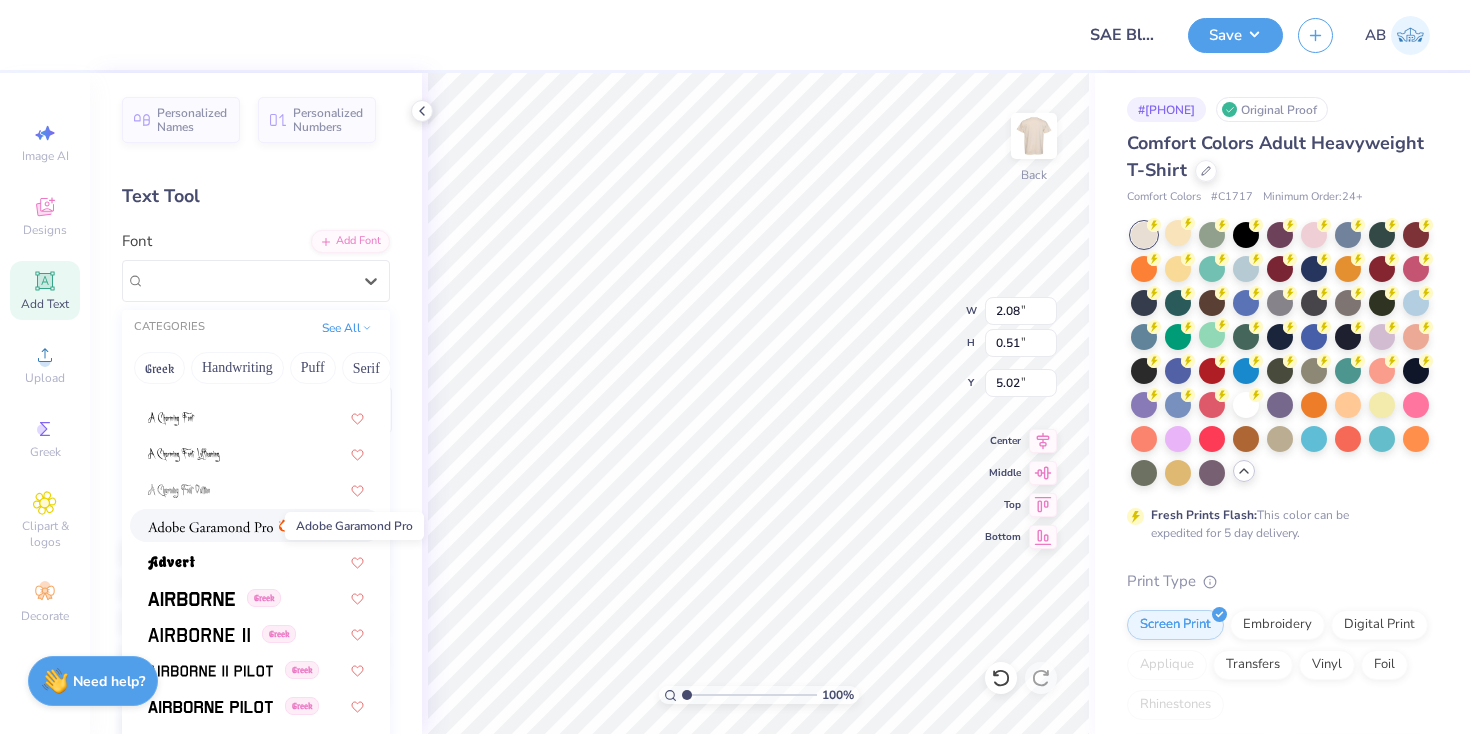 click at bounding box center [210, 525] 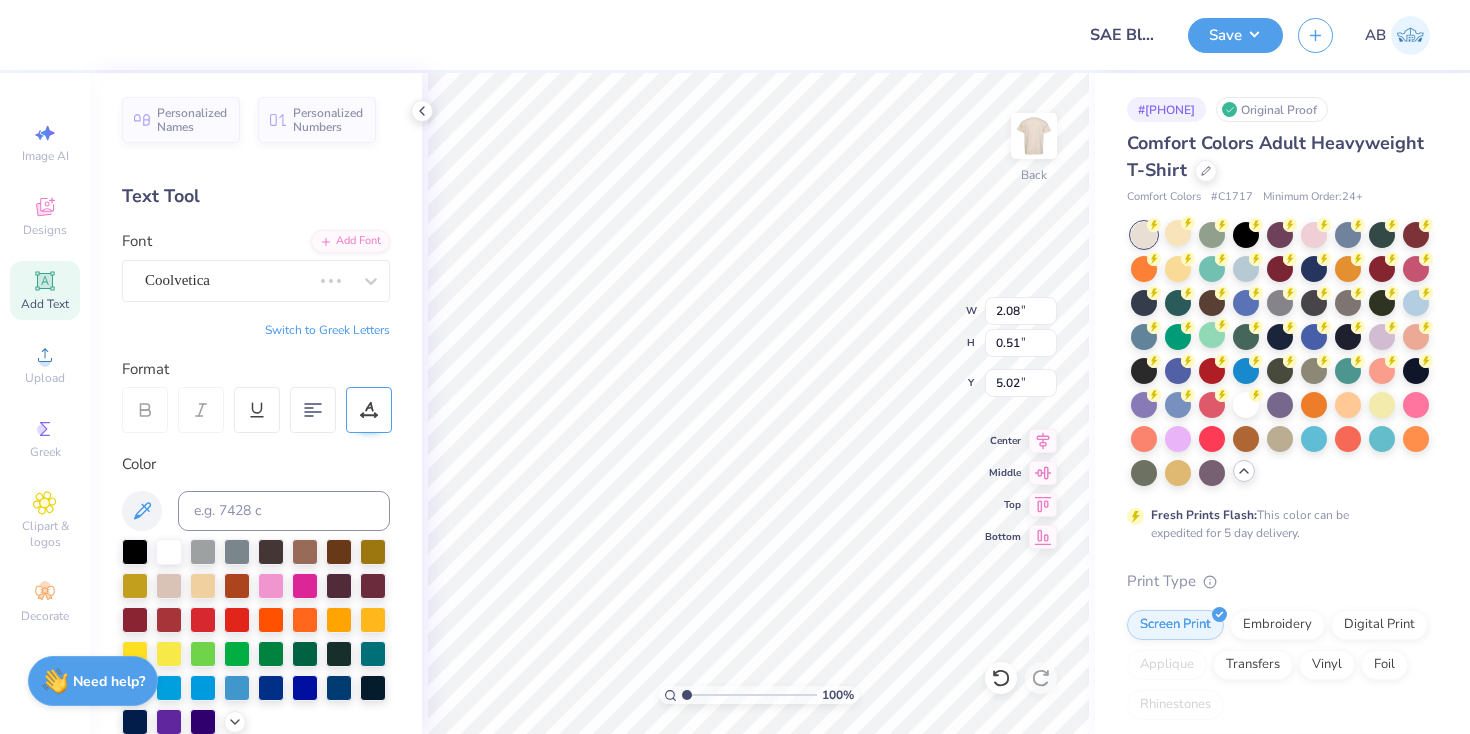 type on "2.00" 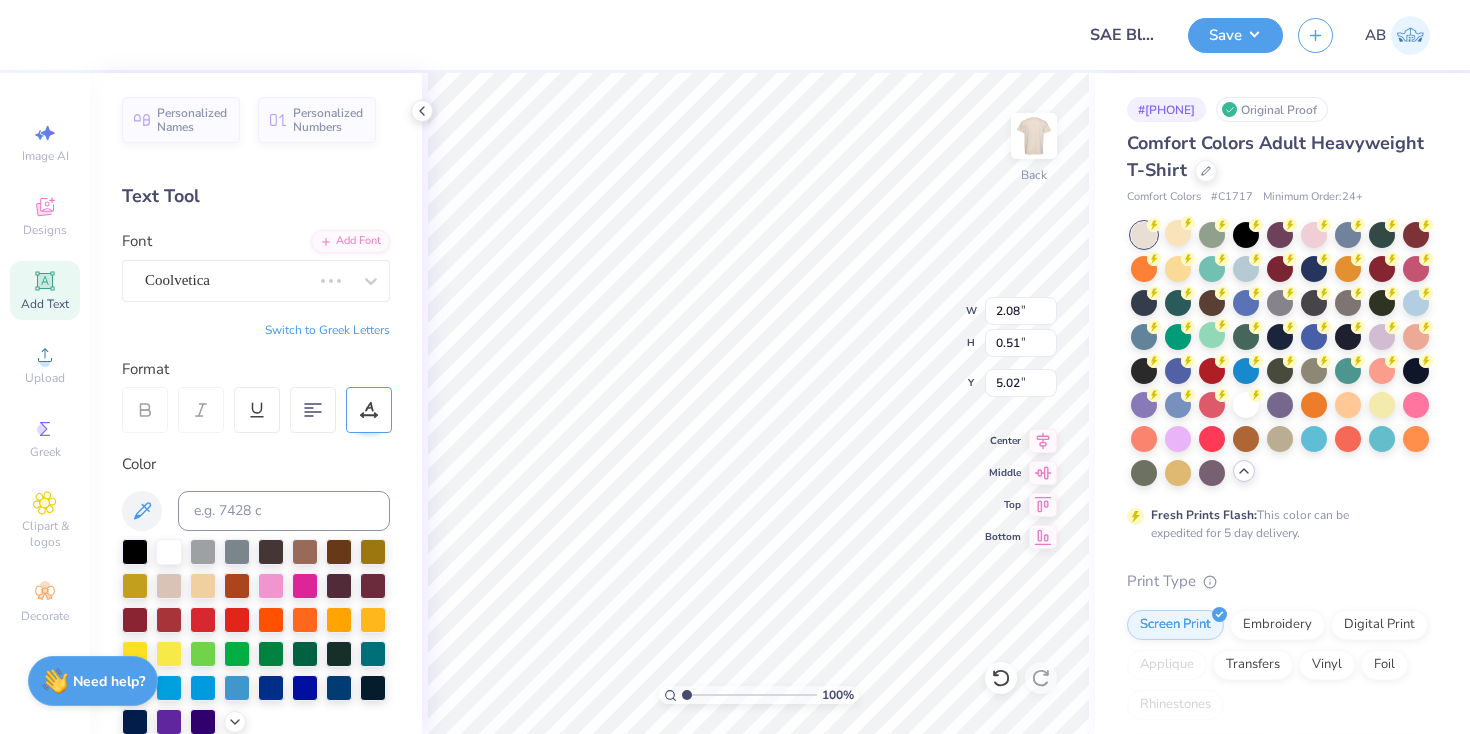 type on "5.00" 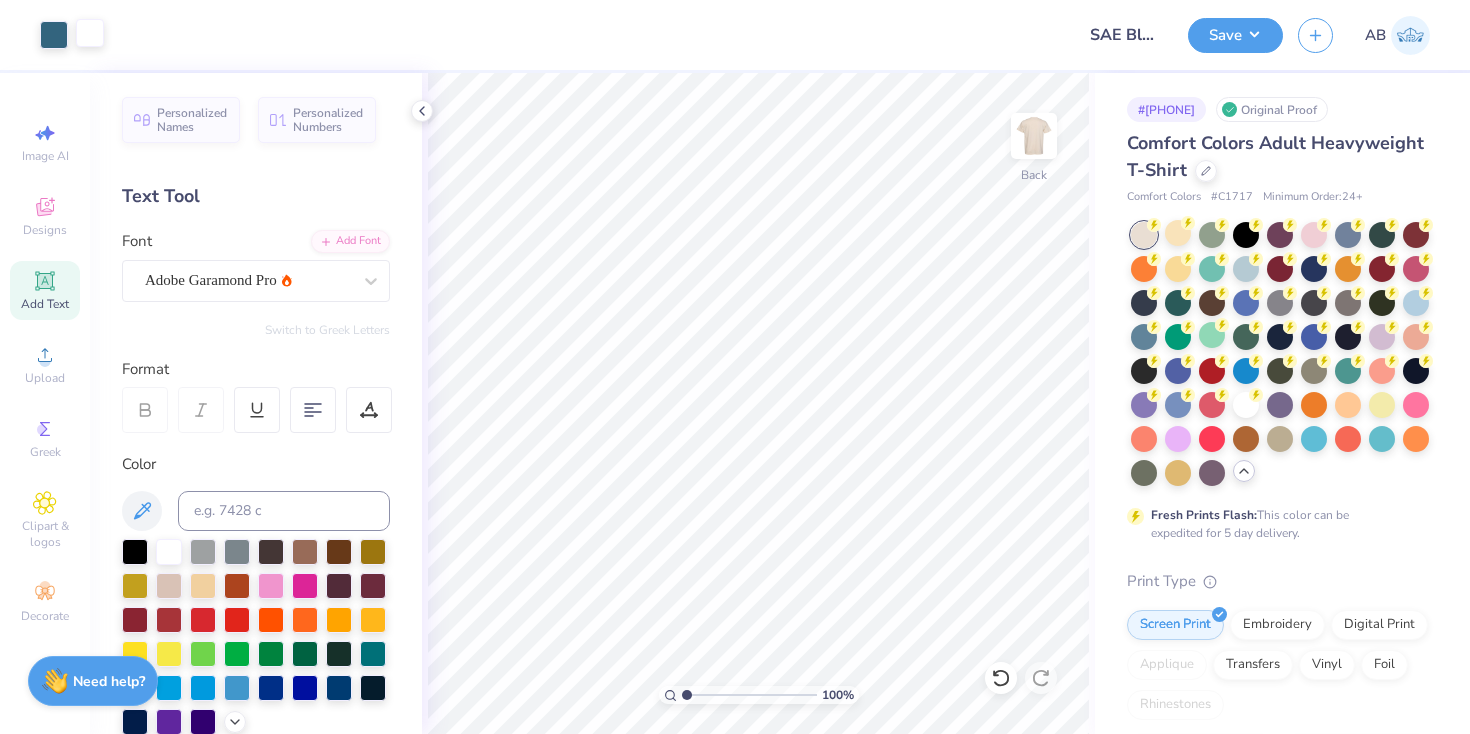 click at bounding box center (90, 33) 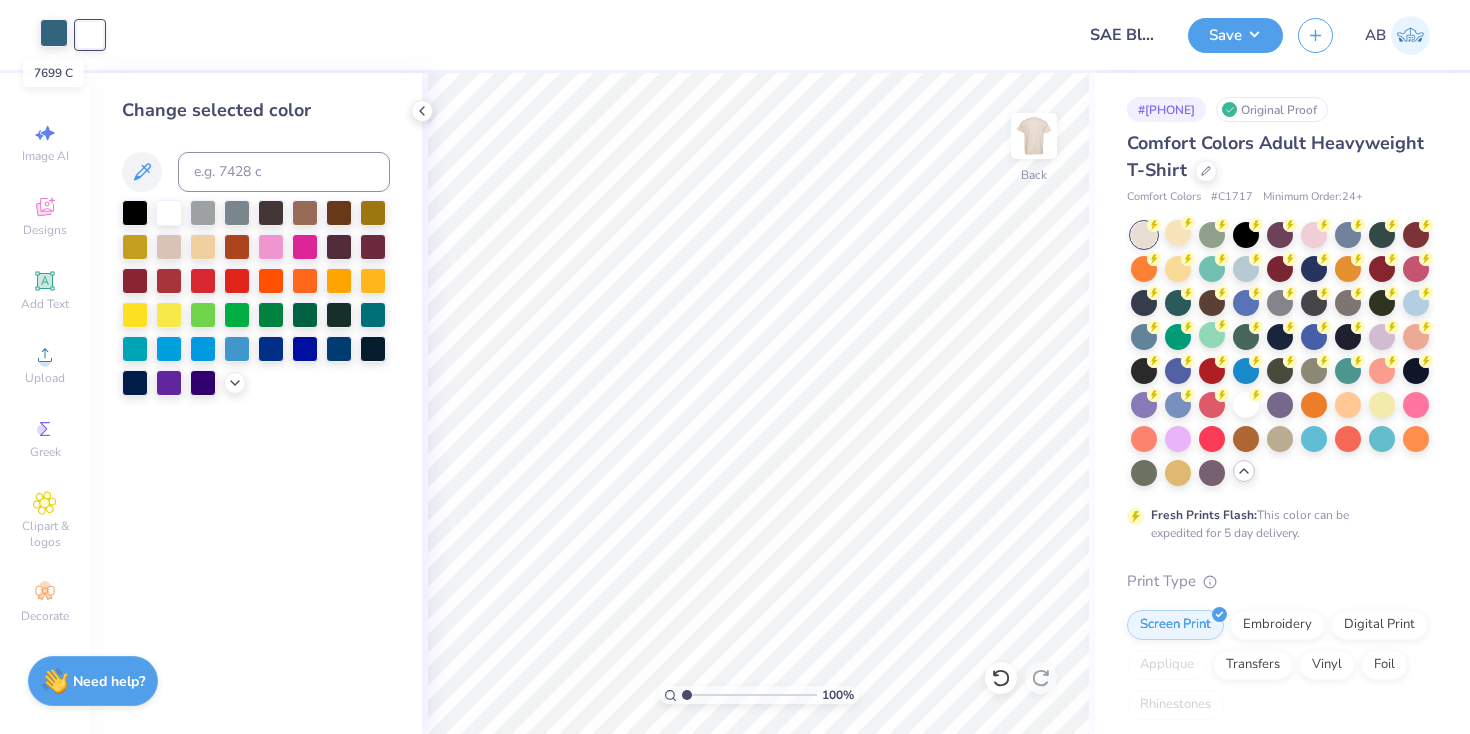 click at bounding box center [54, 33] 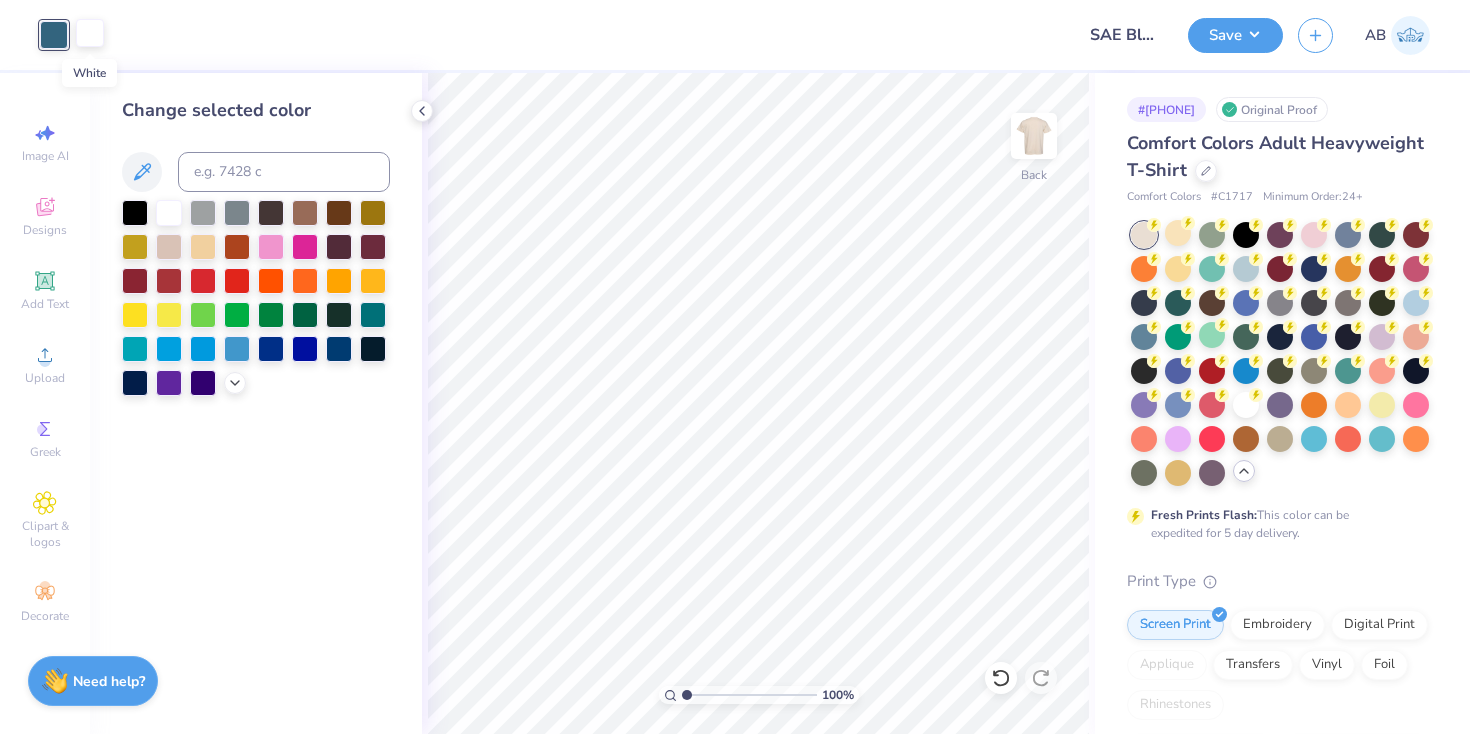 click at bounding box center (90, 33) 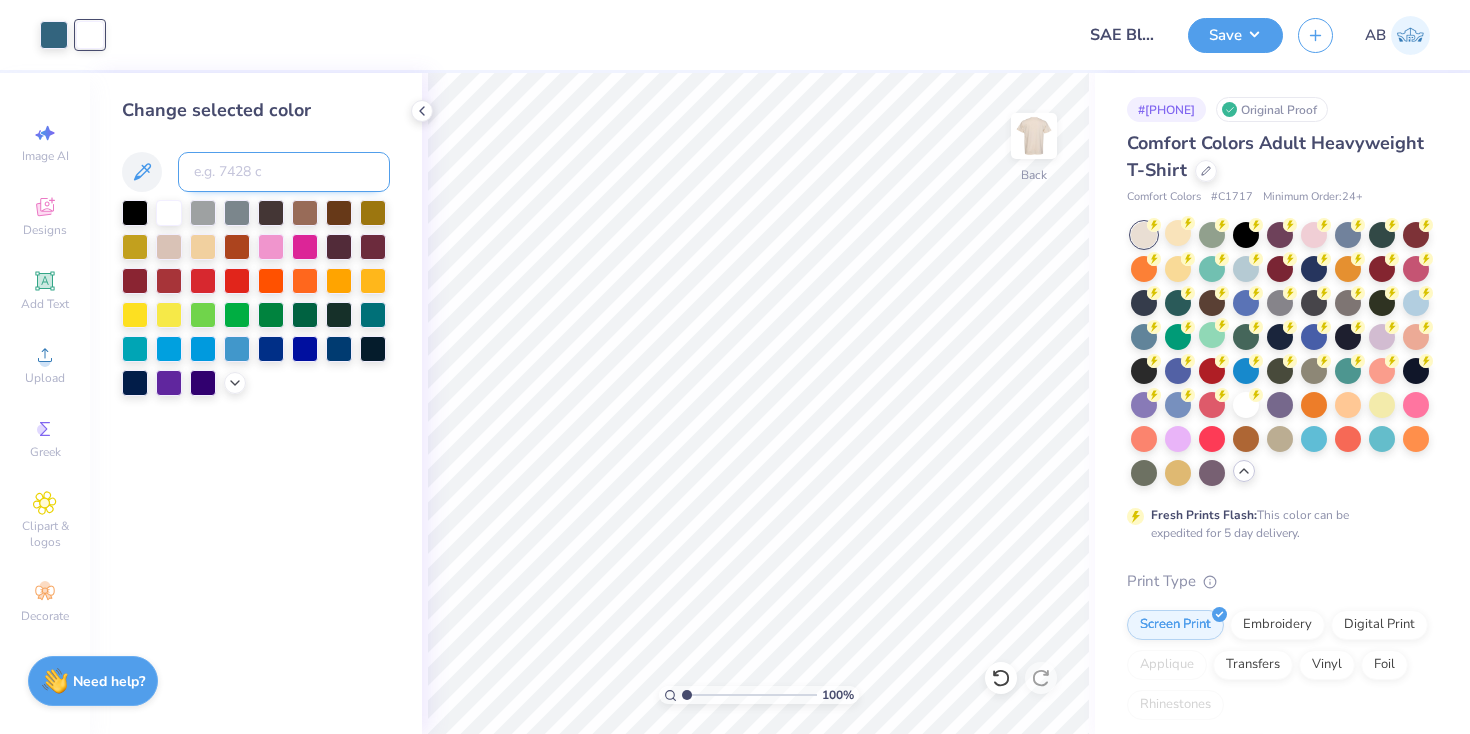 click at bounding box center (284, 172) 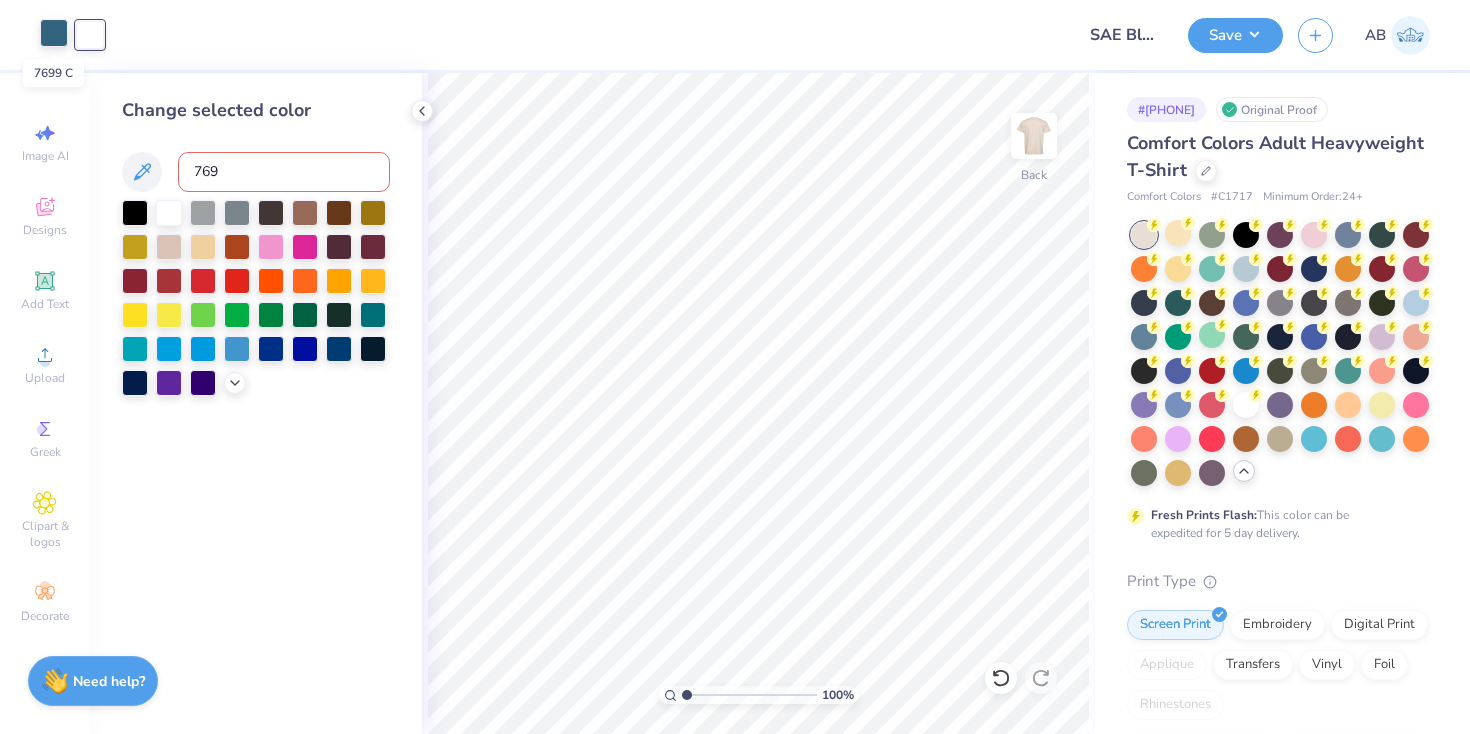 type on "7699" 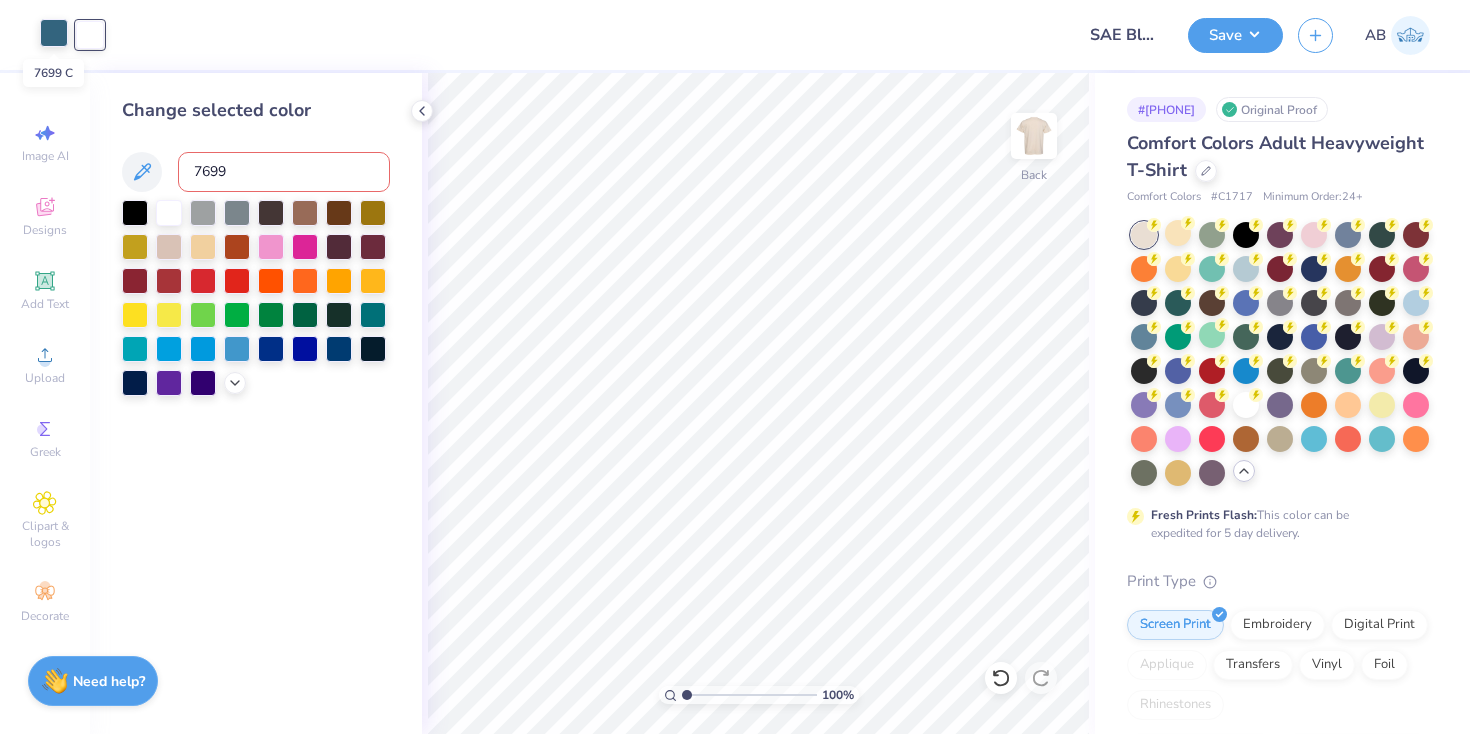 type 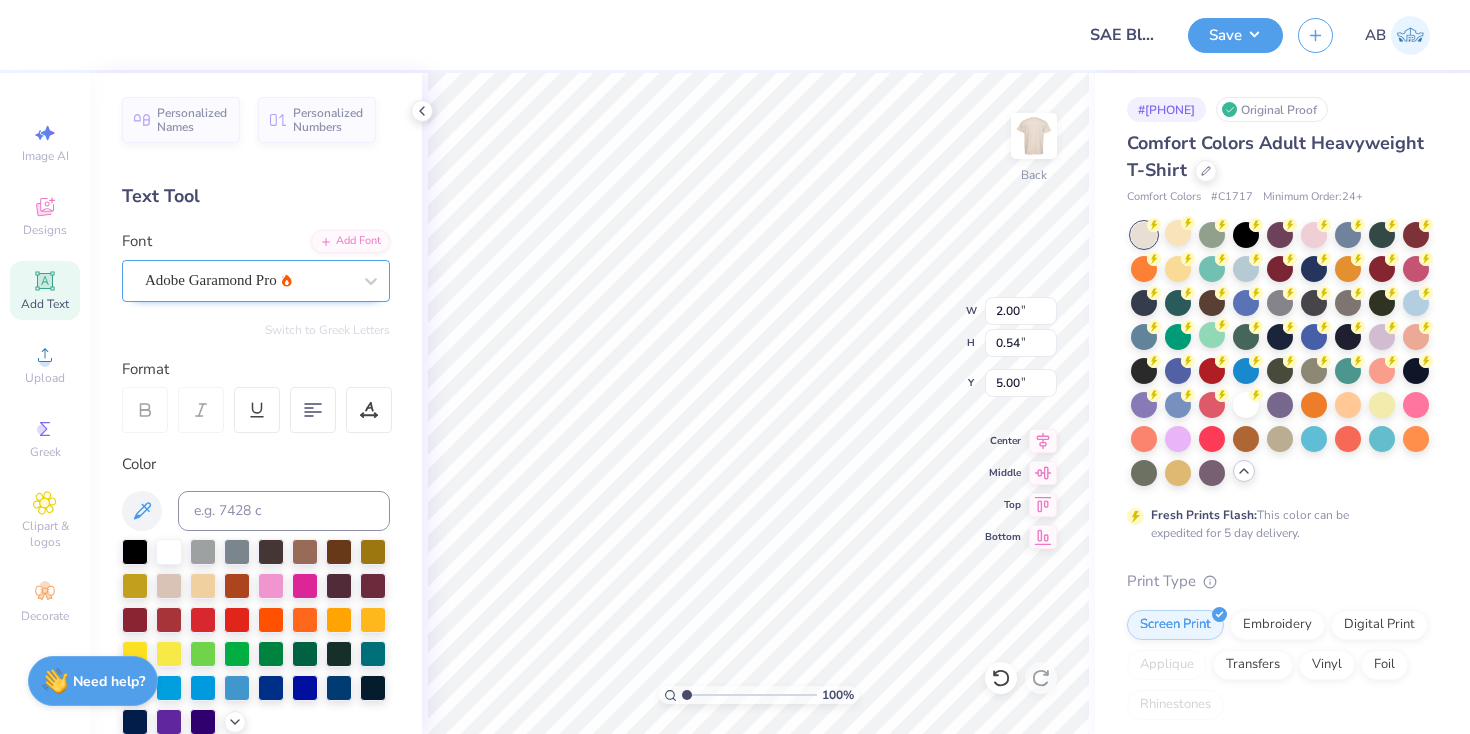 click on "Adobe Garamond Pro" at bounding box center [248, 280] 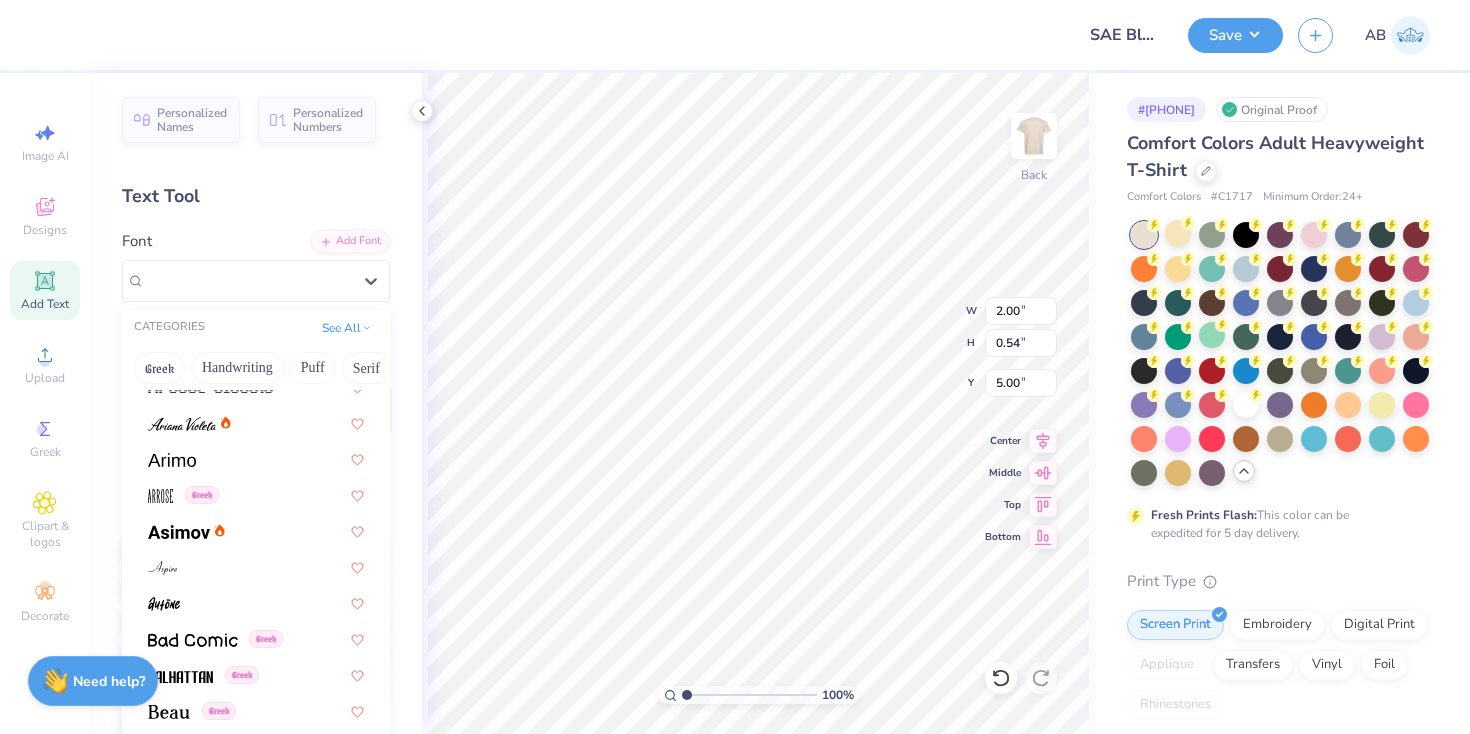 scroll, scrollTop: 741, scrollLeft: 0, axis: vertical 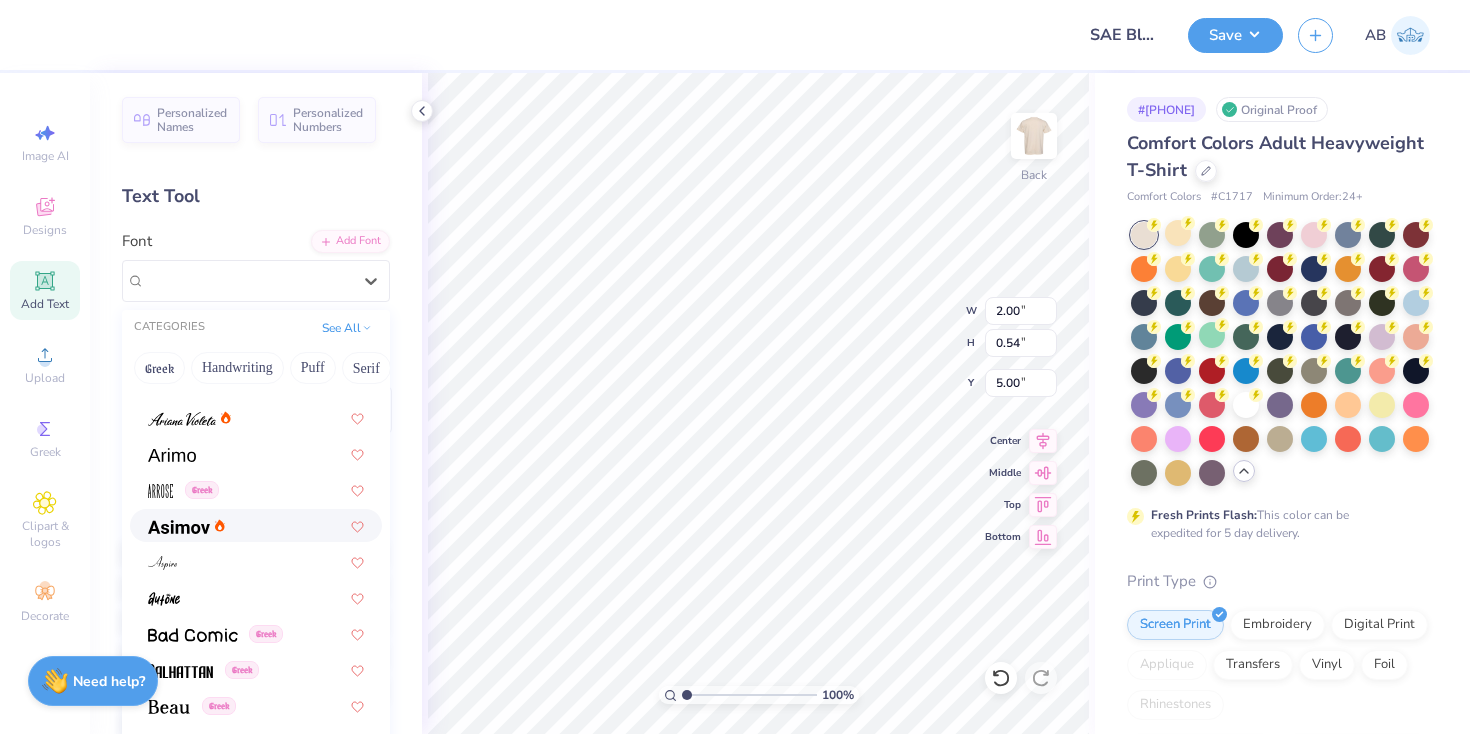 click at bounding box center (256, 525) 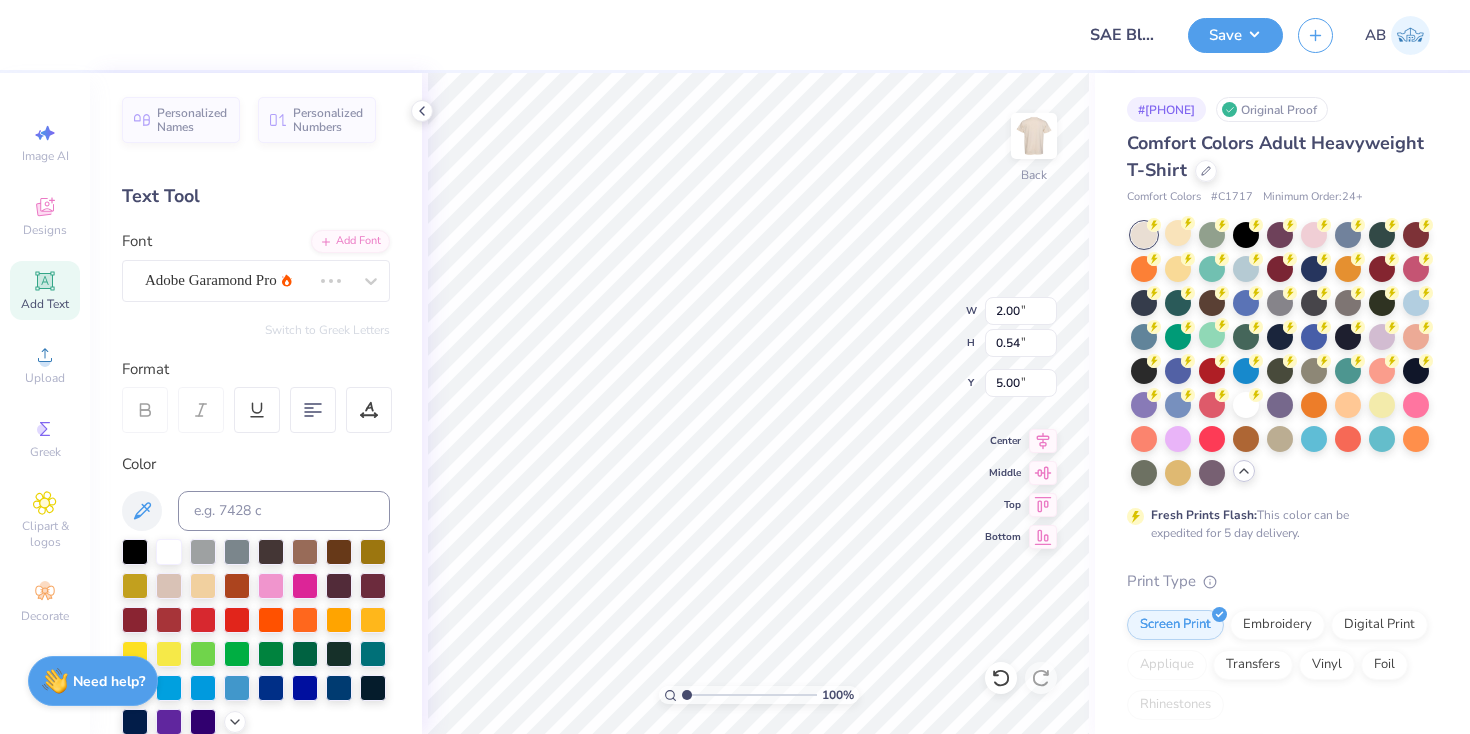 type on "2.27" 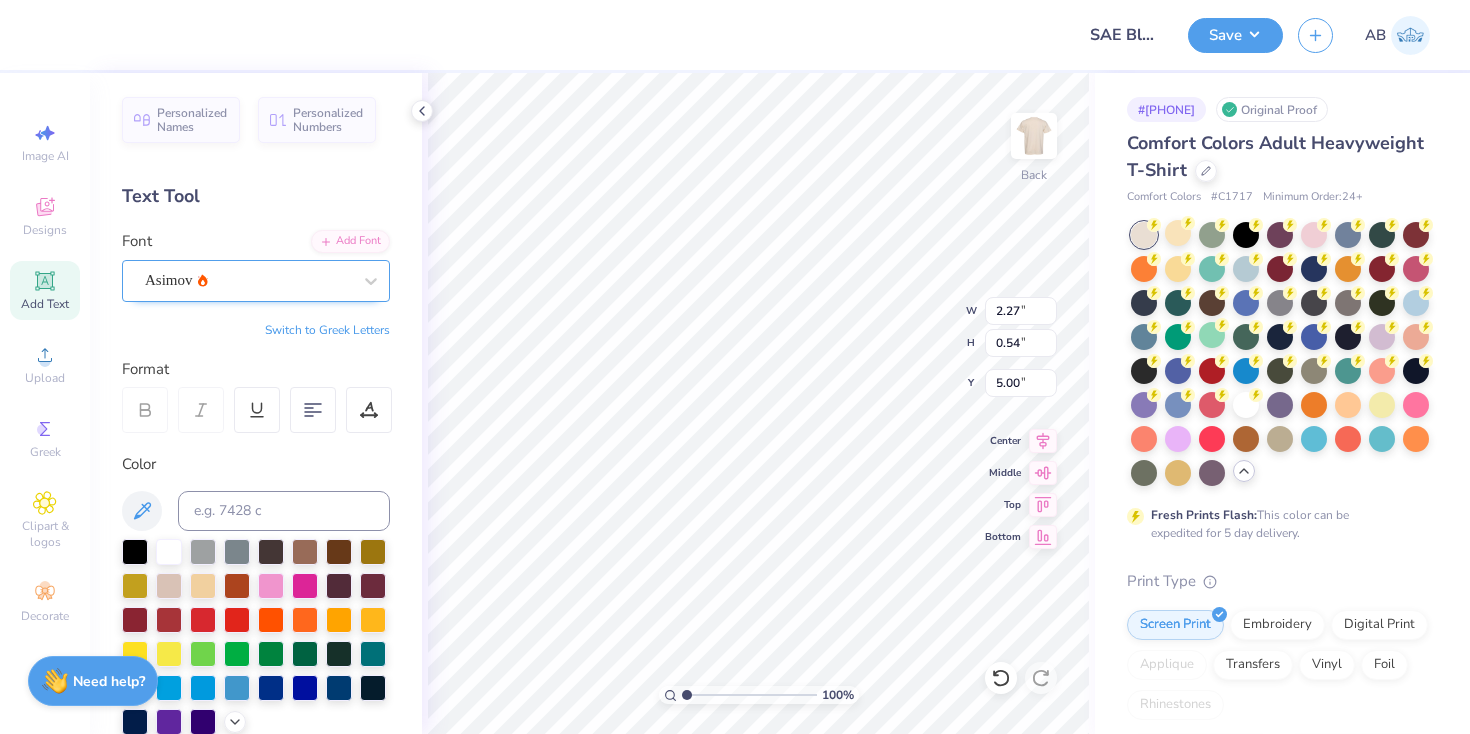 click on "Asimov" at bounding box center [248, 280] 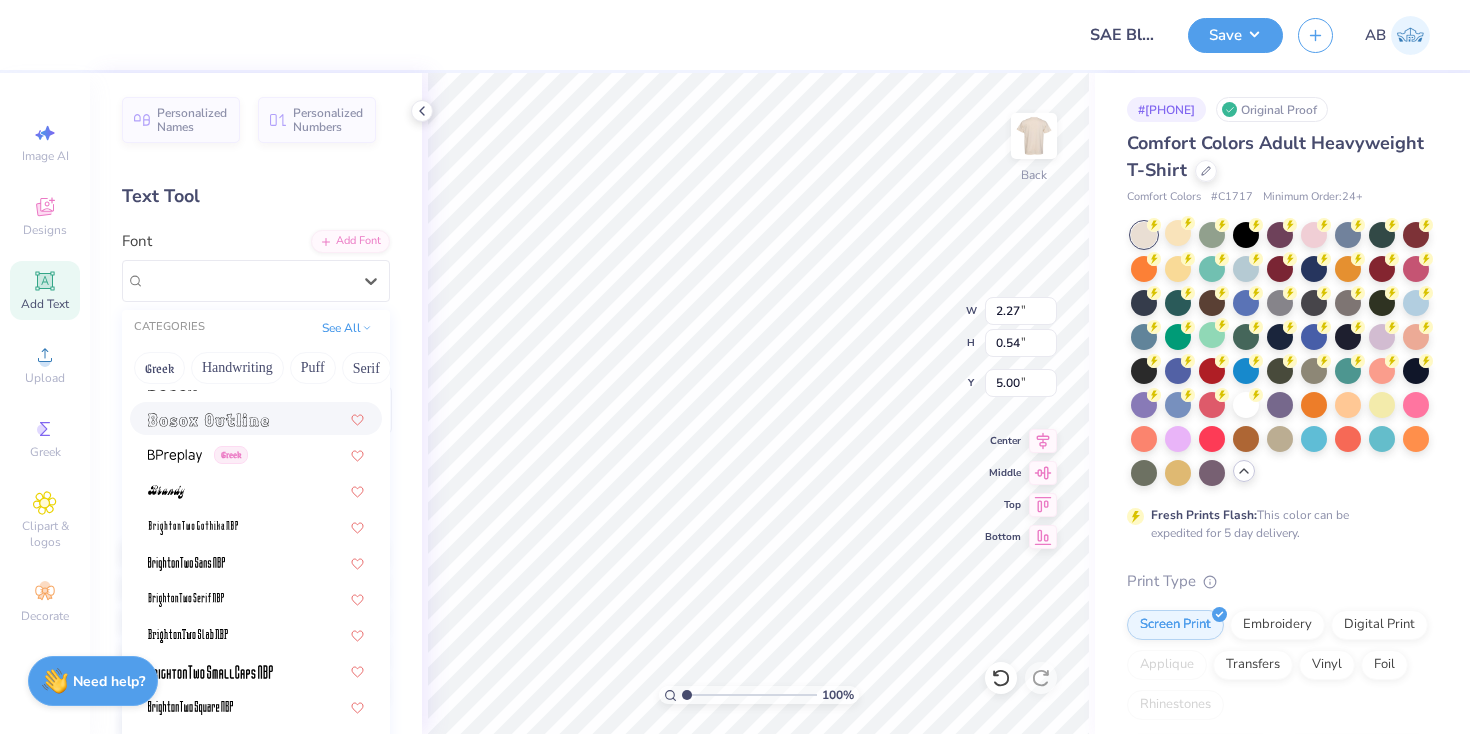 scroll, scrollTop: 1490, scrollLeft: 0, axis: vertical 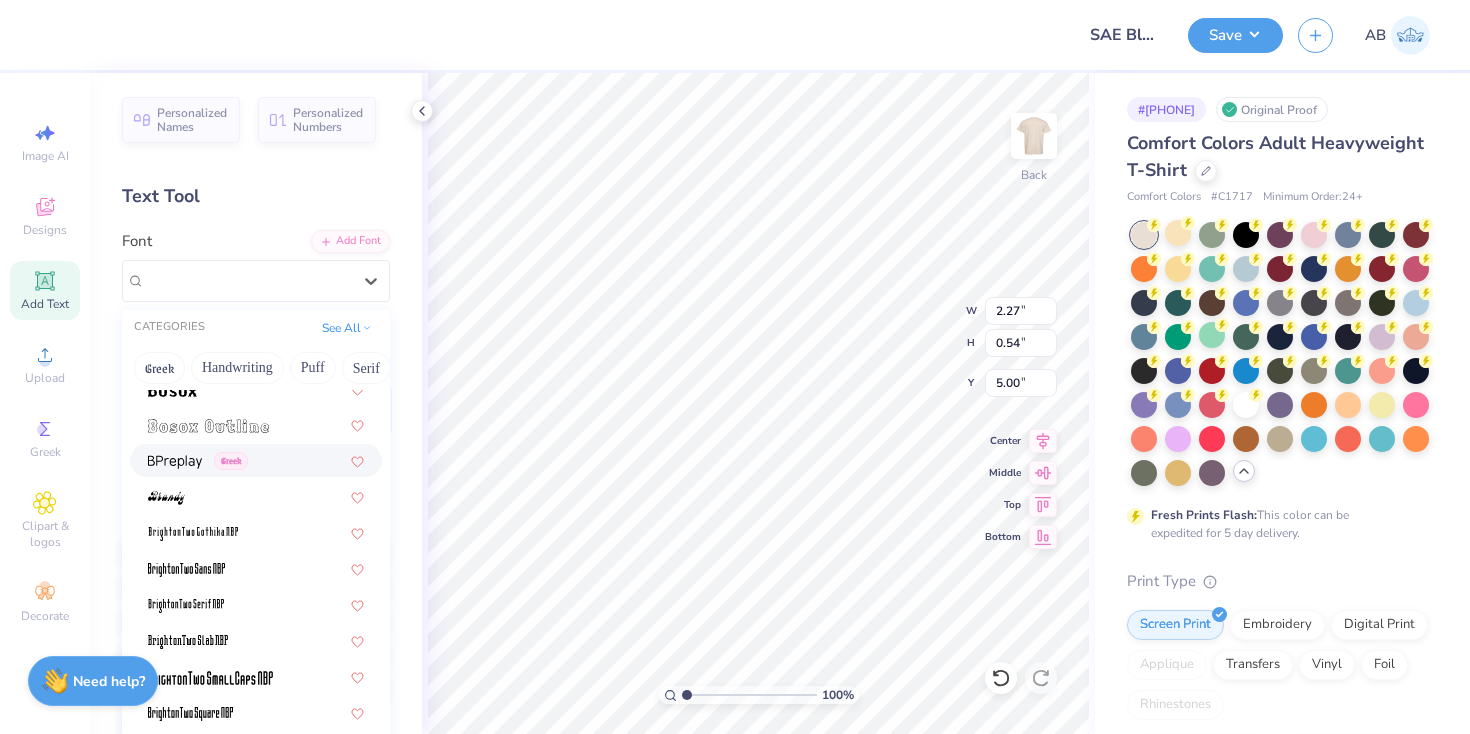 click on "Greek" at bounding box center (256, 460) 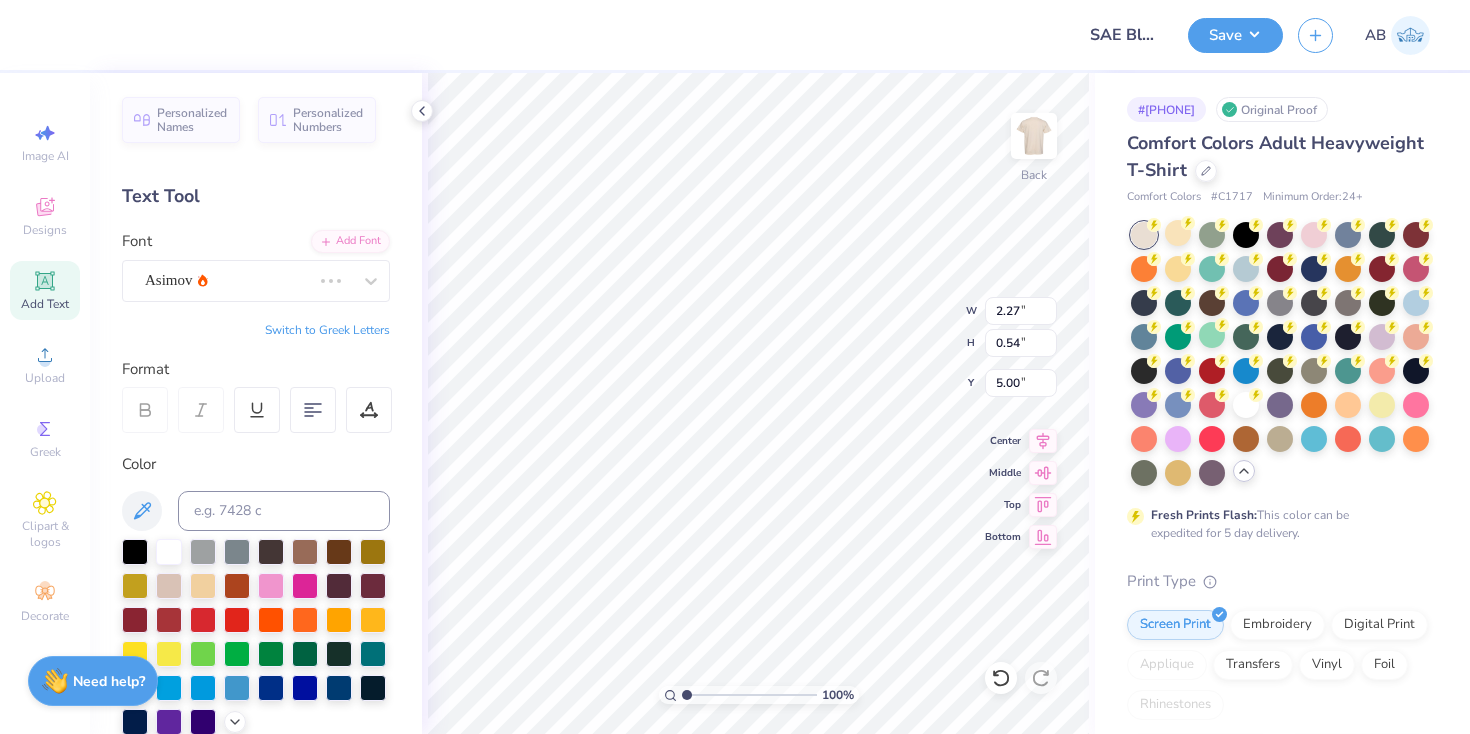 type on "0.56" 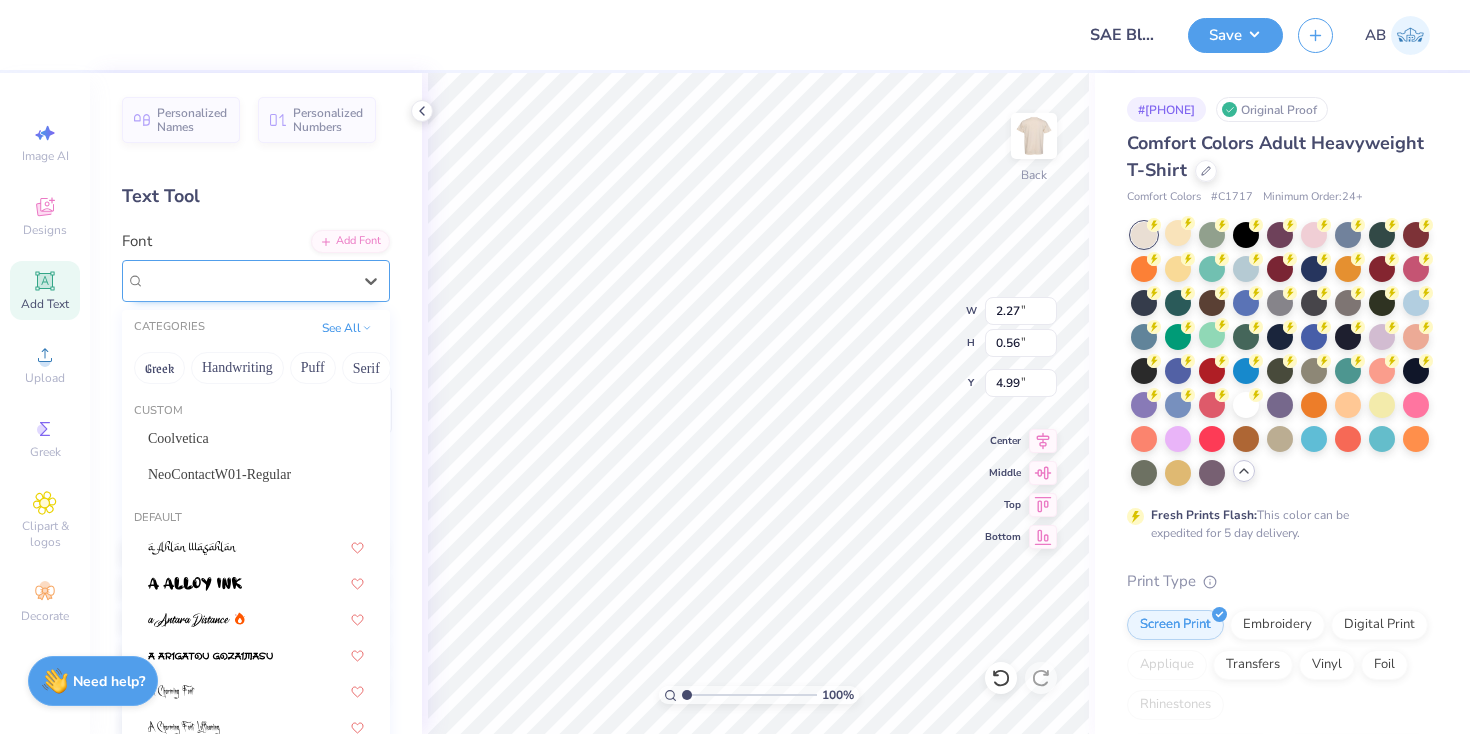 click on "BPreplay Greek" at bounding box center (248, 280) 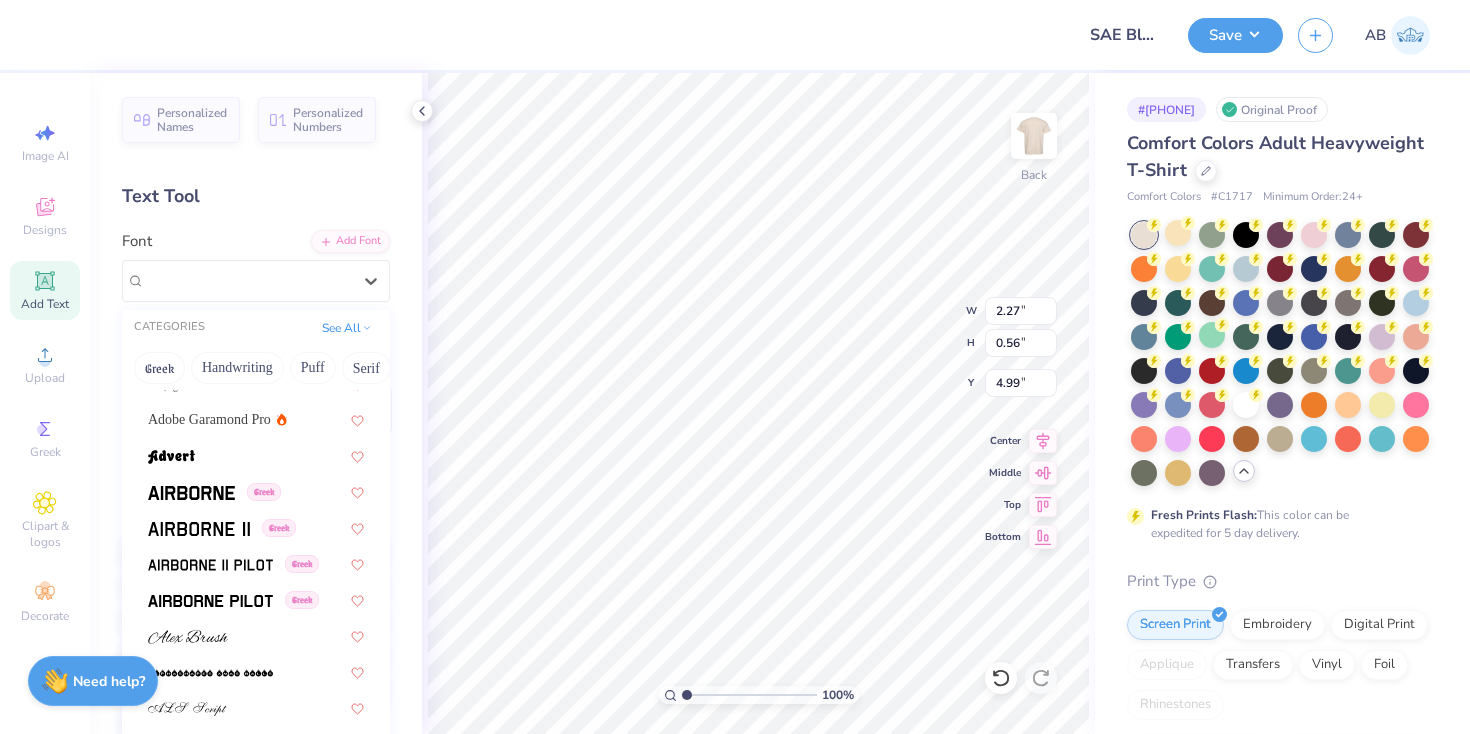 scroll, scrollTop: 416, scrollLeft: 0, axis: vertical 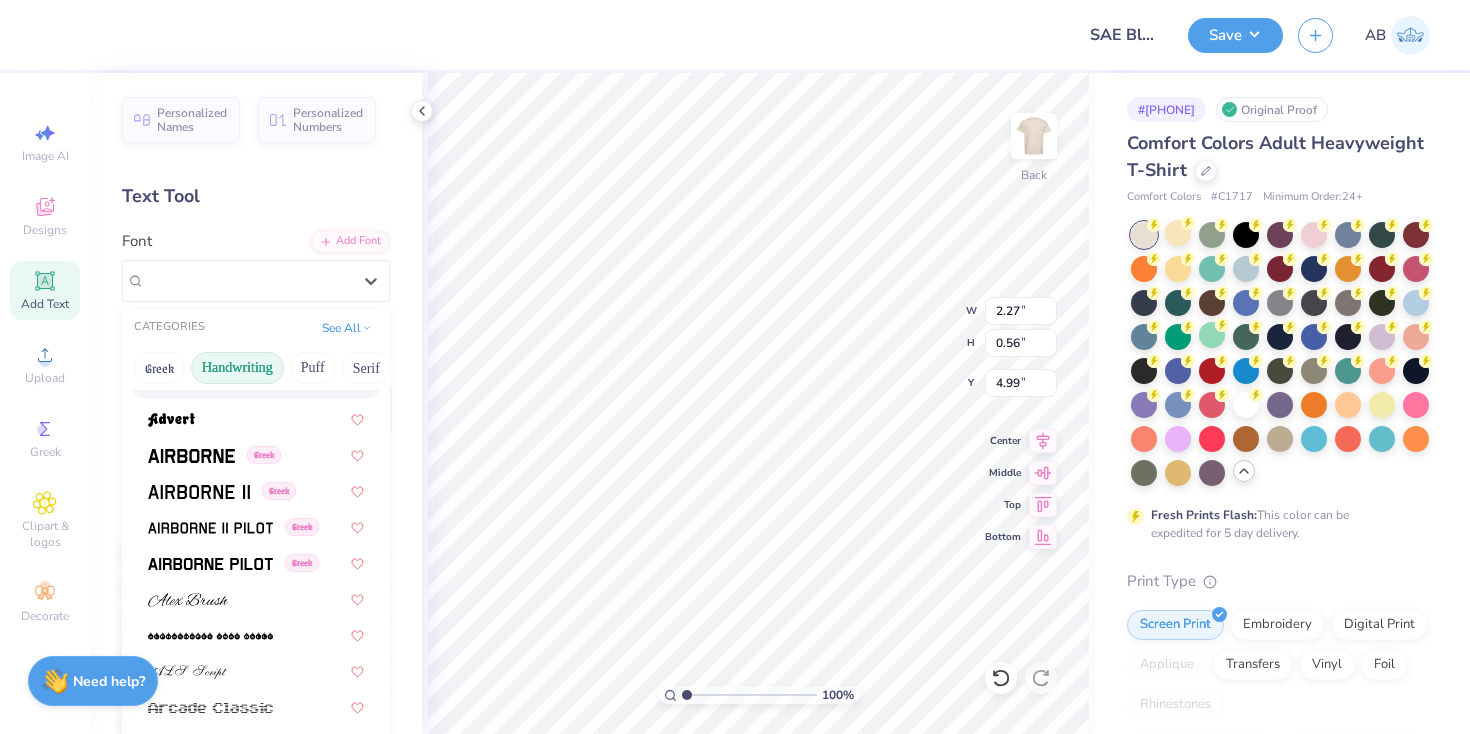 click on "Handwriting" at bounding box center (237, 368) 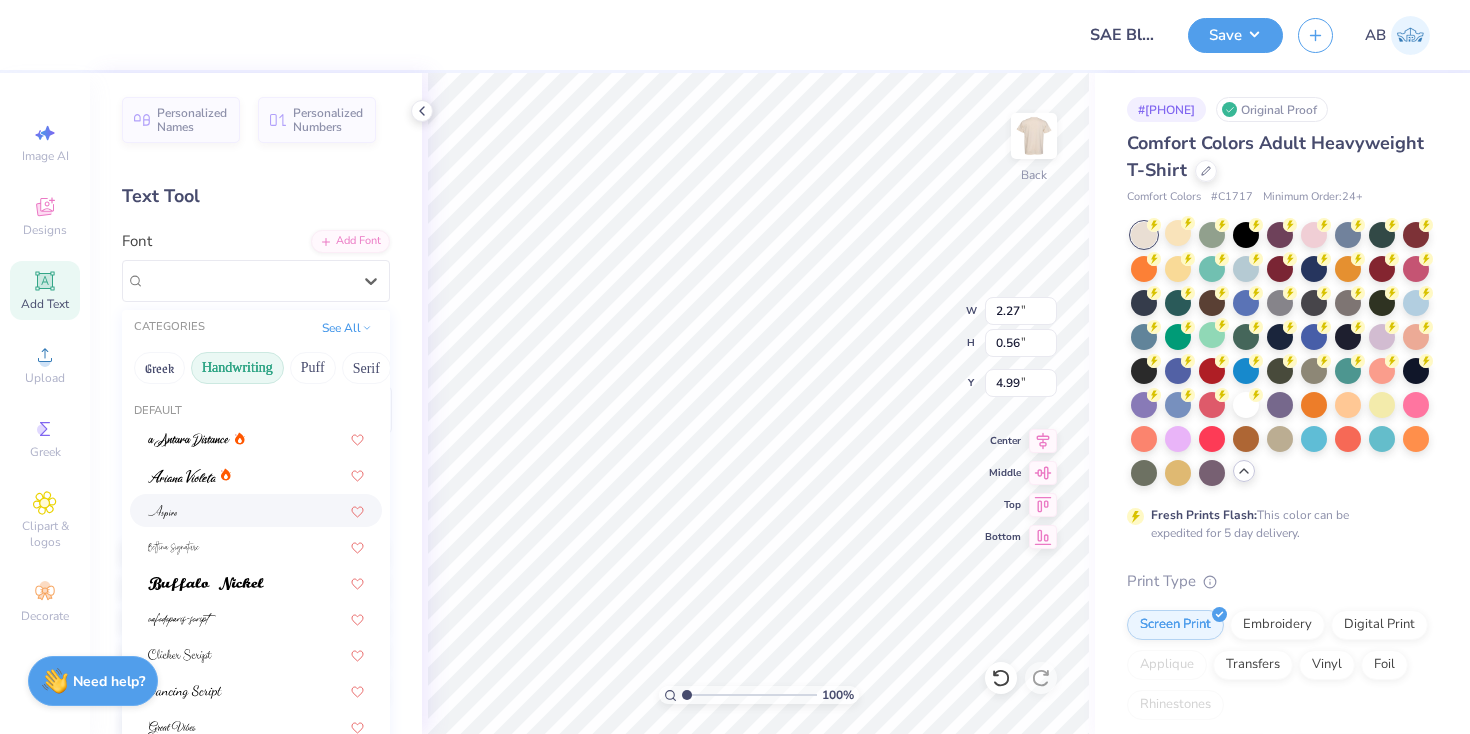 scroll, scrollTop: 5, scrollLeft: 0, axis: vertical 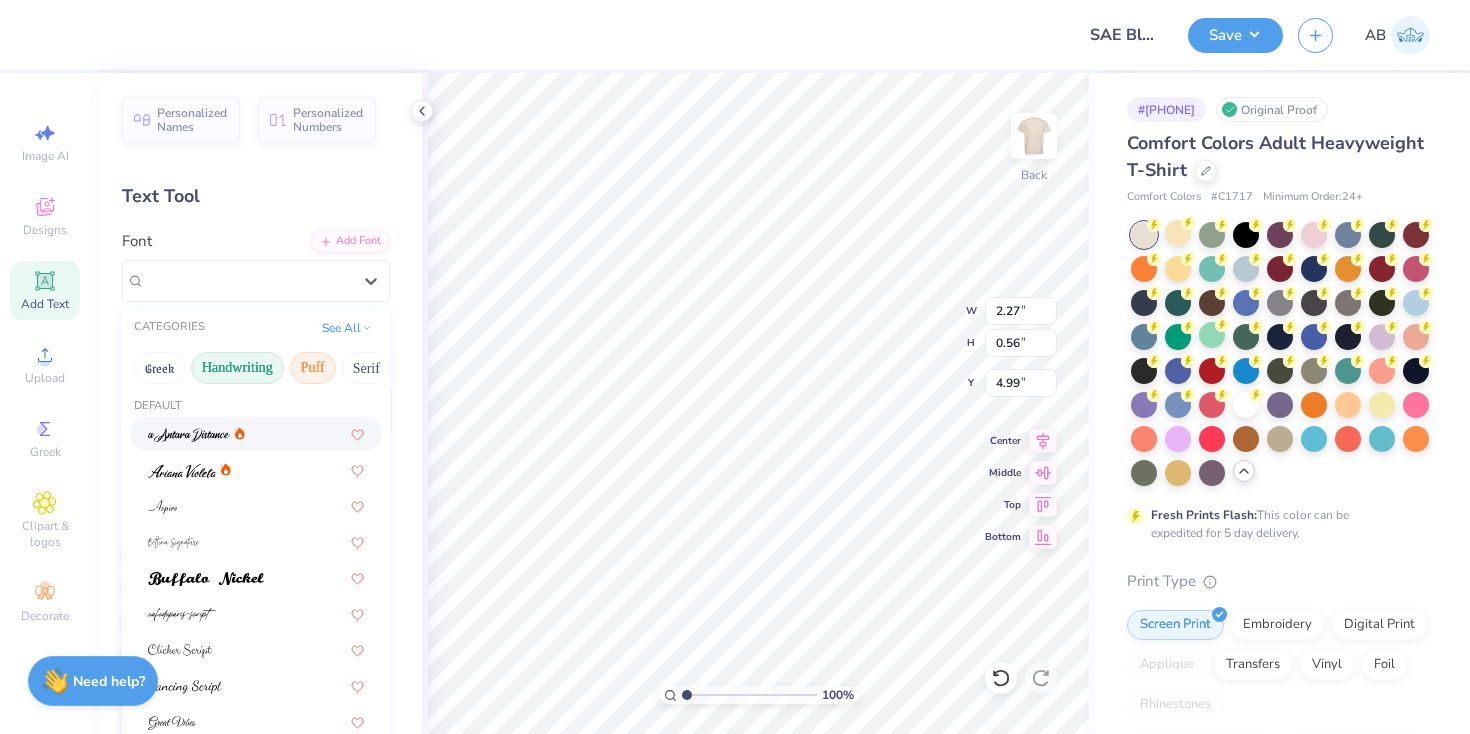 click on "Puff" at bounding box center [313, 368] 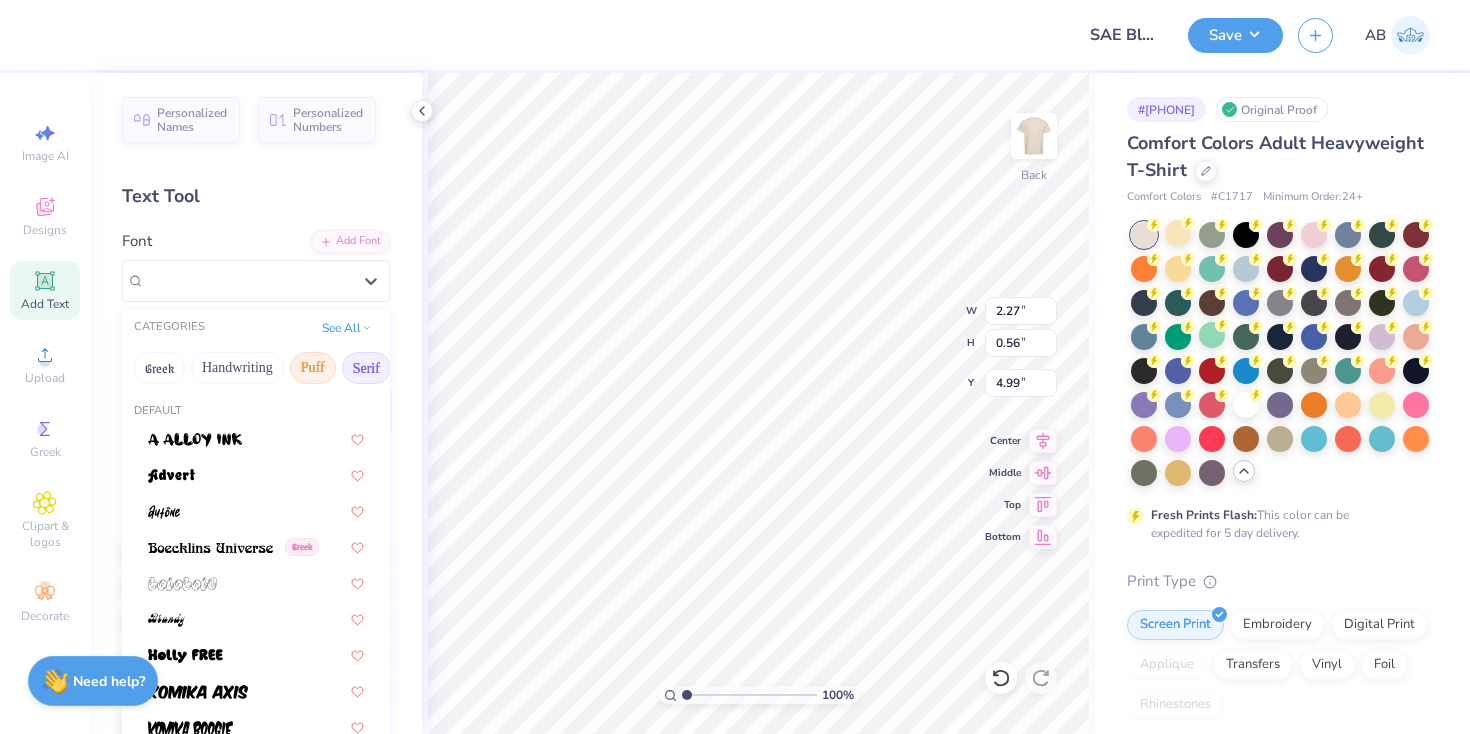 click on "Serif" at bounding box center [366, 368] 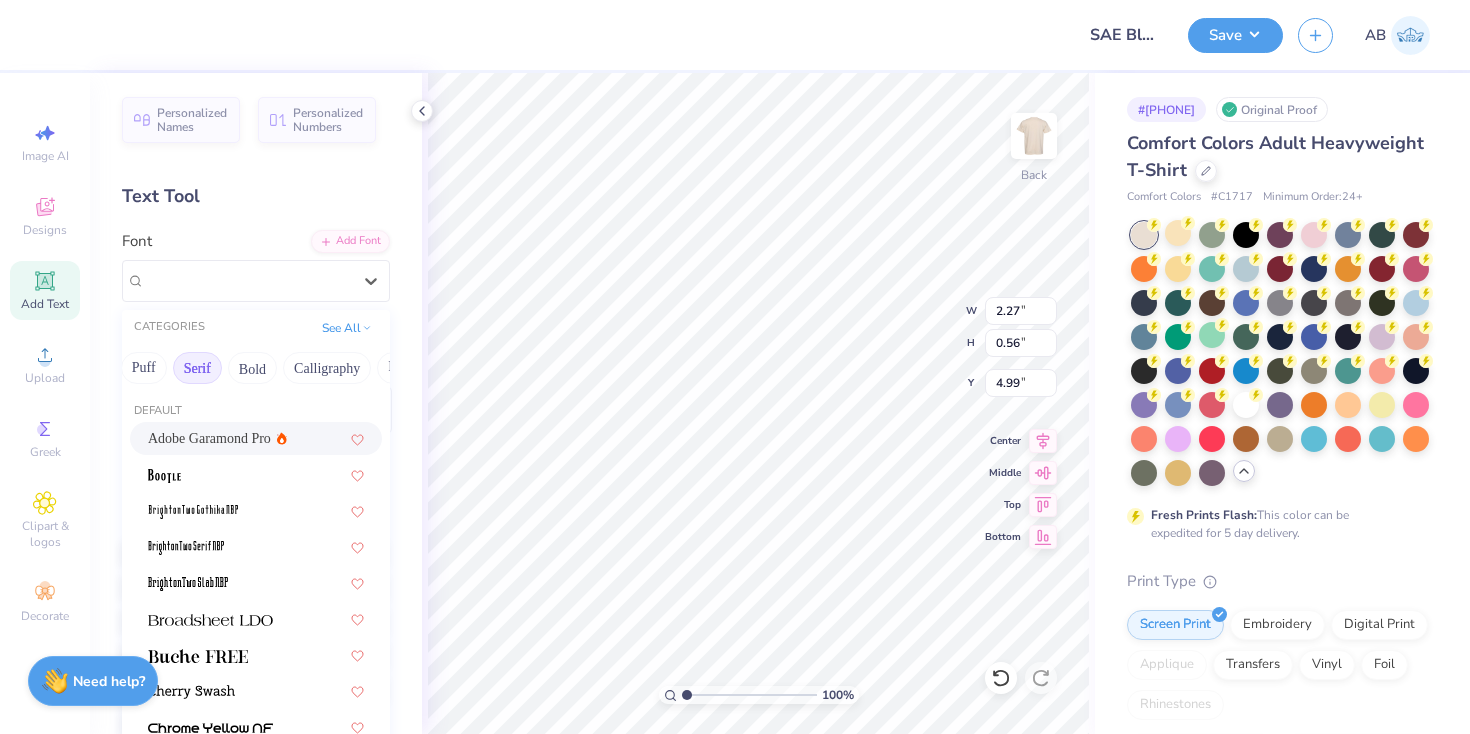 scroll, scrollTop: 0, scrollLeft: 173, axis: horizontal 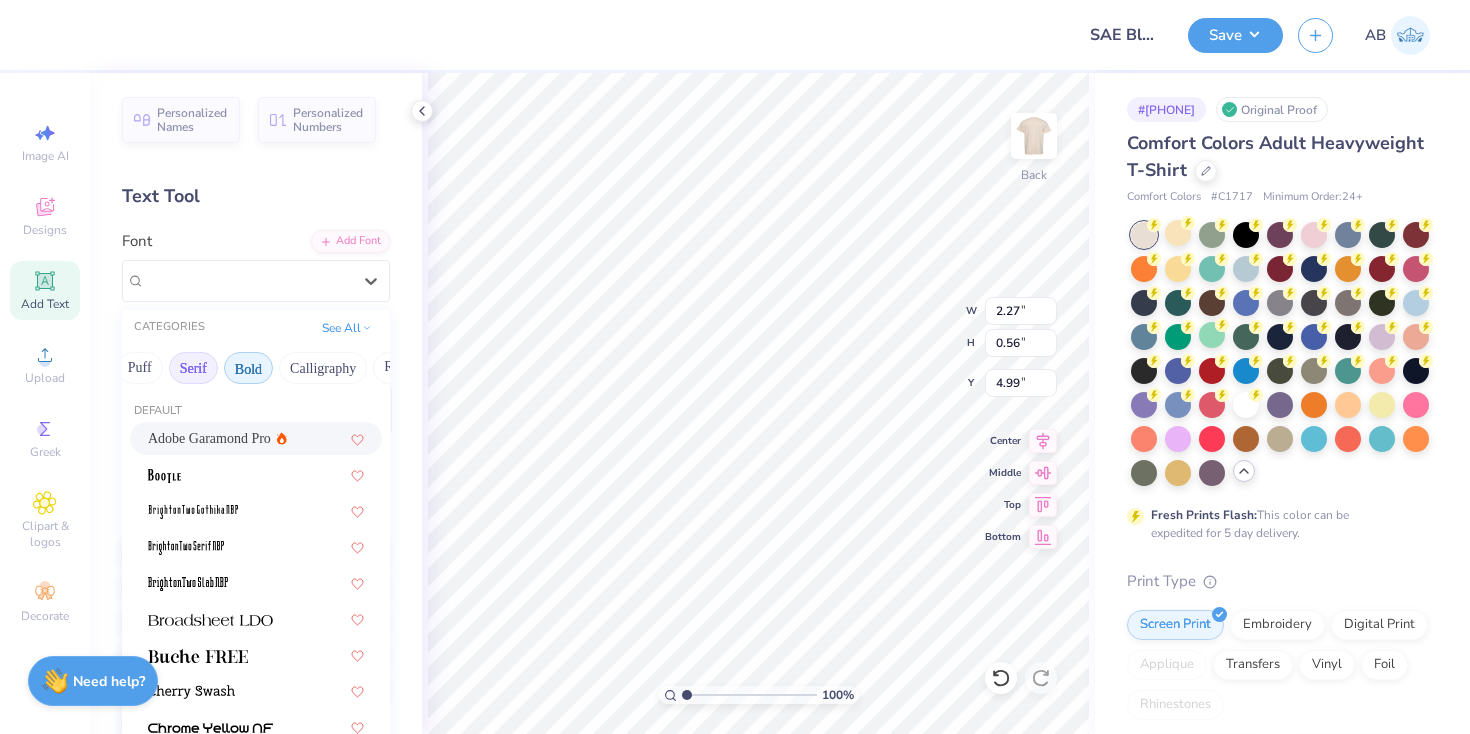 click on "Bold" at bounding box center (248, 368) 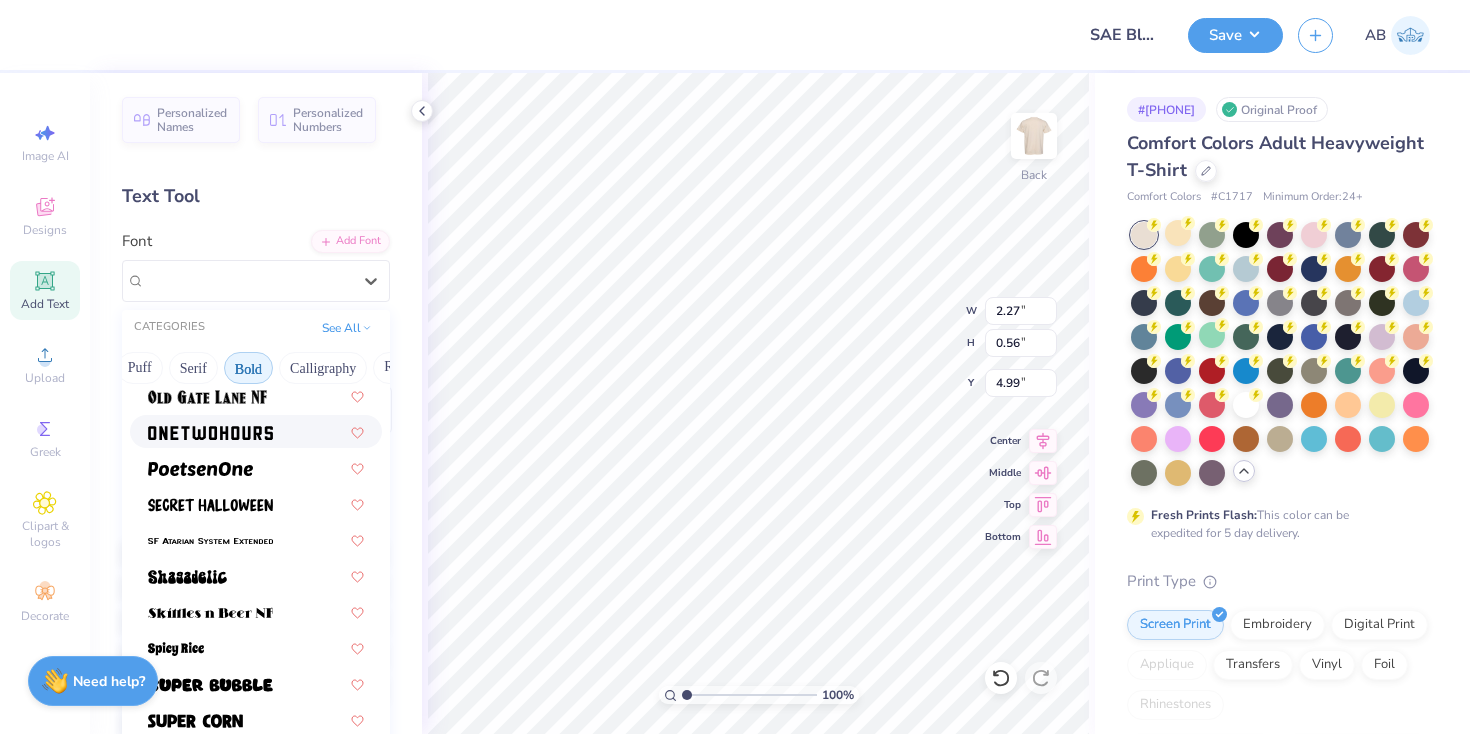 scroll, scrollTop: 1984, scrollLeft: 0, axis: vertical 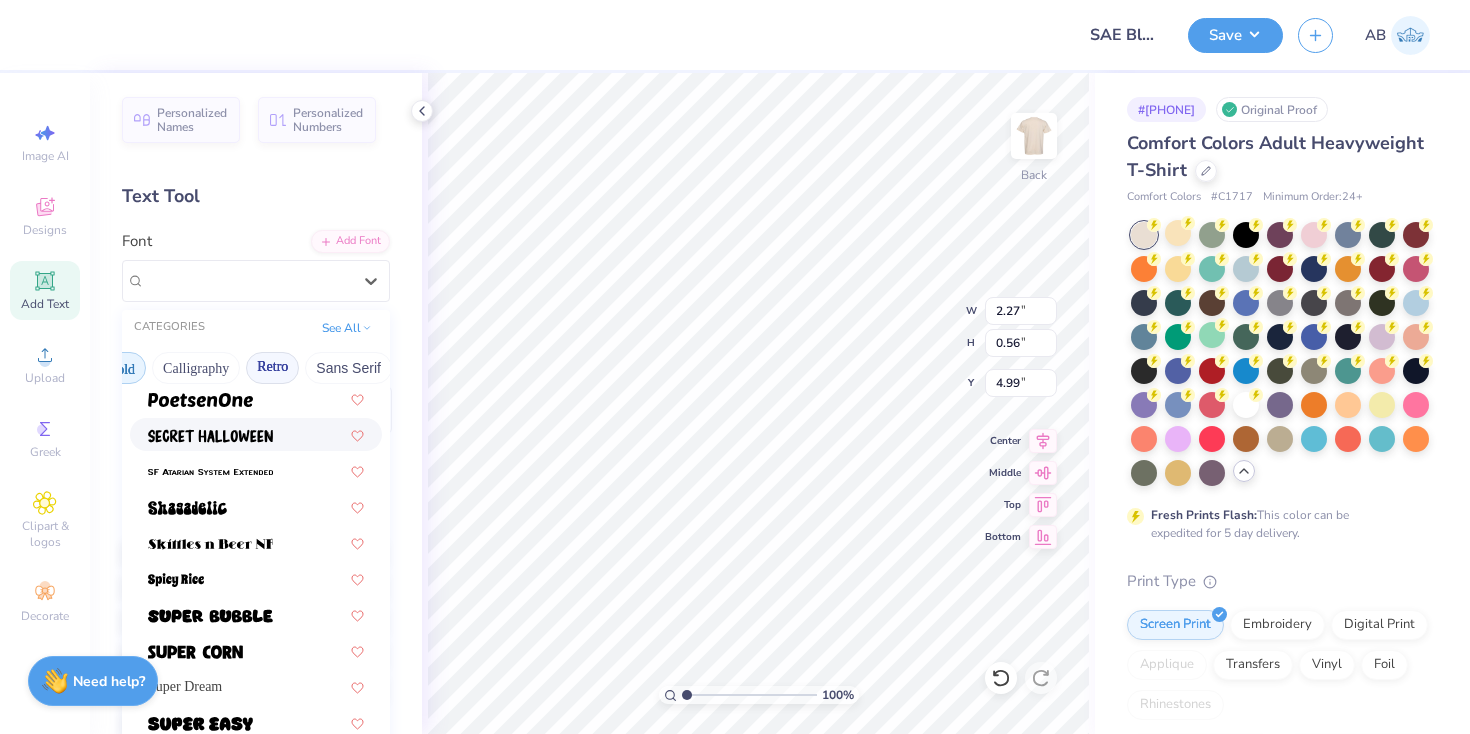 click on "Retro" at bounding box center (272, 368) 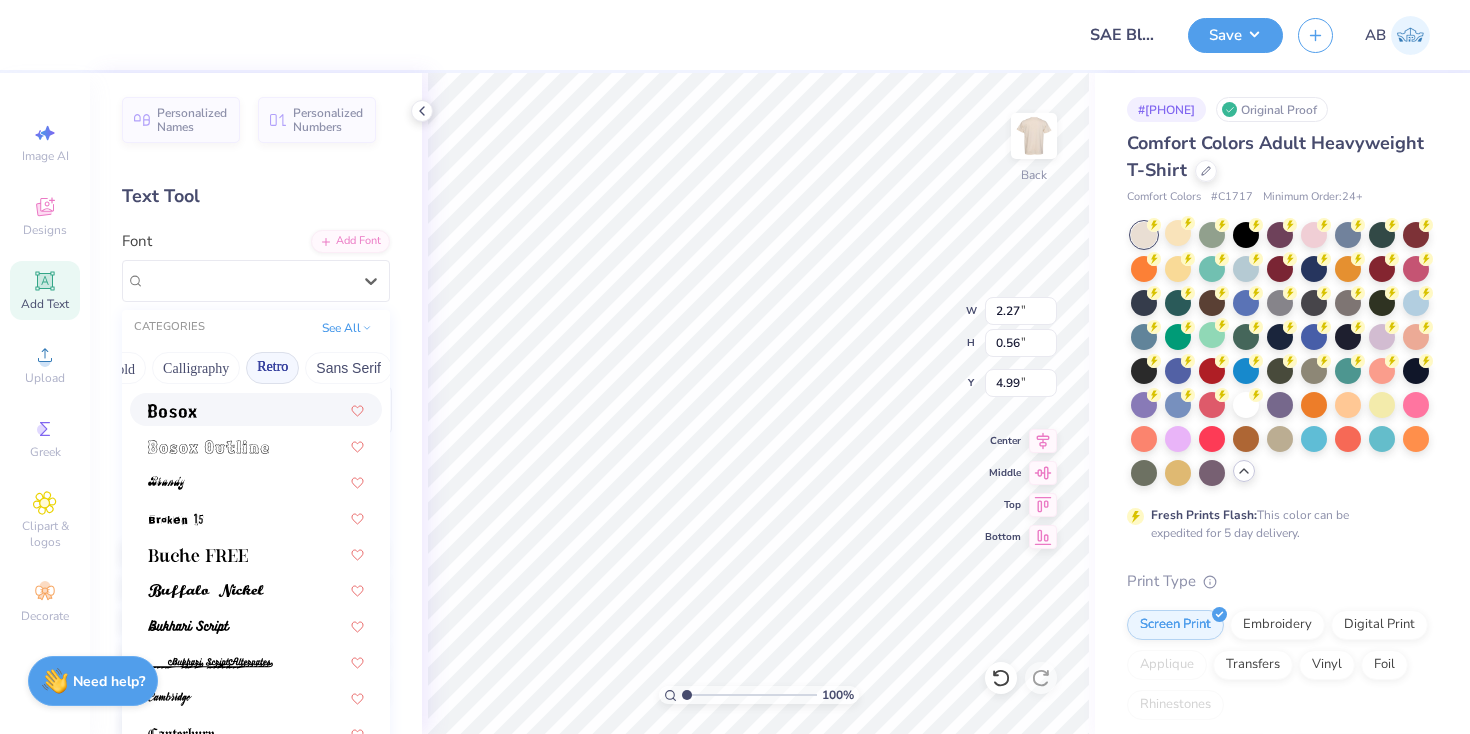 scroll, scrollTop: 252, scrollLeft: 0, axis: vertical 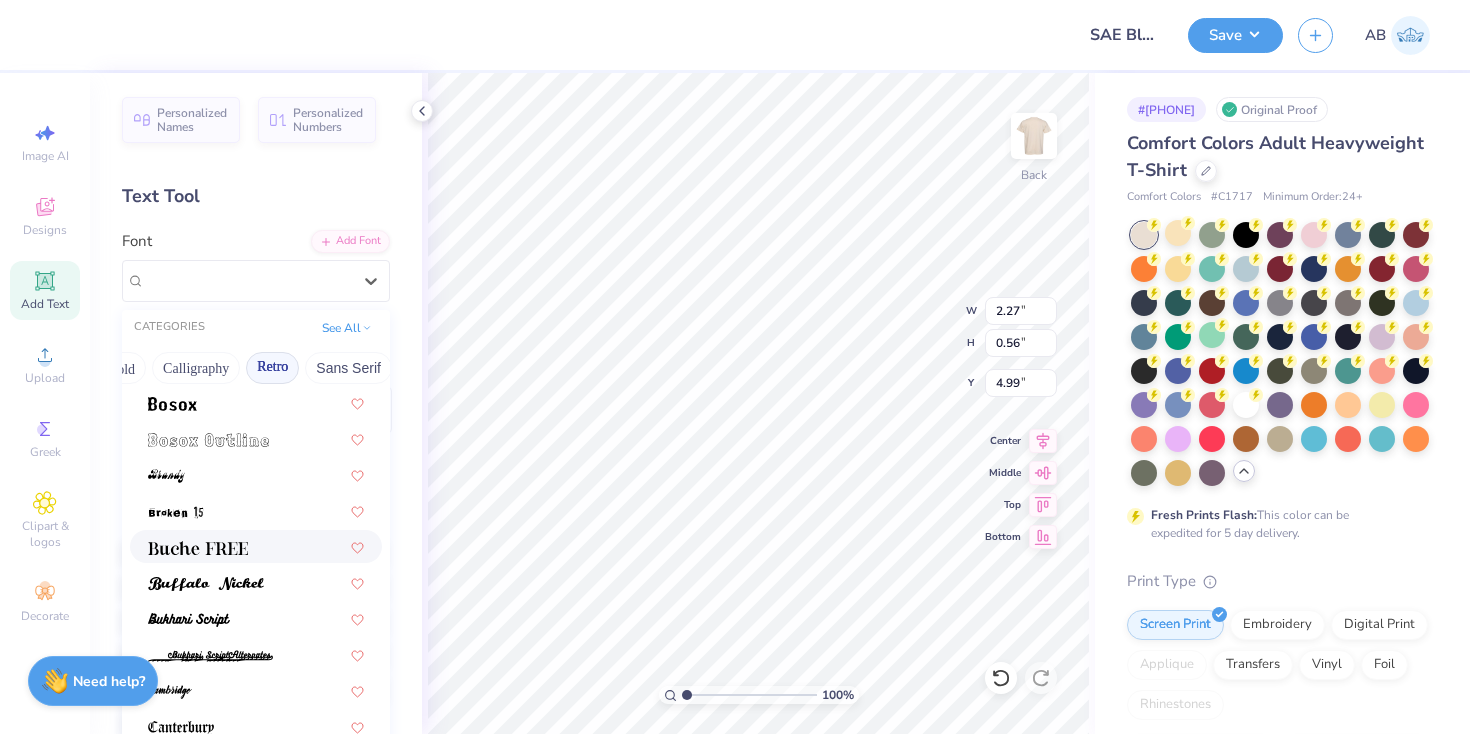 click at bounding box center (256, 546) 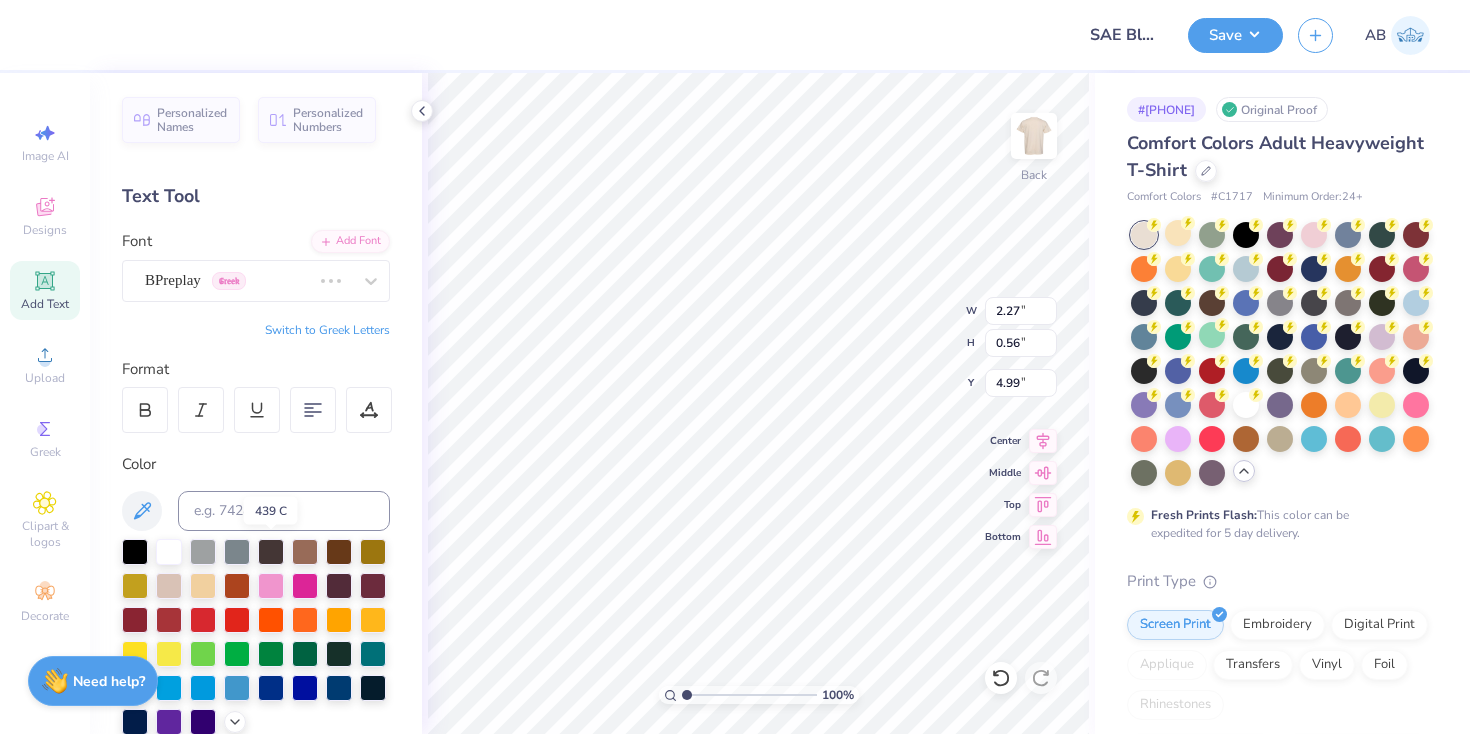 type on "2.40" 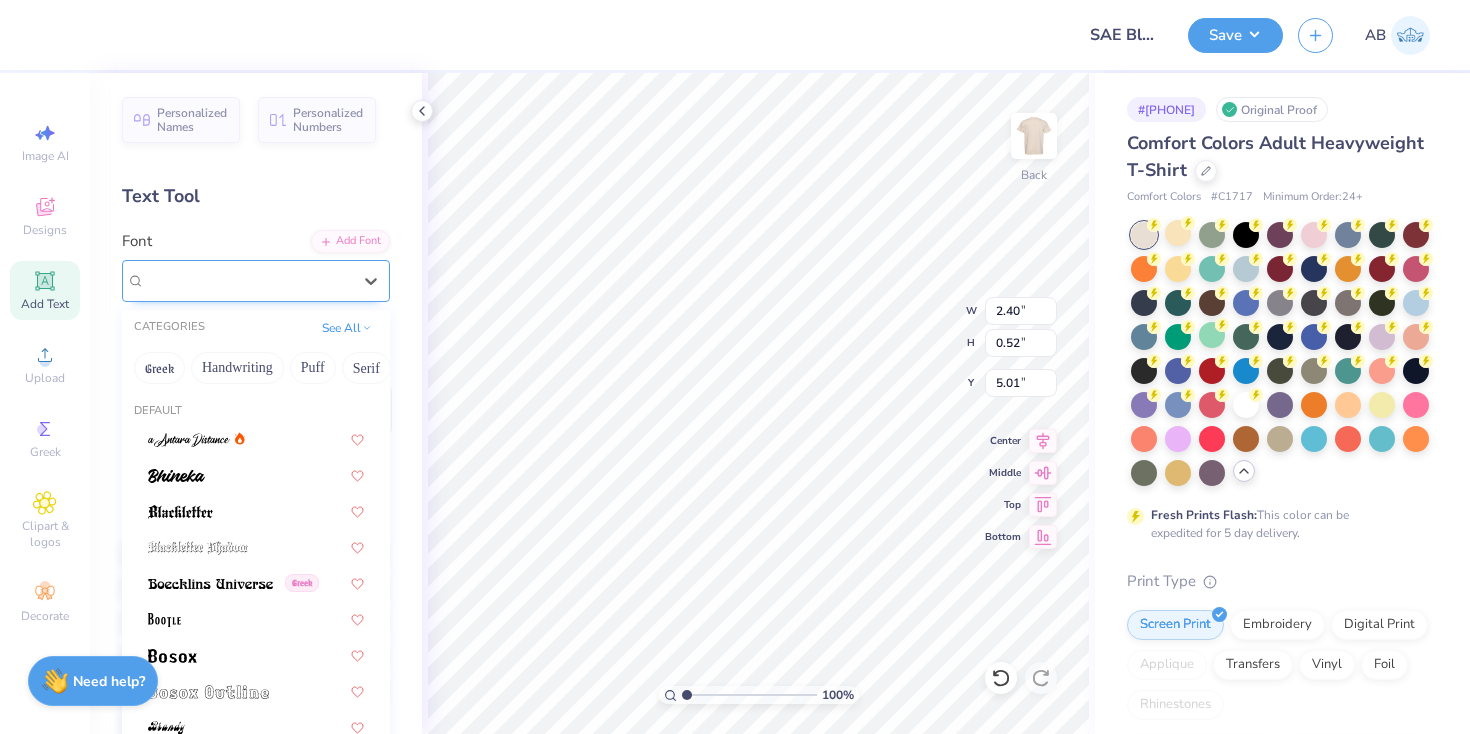click on "Buche FREE" at bounding box center [248, 280] 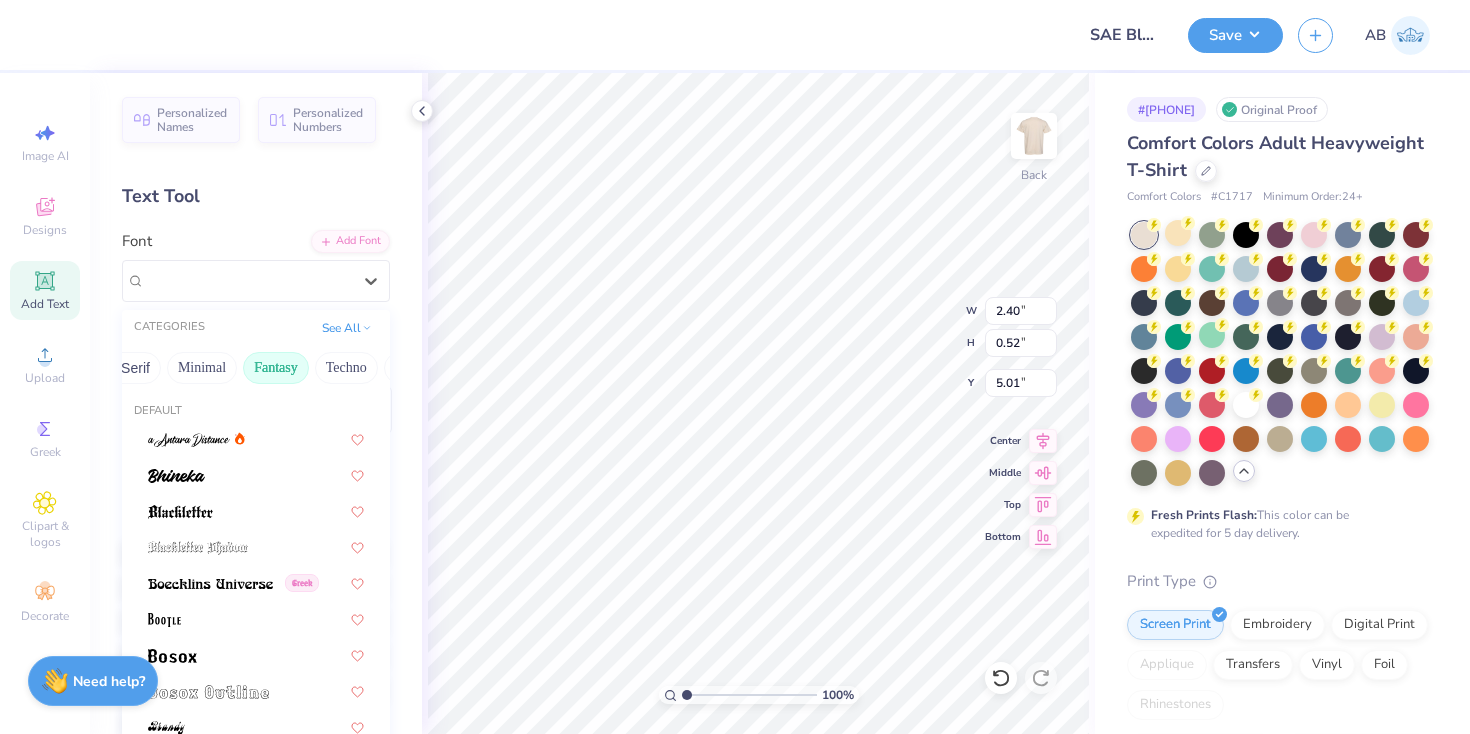 scroll, scrollTop: 0, scrollLeft: 529, axis: horizontal 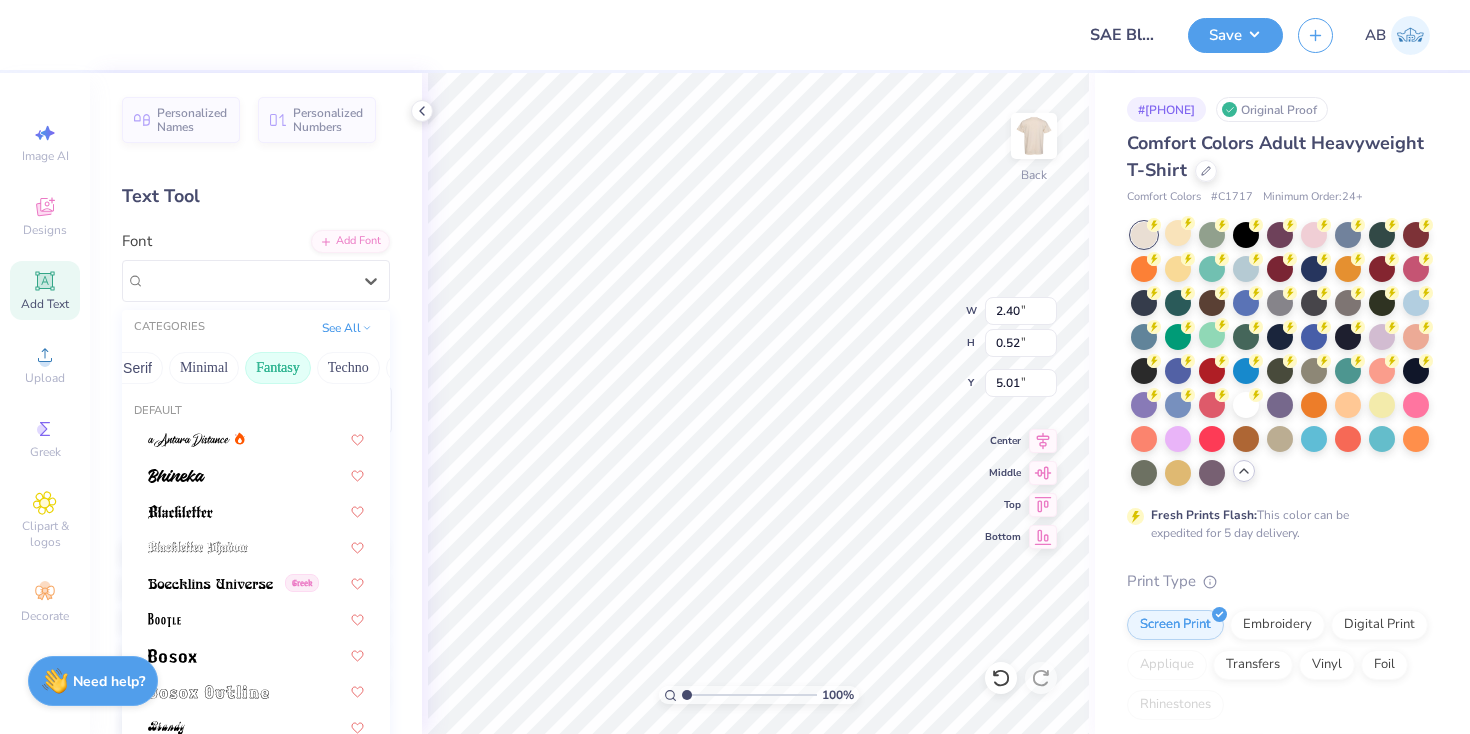 click on "Minimal" at bounding box center (204, 368) 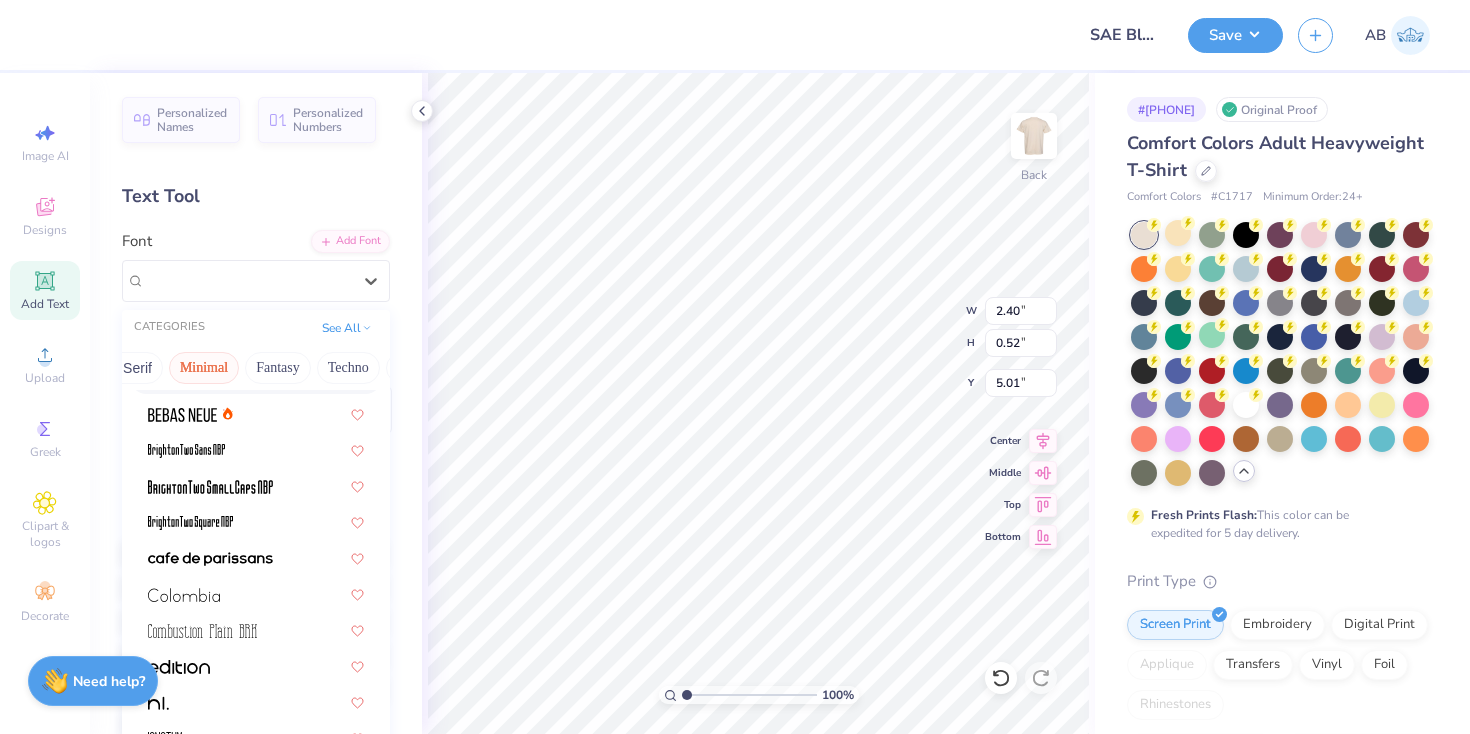 scroll, scrollTop: 98, scrollLeft: 0, axis: vertical 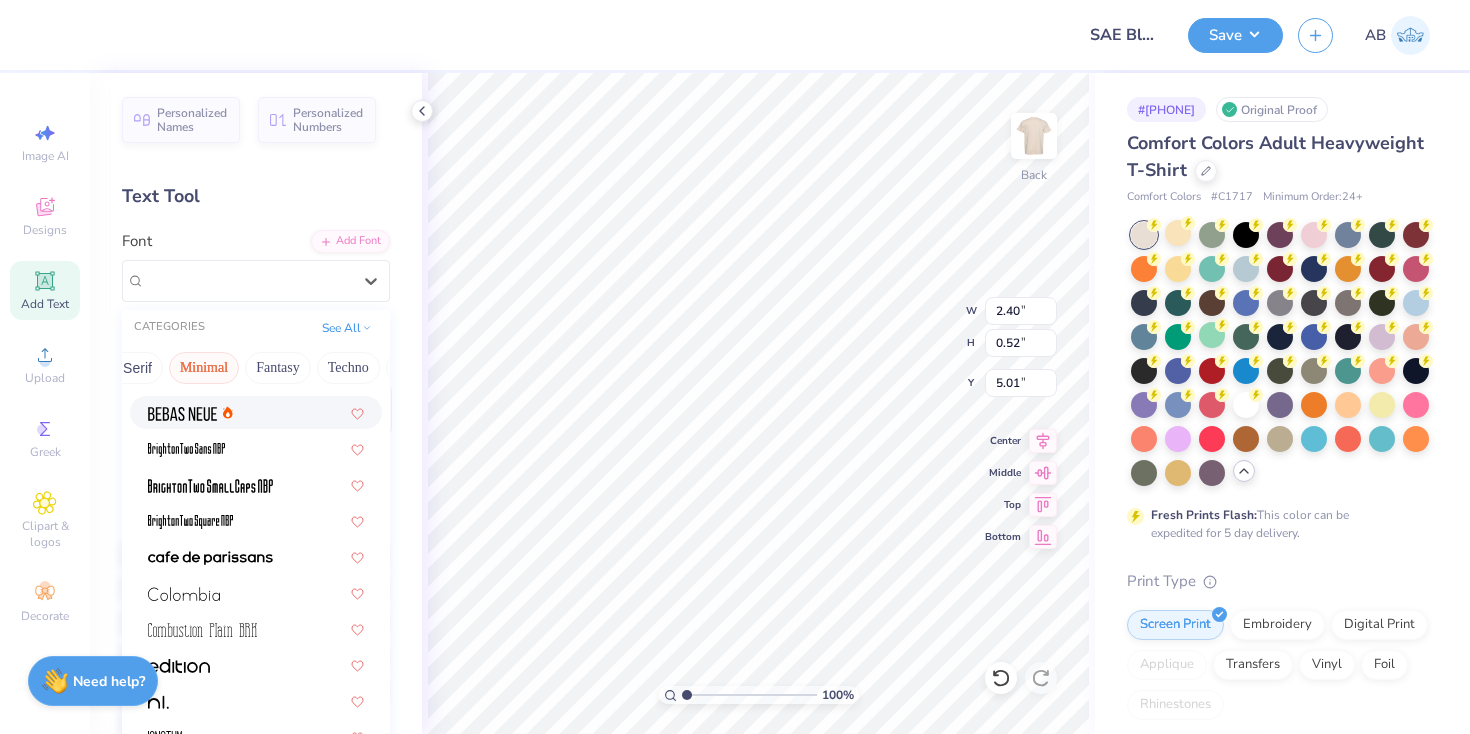 click at bounding box center (182, 414) 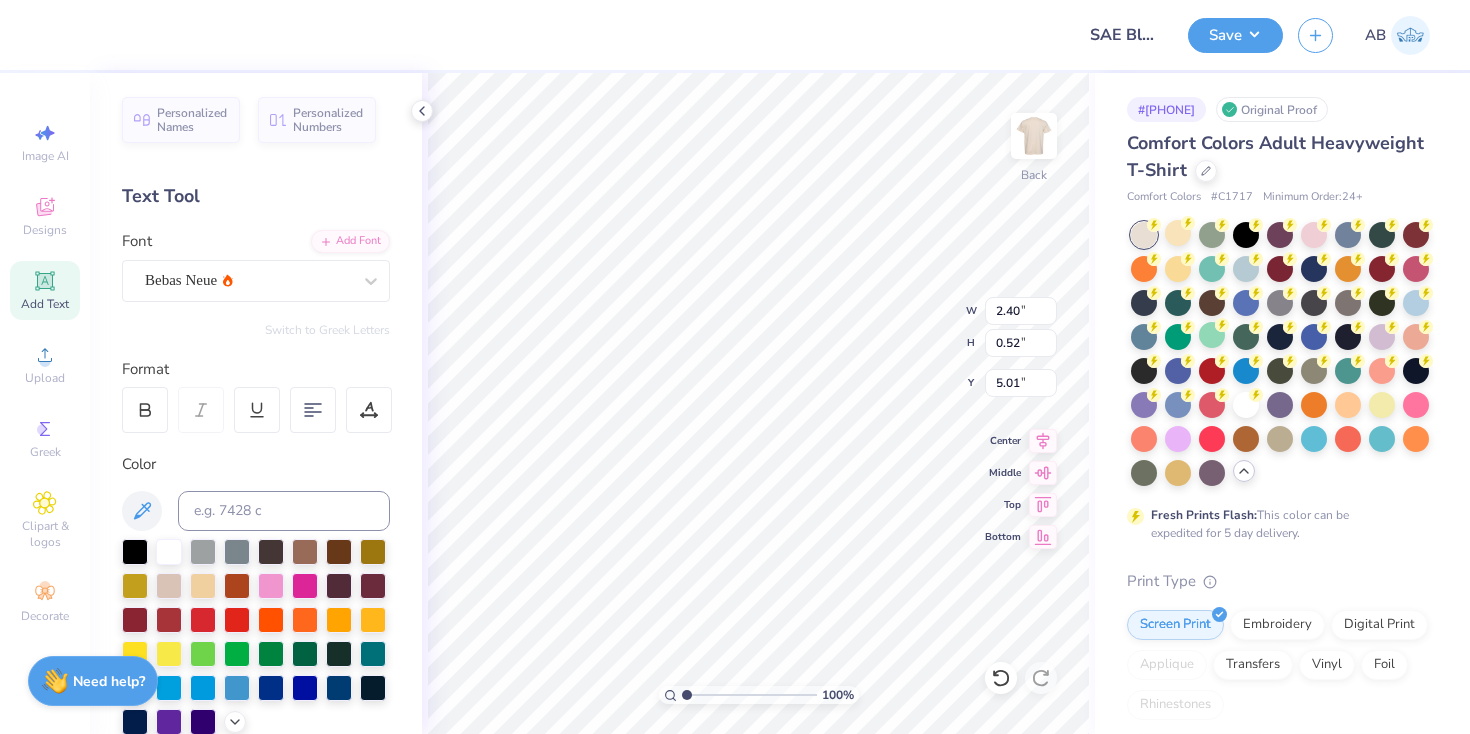 type on "1.77" 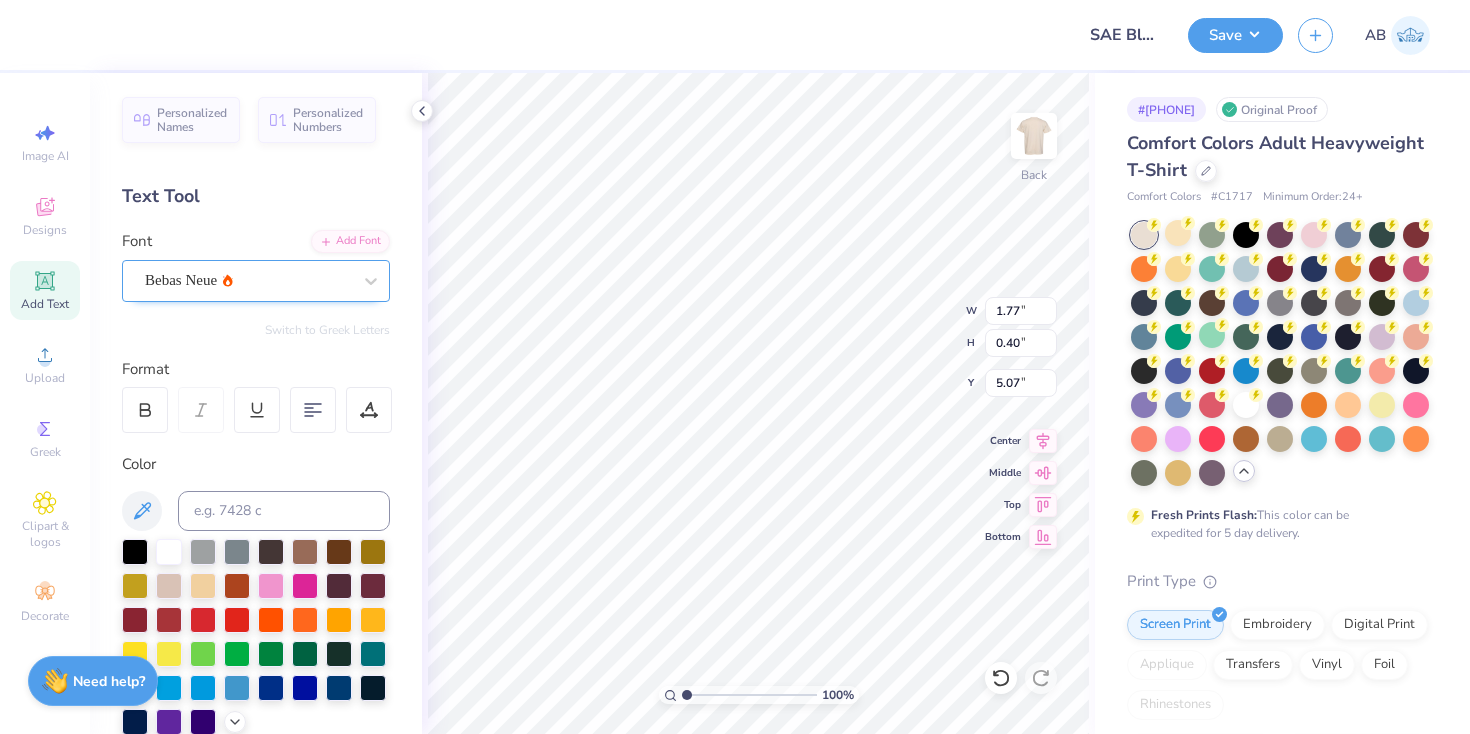 click on "Bebas Neue" at bounding box center [248, 280] 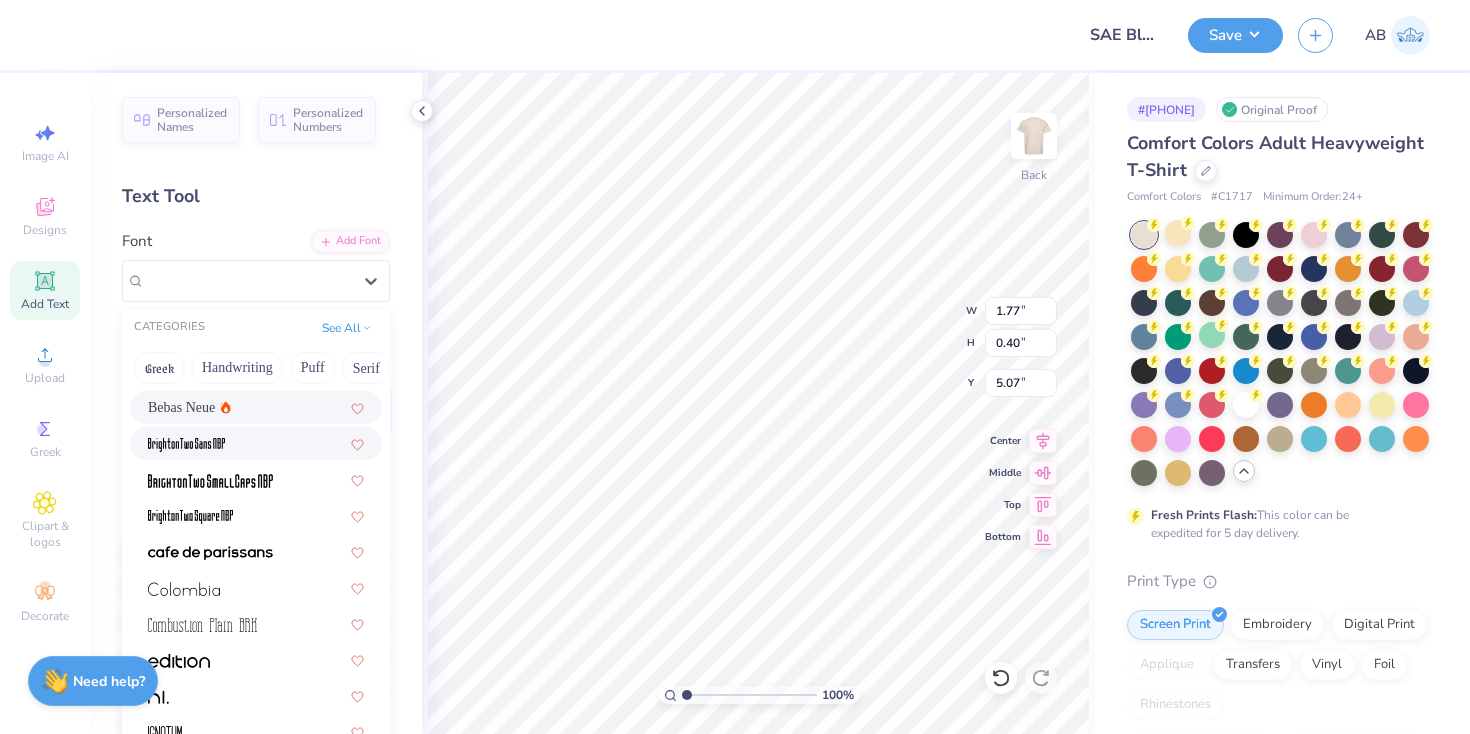 scroll, scrollTop: 108, scrollLeft: 0, axis: vertical 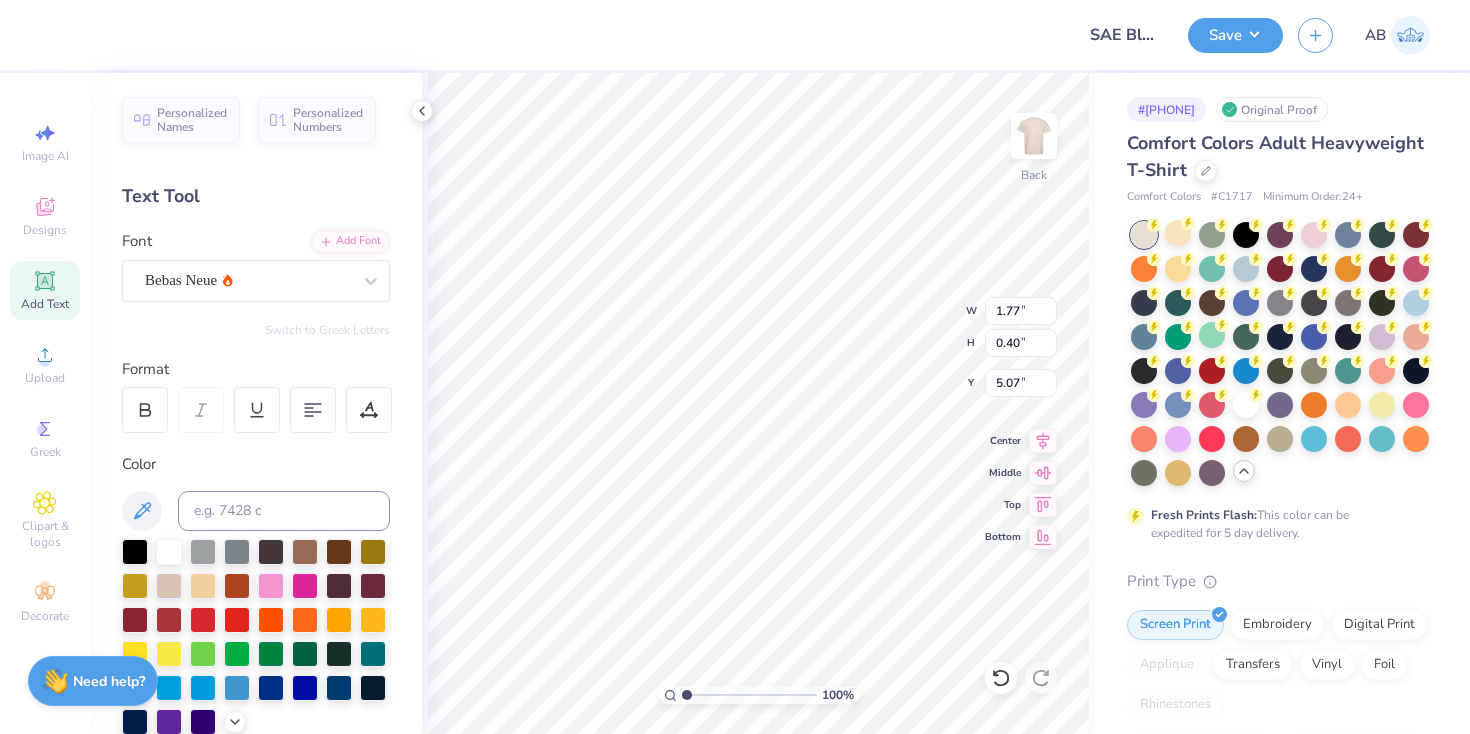 type on "5.02" 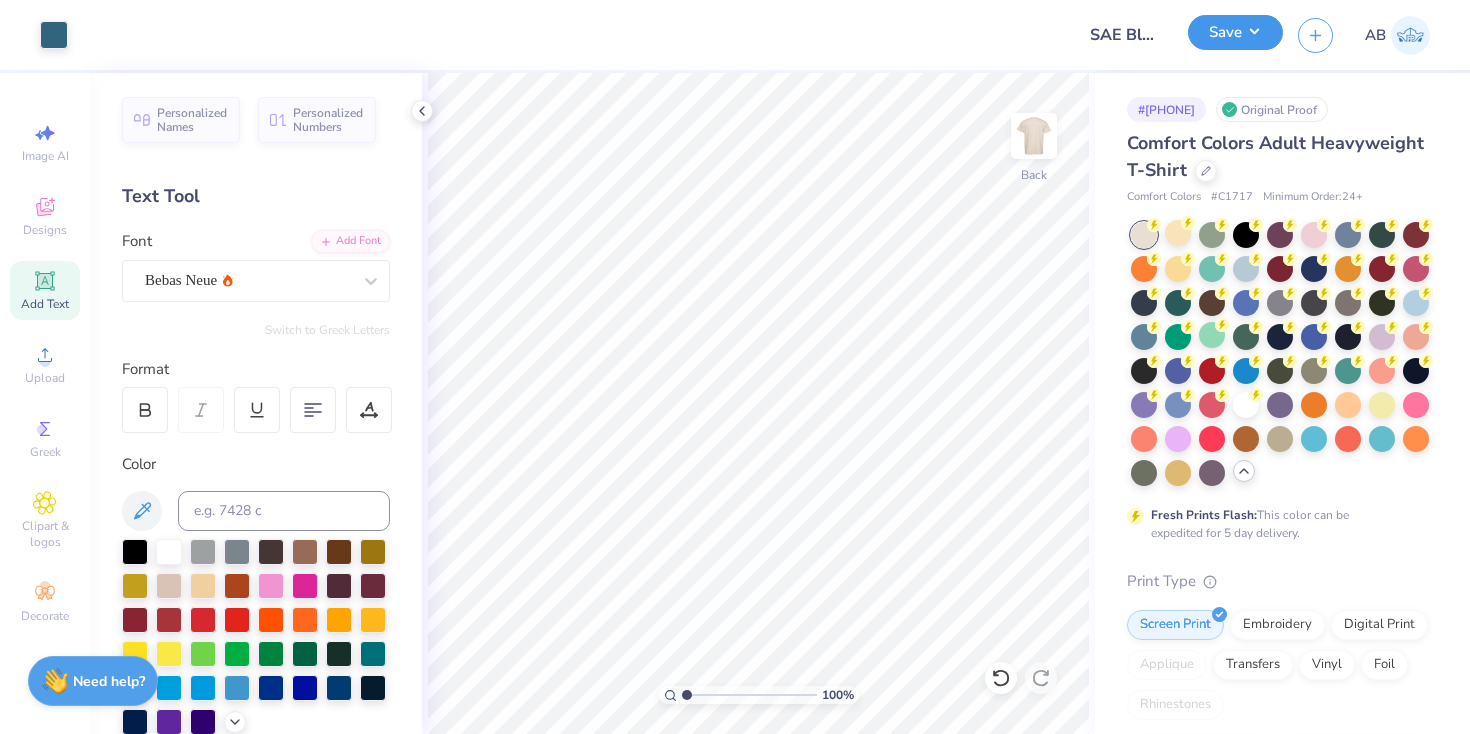 click on "Save" at bounding box center [1235, 32] 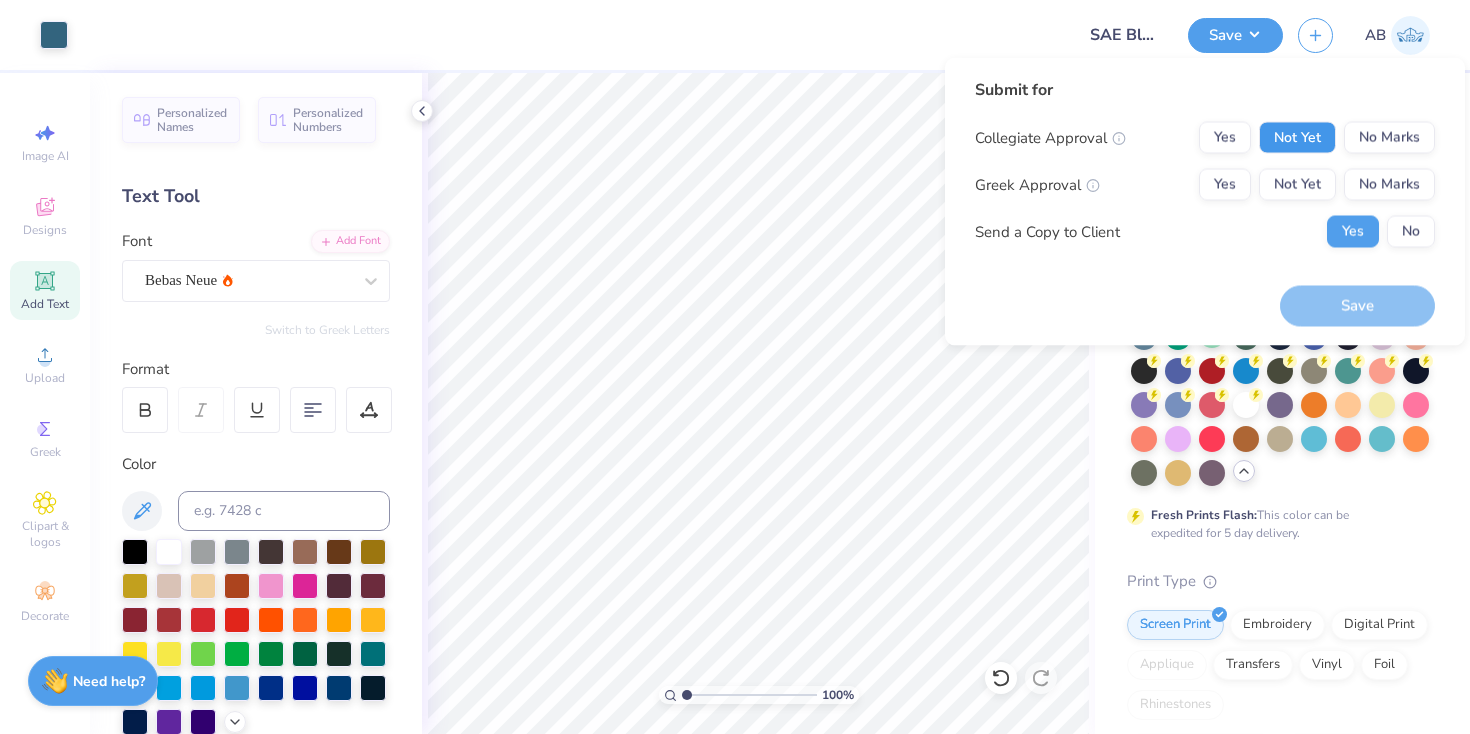 click on "Not Yet" at bounding box center [1297, 138] 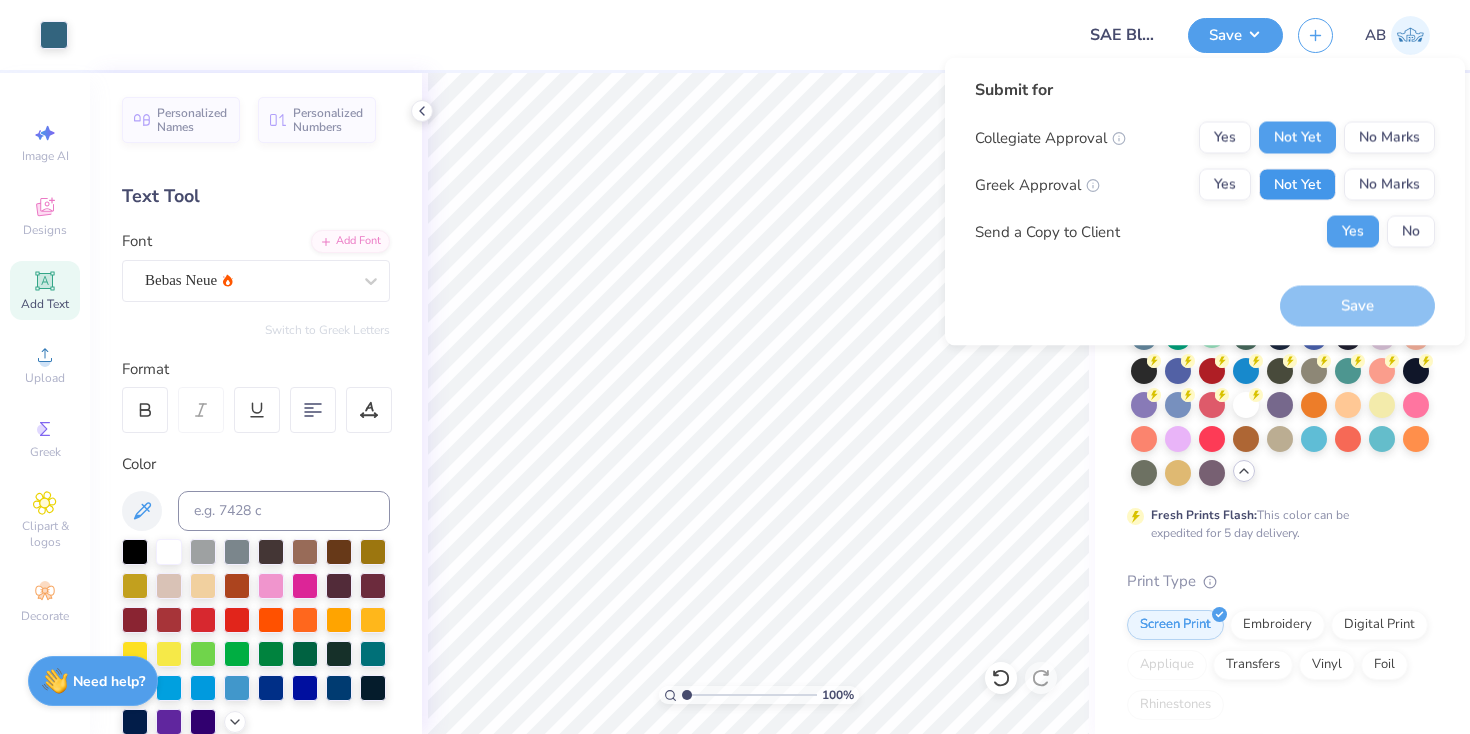 click on "Not Yet" at bounding box center (1297, 185) 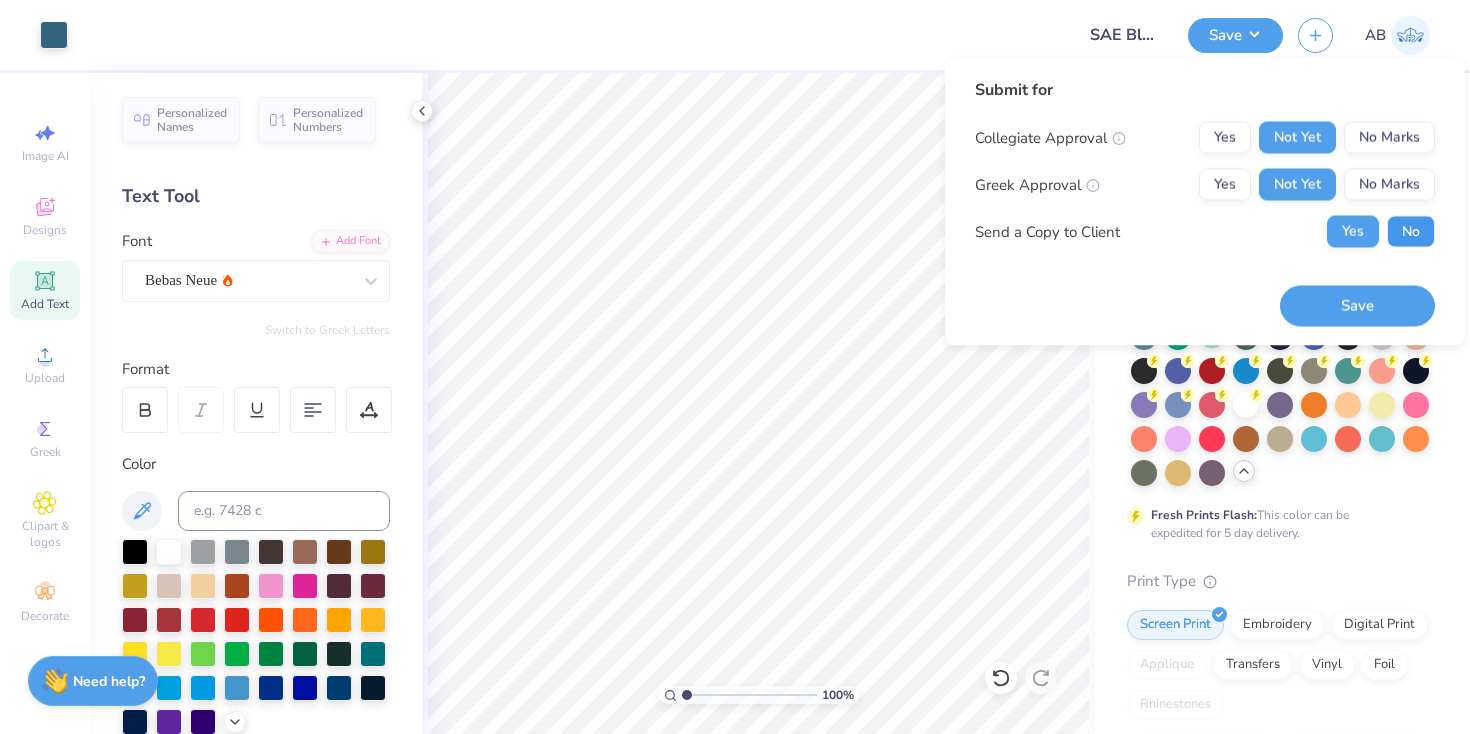 click on "No" at bounding box center [1411, 232] 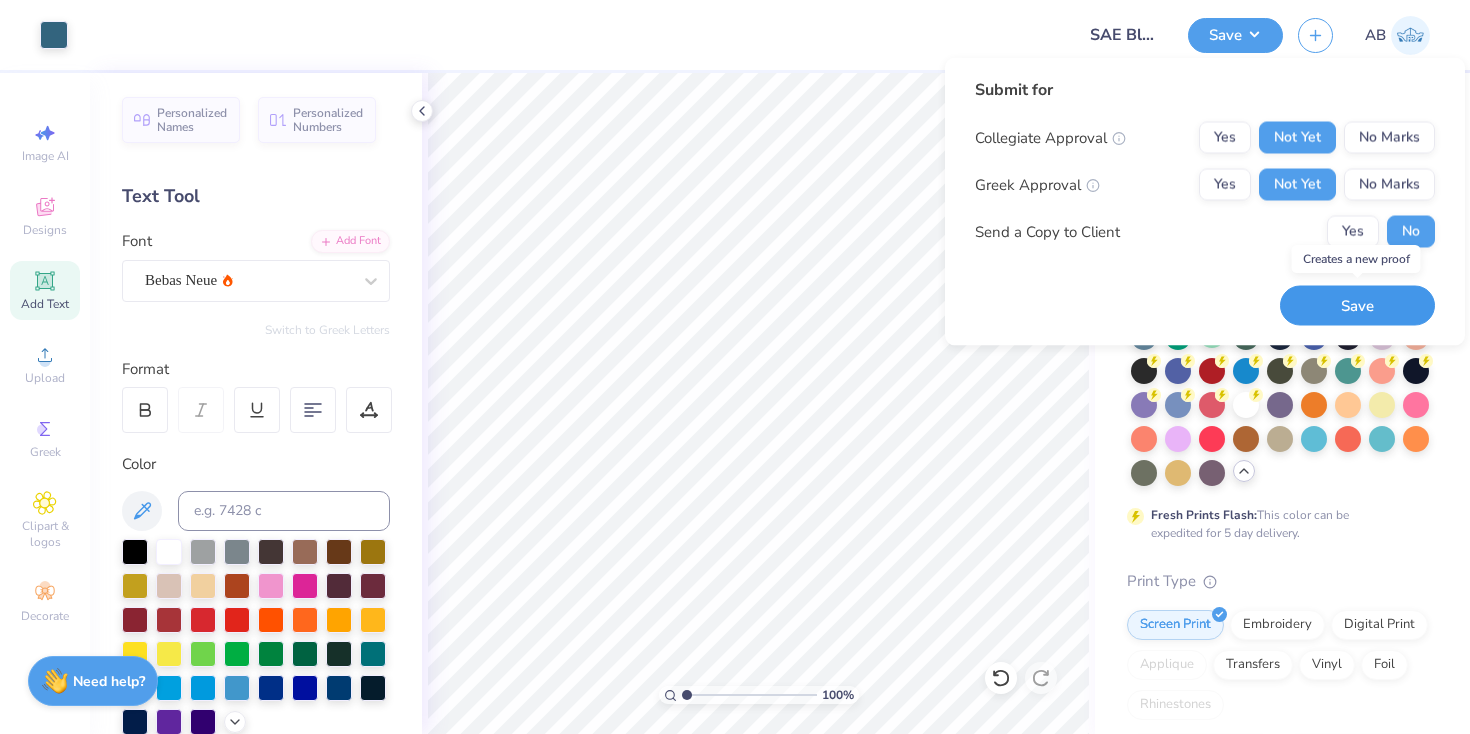click on "Save" at bounding box center [1357, 305] 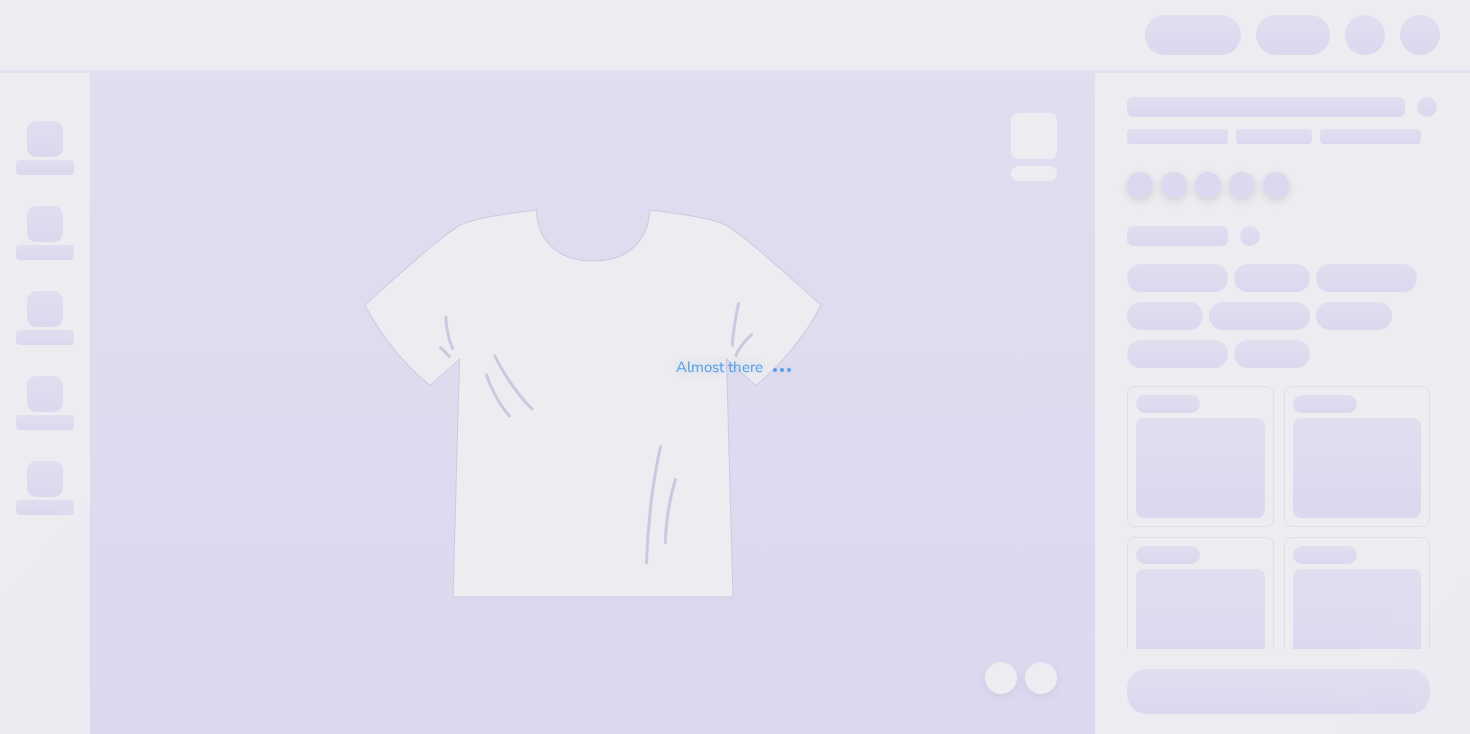 scroll, scrollTop: 0, scrollLeft: 0, axis: both 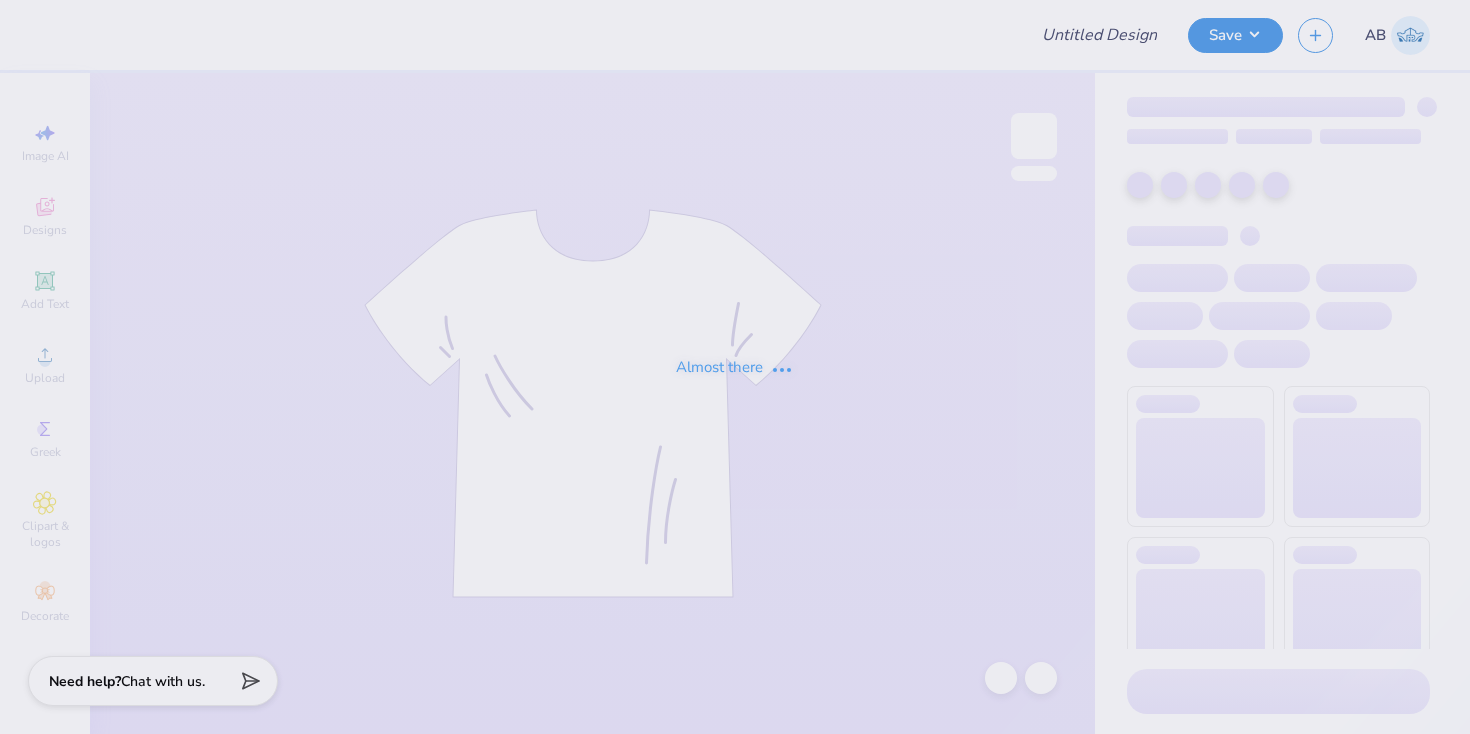 type on "SAE Blu Party Merch" 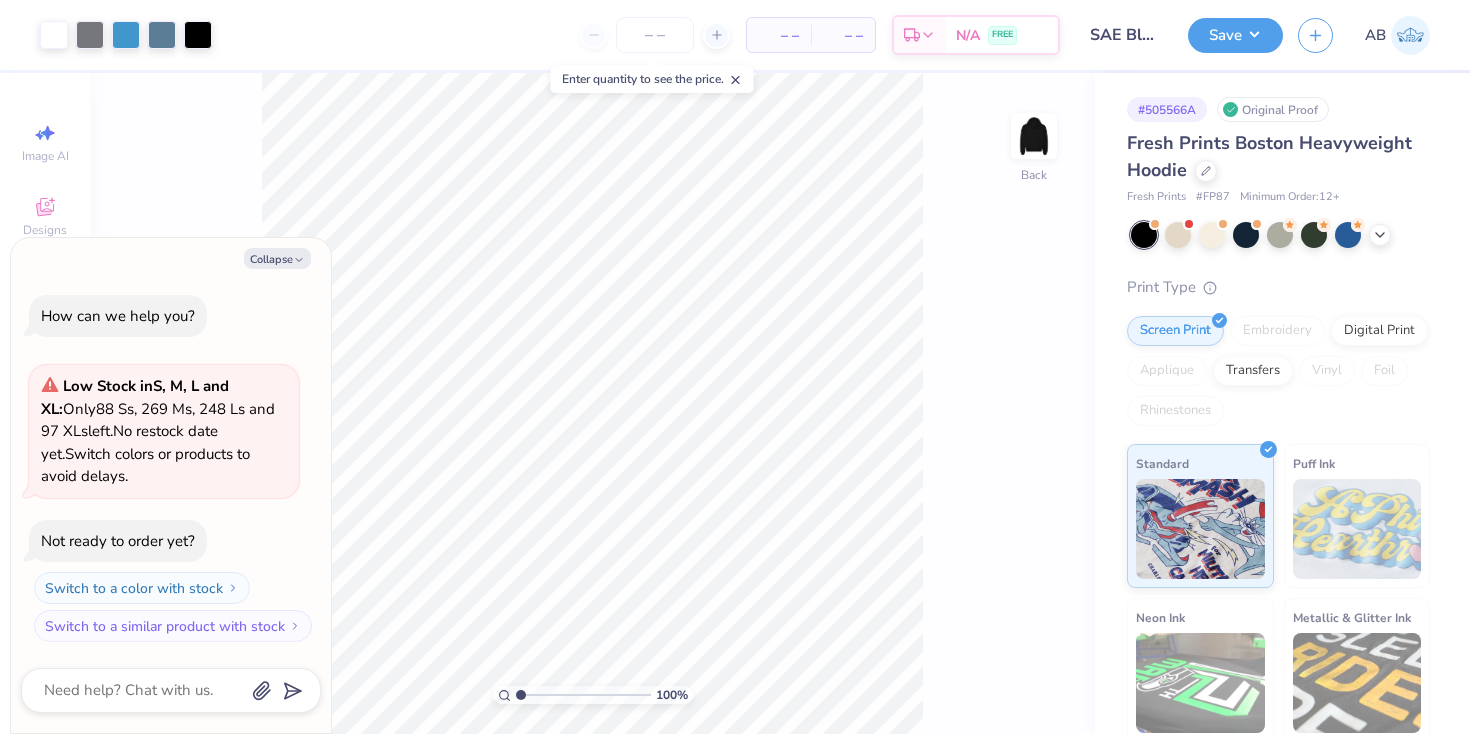 type on "x" 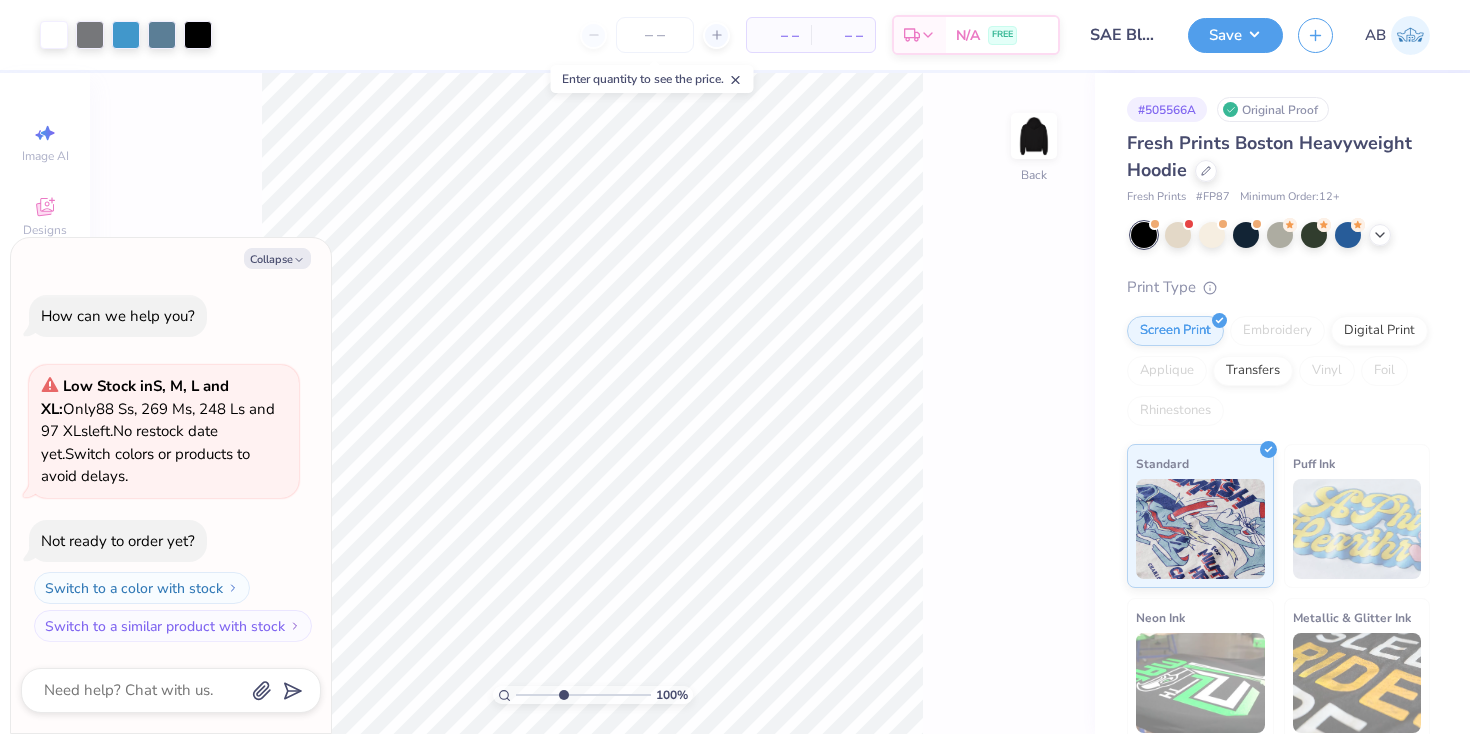 type on "4.26" 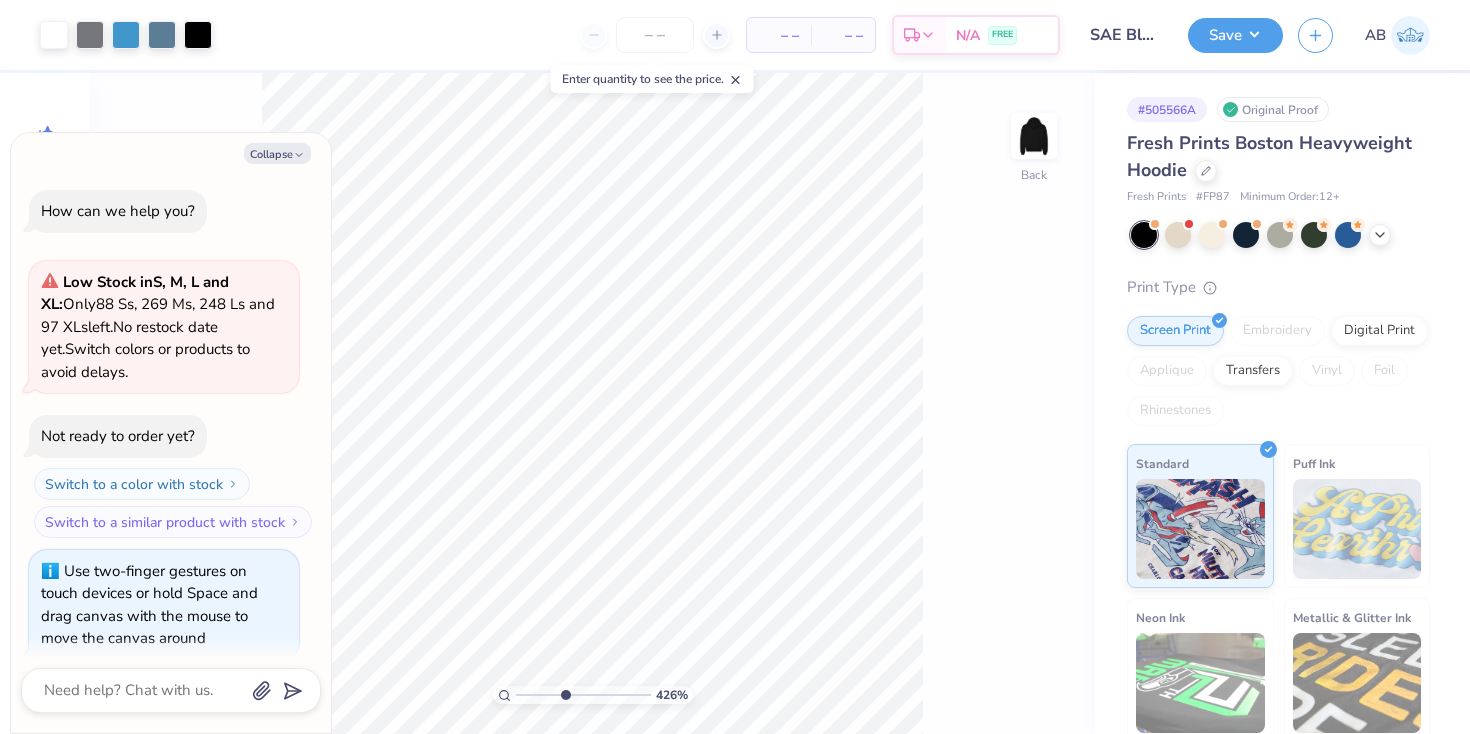 scroll, scrollTop: 17, scrollLeft: 0, axis: vertical 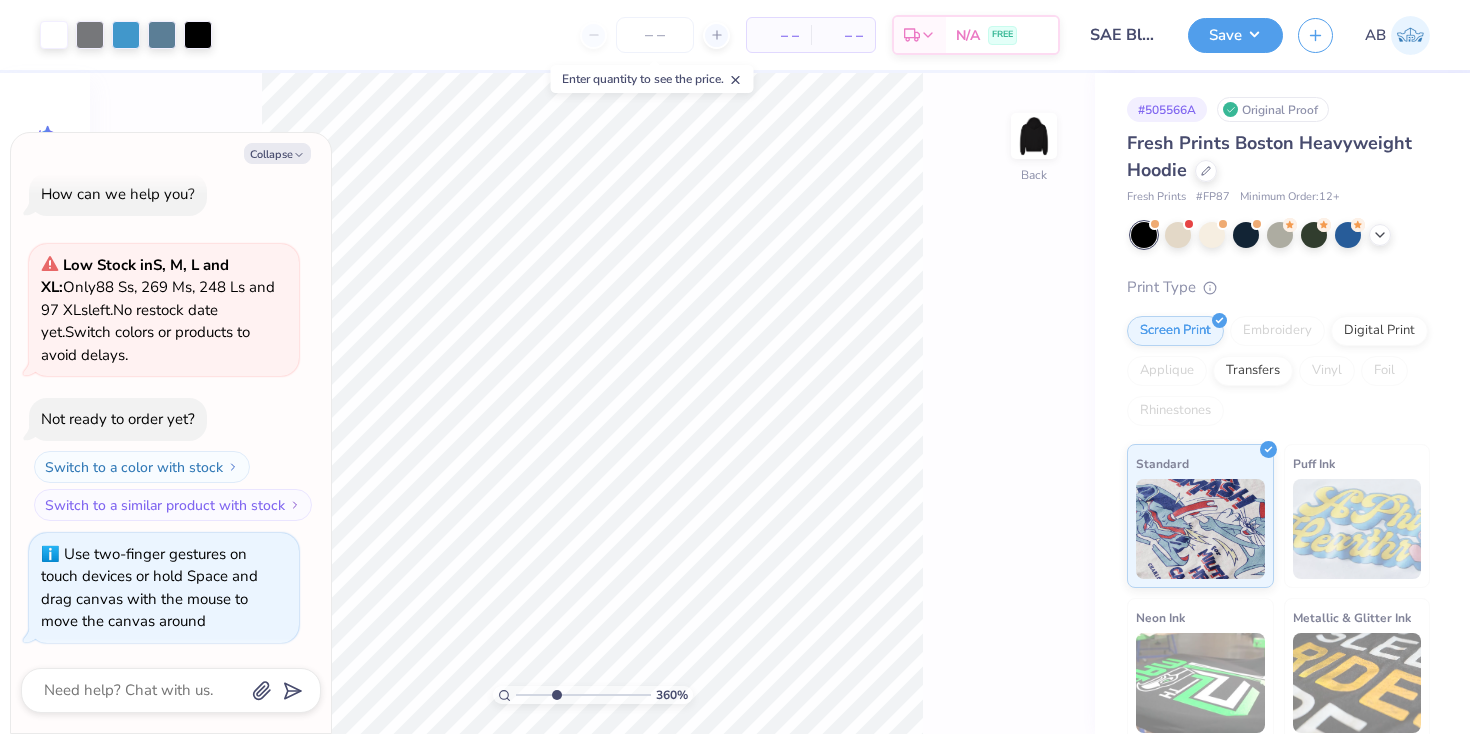 drag, startPoint x: 522, startPoint y: 694, endPoint x: 555, endPoint y: 694, distance: 33 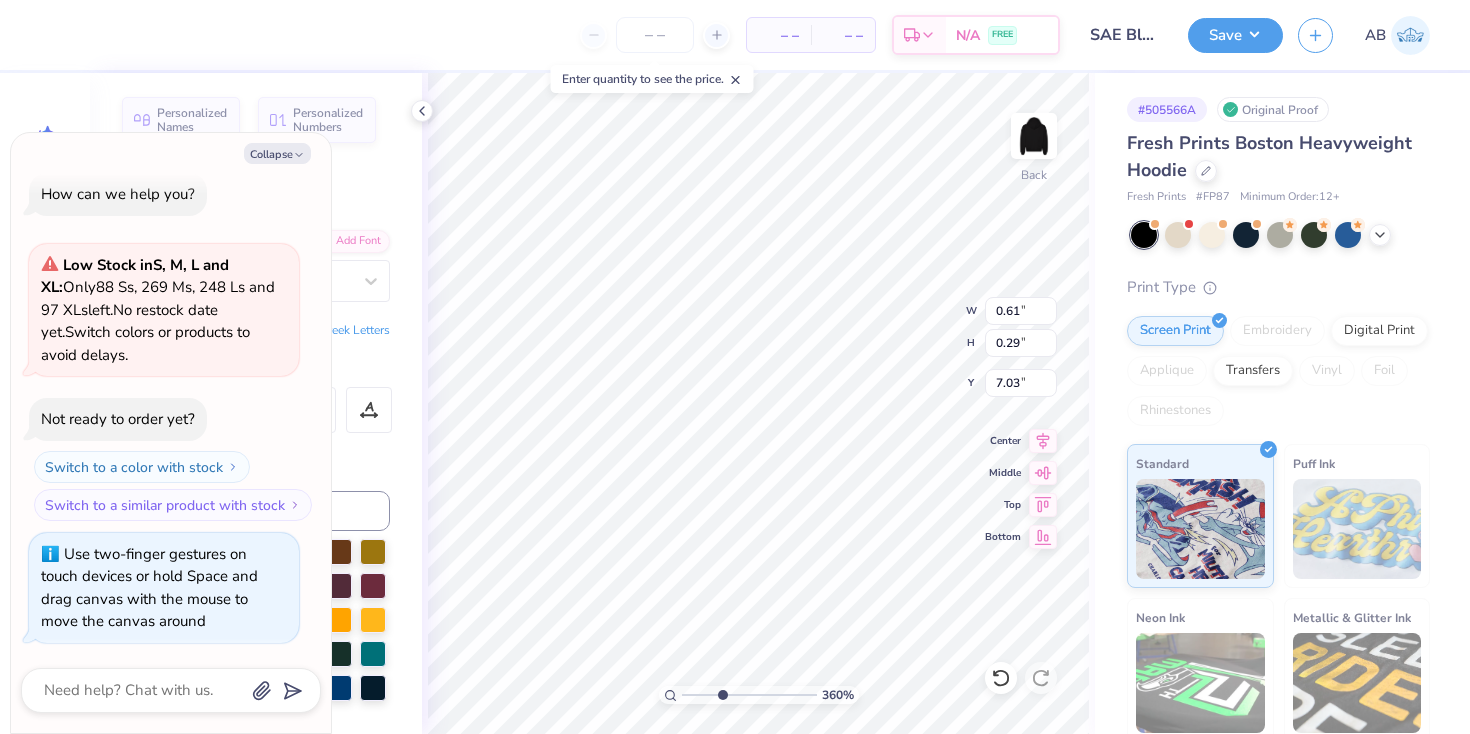 type on "x" 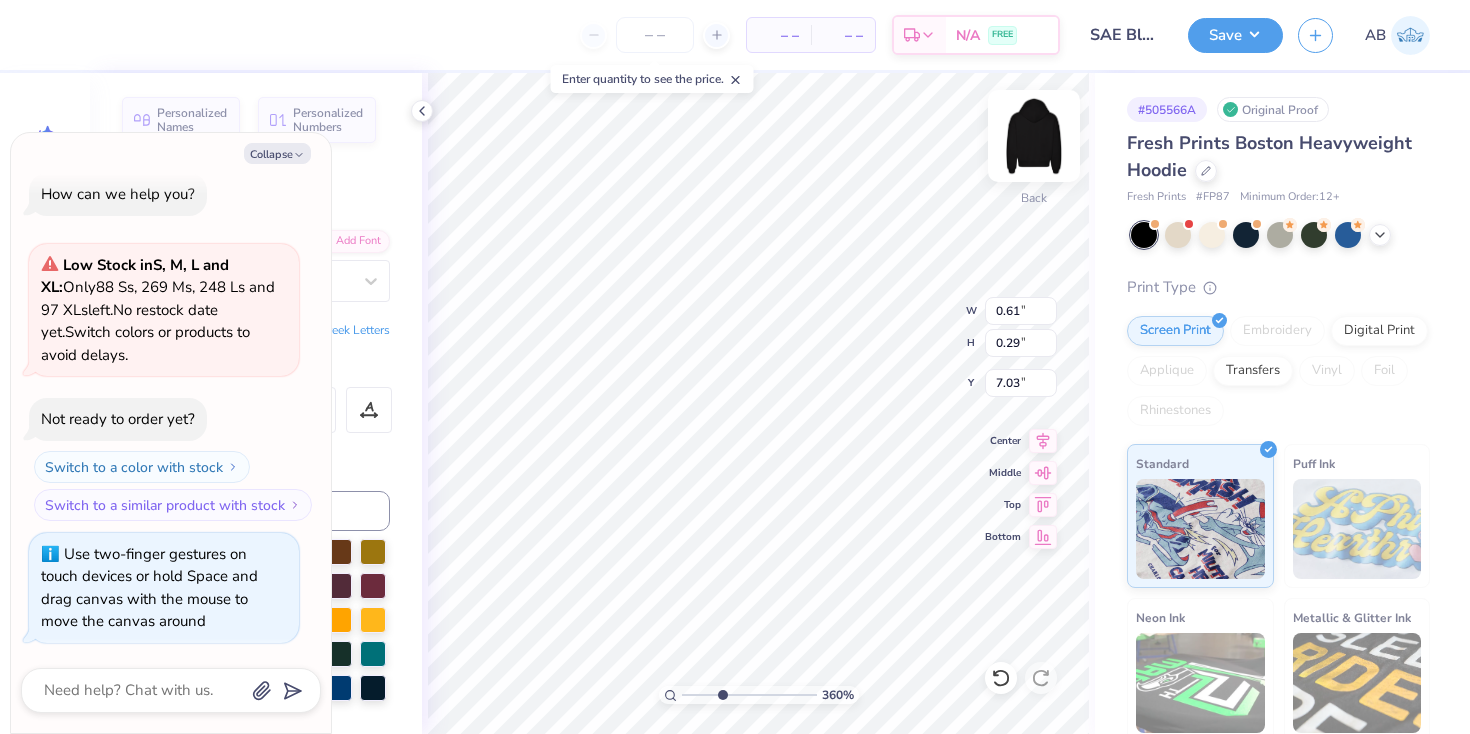 type on "x" 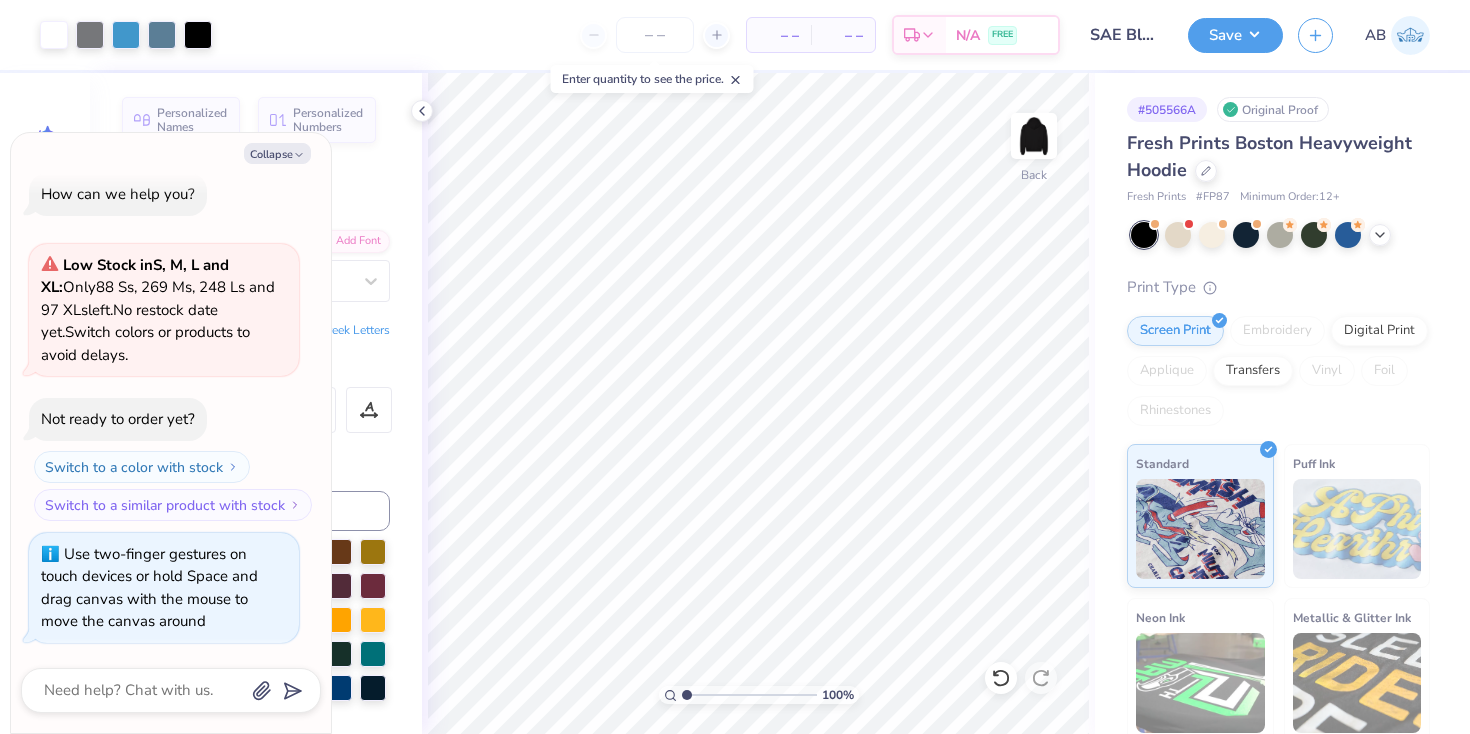 drag, startPoint x: 721, startPoint y: 698, endPoint x: 611, endPoint y: 698, distance: 110 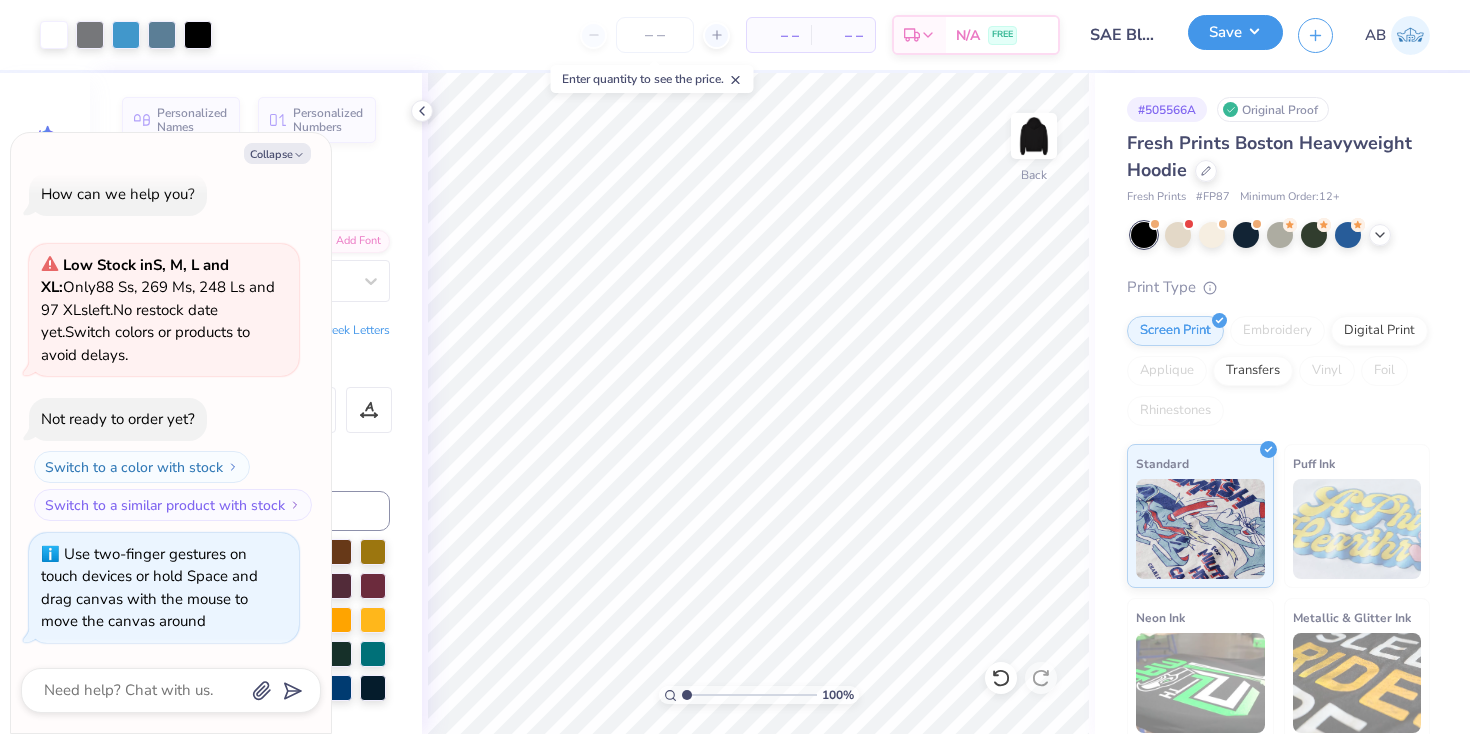 click on "Save" at bounding box center [1235, 32] 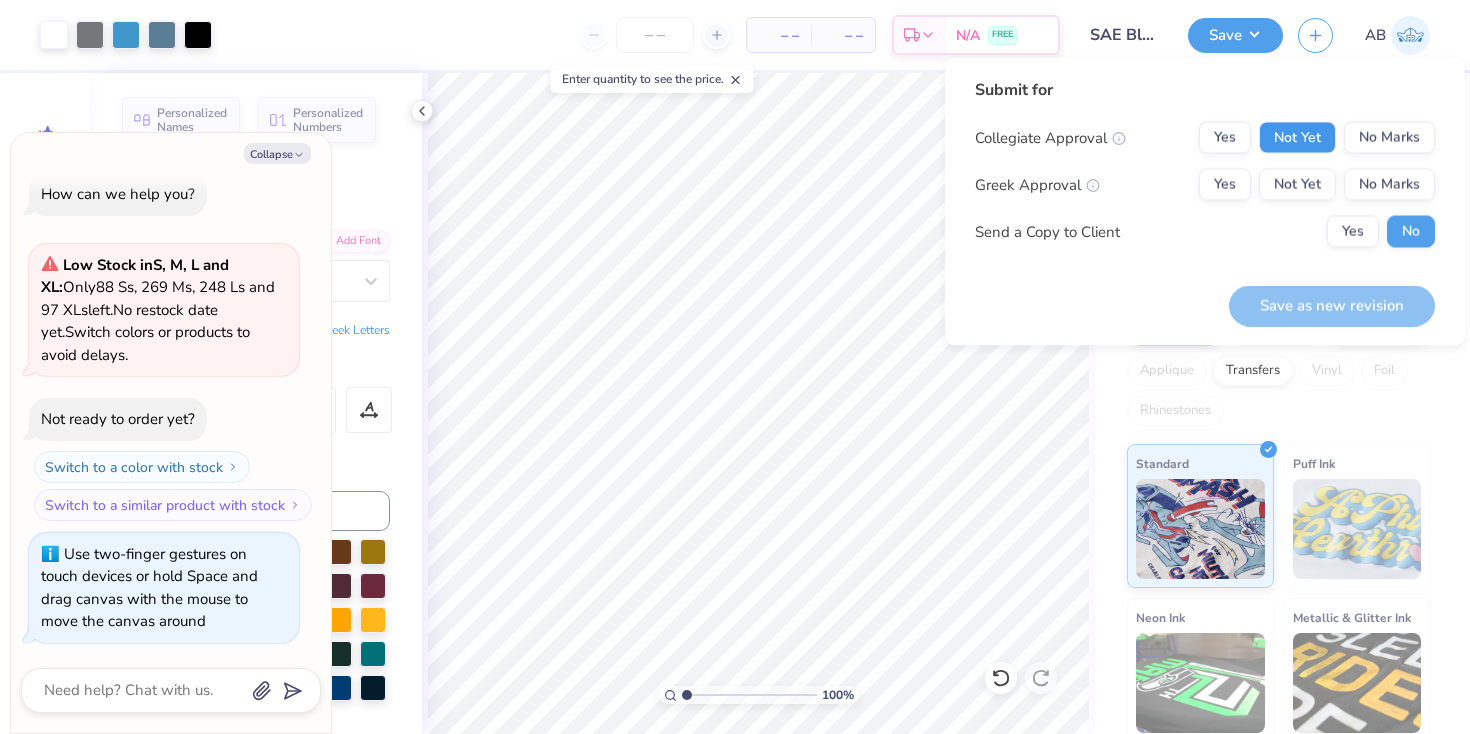 click on "Not Yet" at bounding box center [1297, 138] 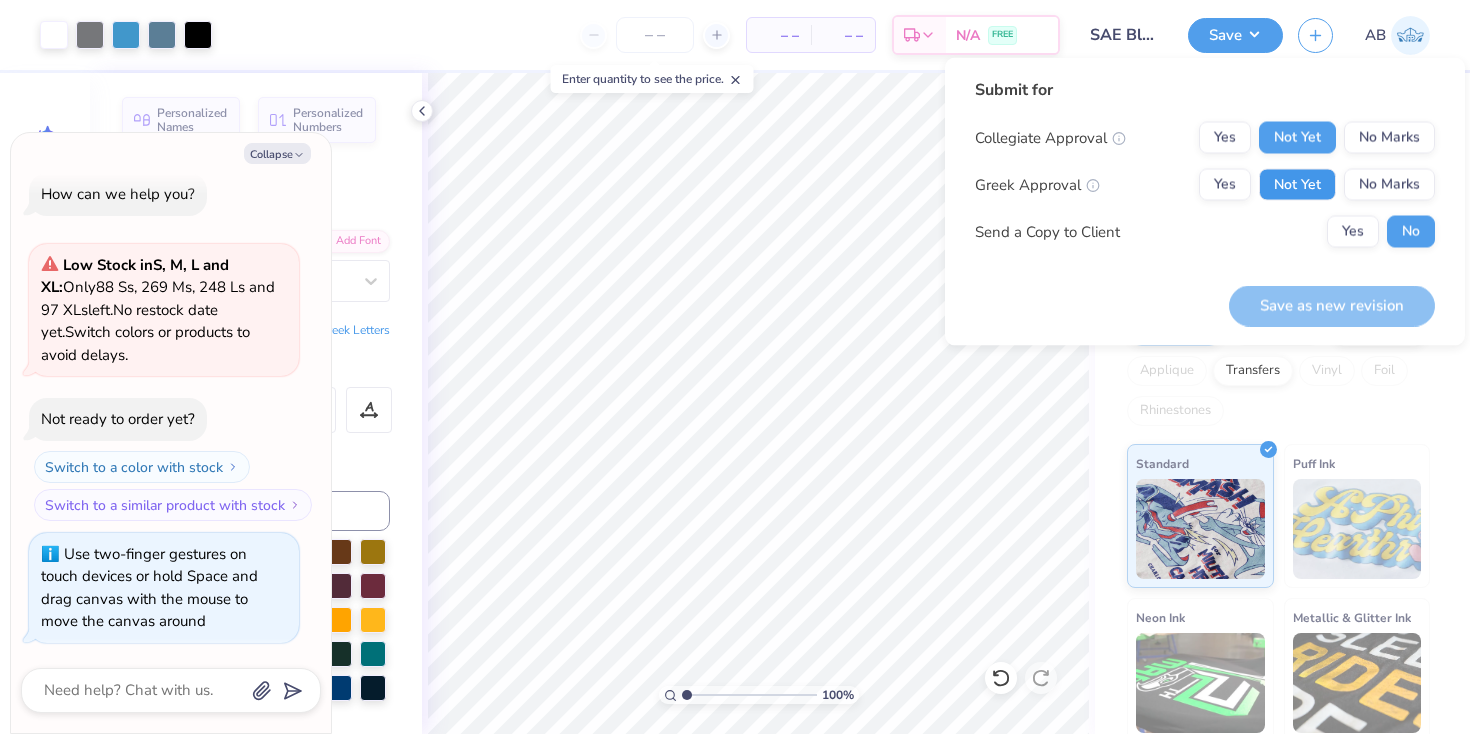 click on "Not Yet" at bounding box center (1297, 185) 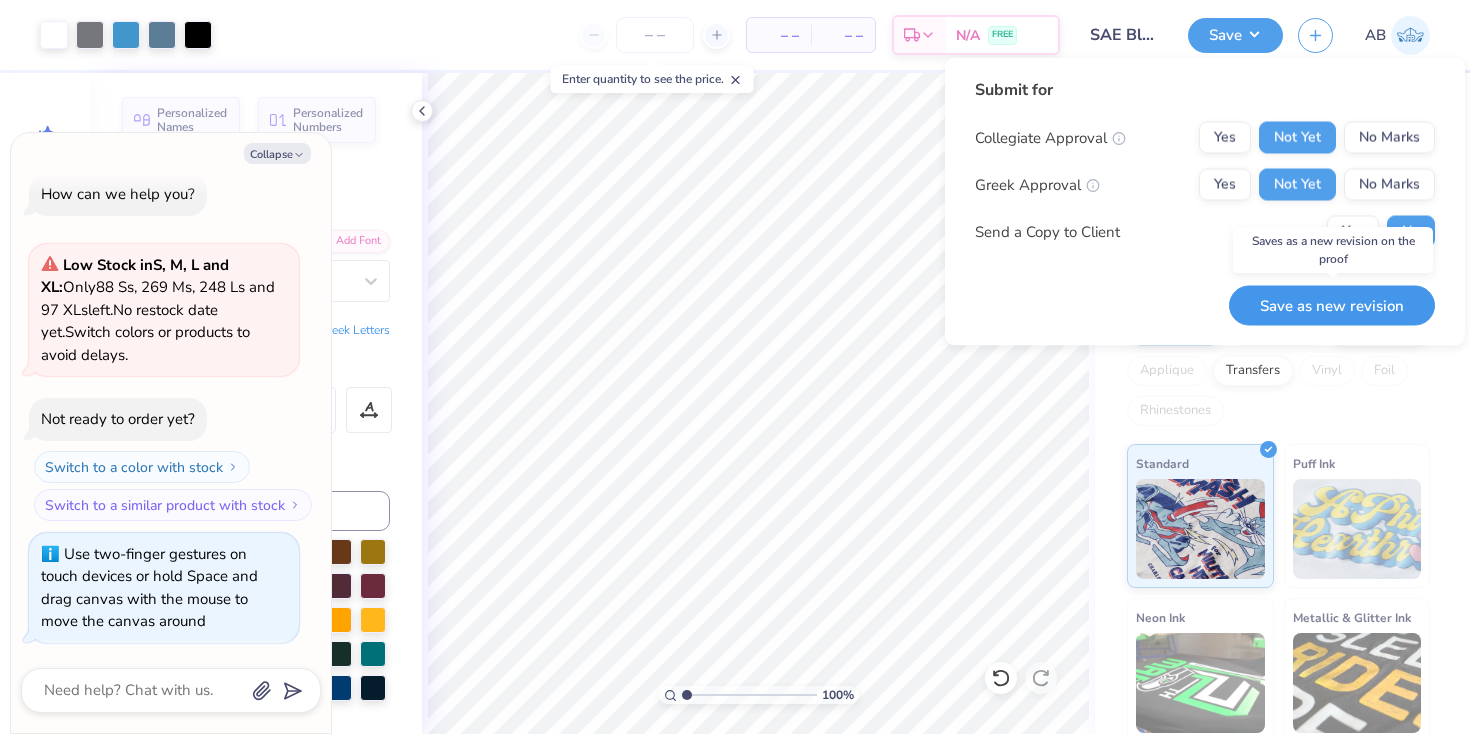 click on "Save as new revision" at bounding box center [1332, 305] 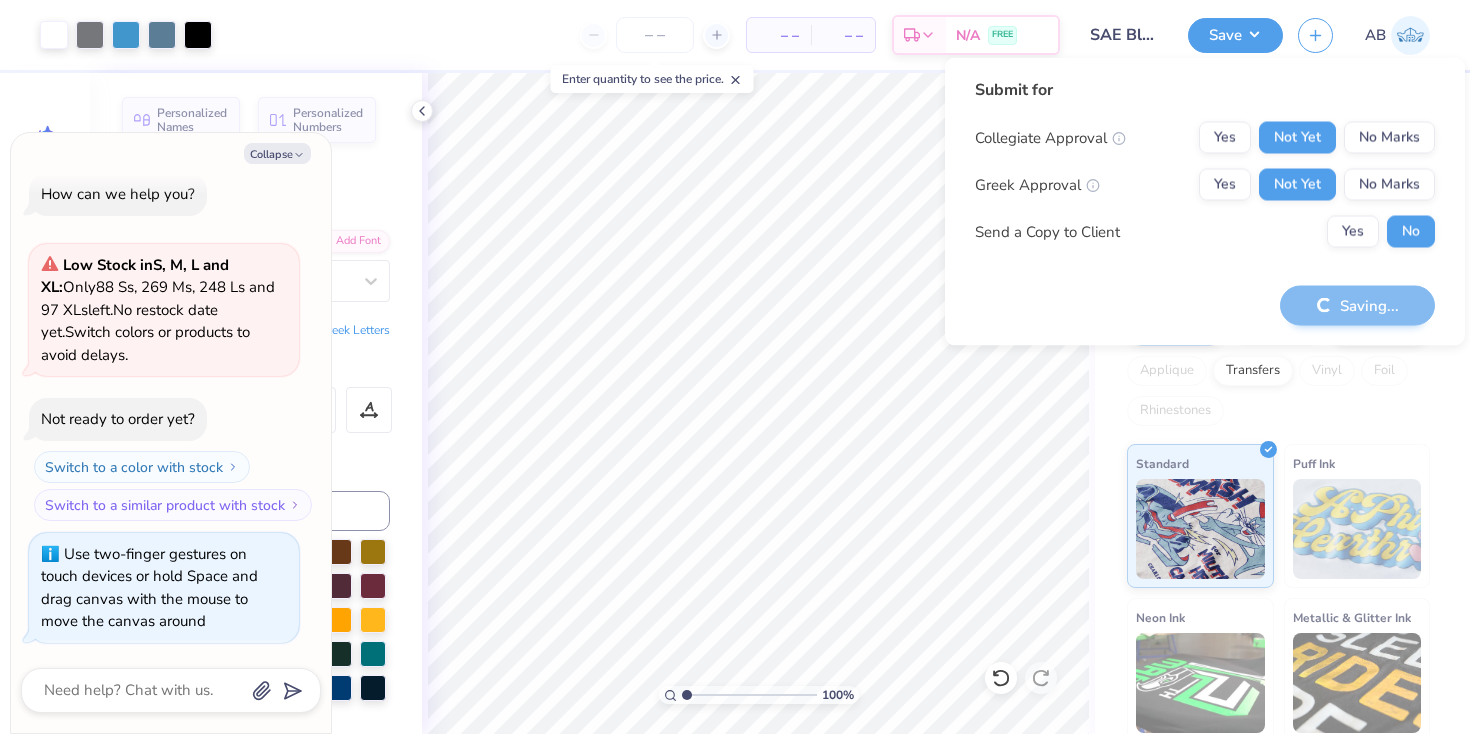 type on "x" 